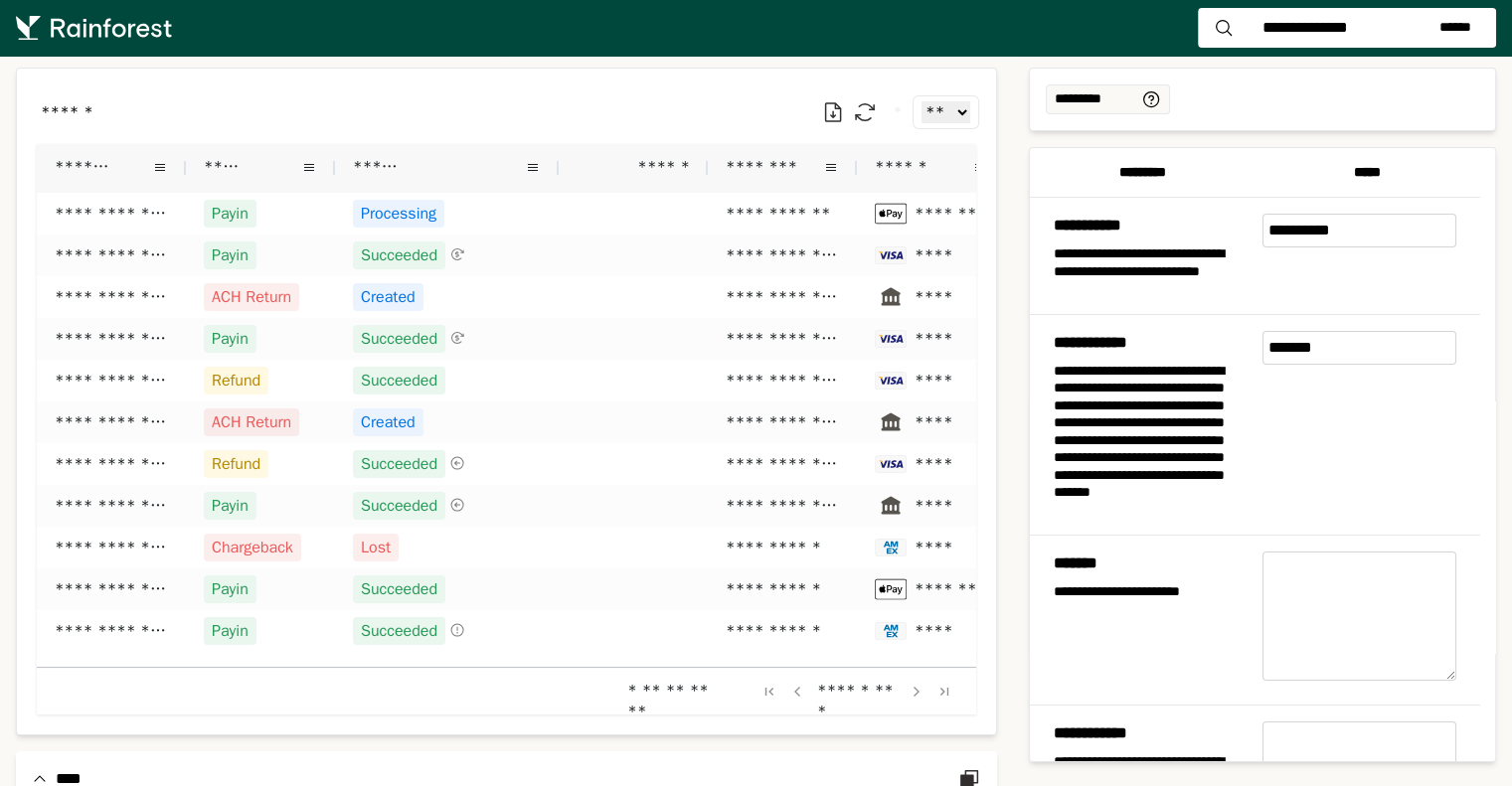 scroll, scrollTop: 0, scrollLeft: 0, axis: both 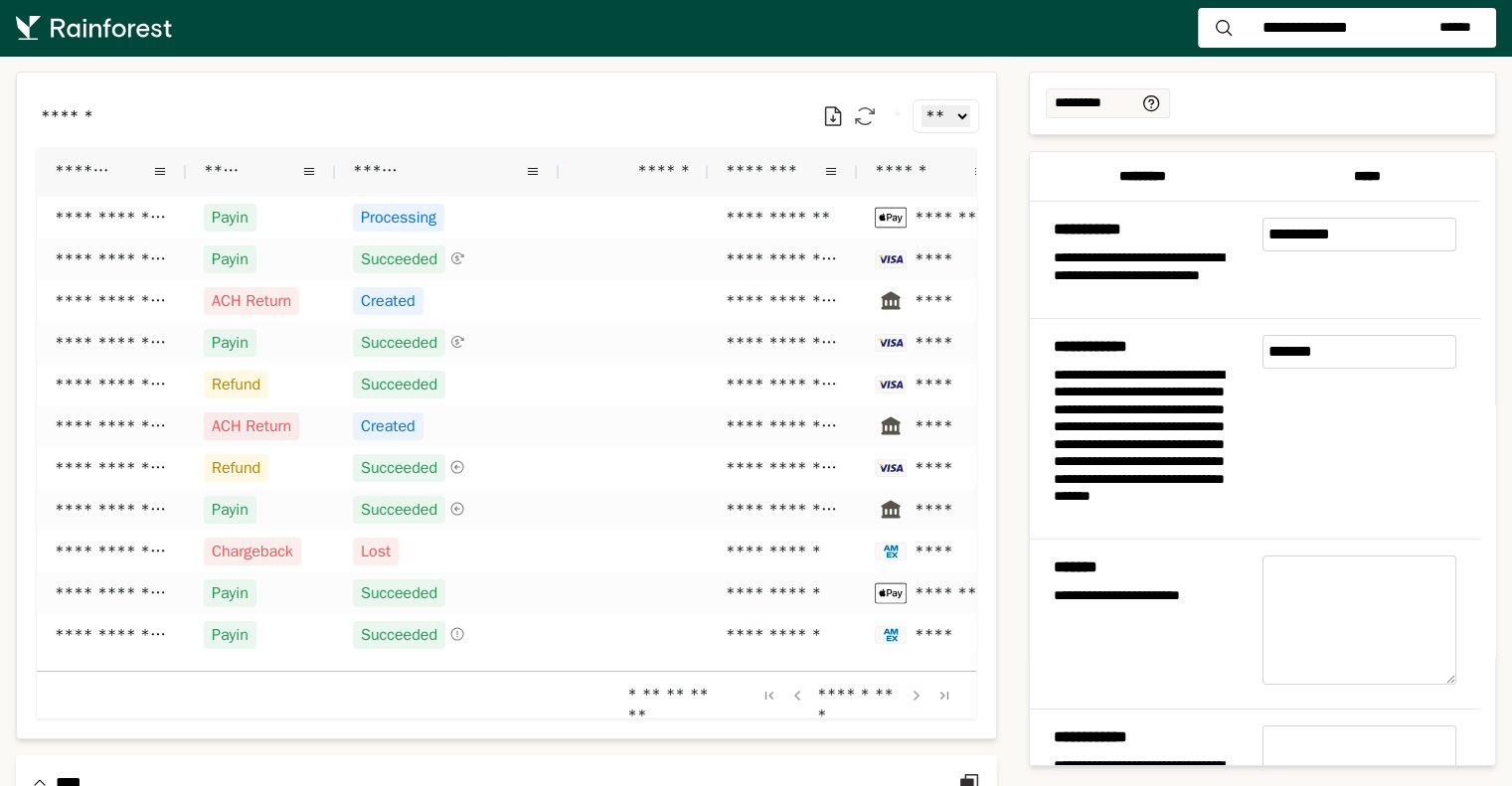 click 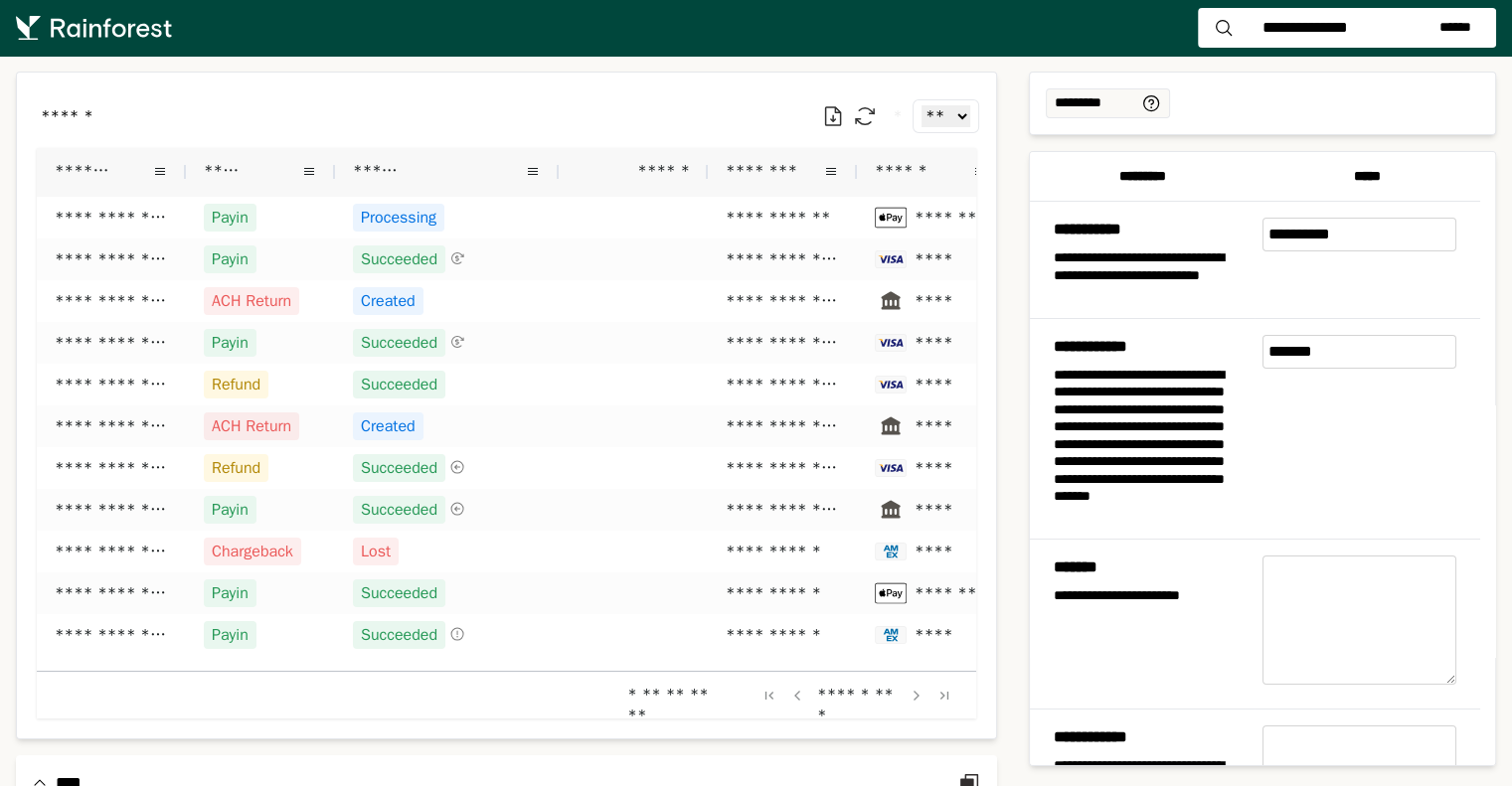 click on "** ** ** ***" at bounding box center [945, 116] 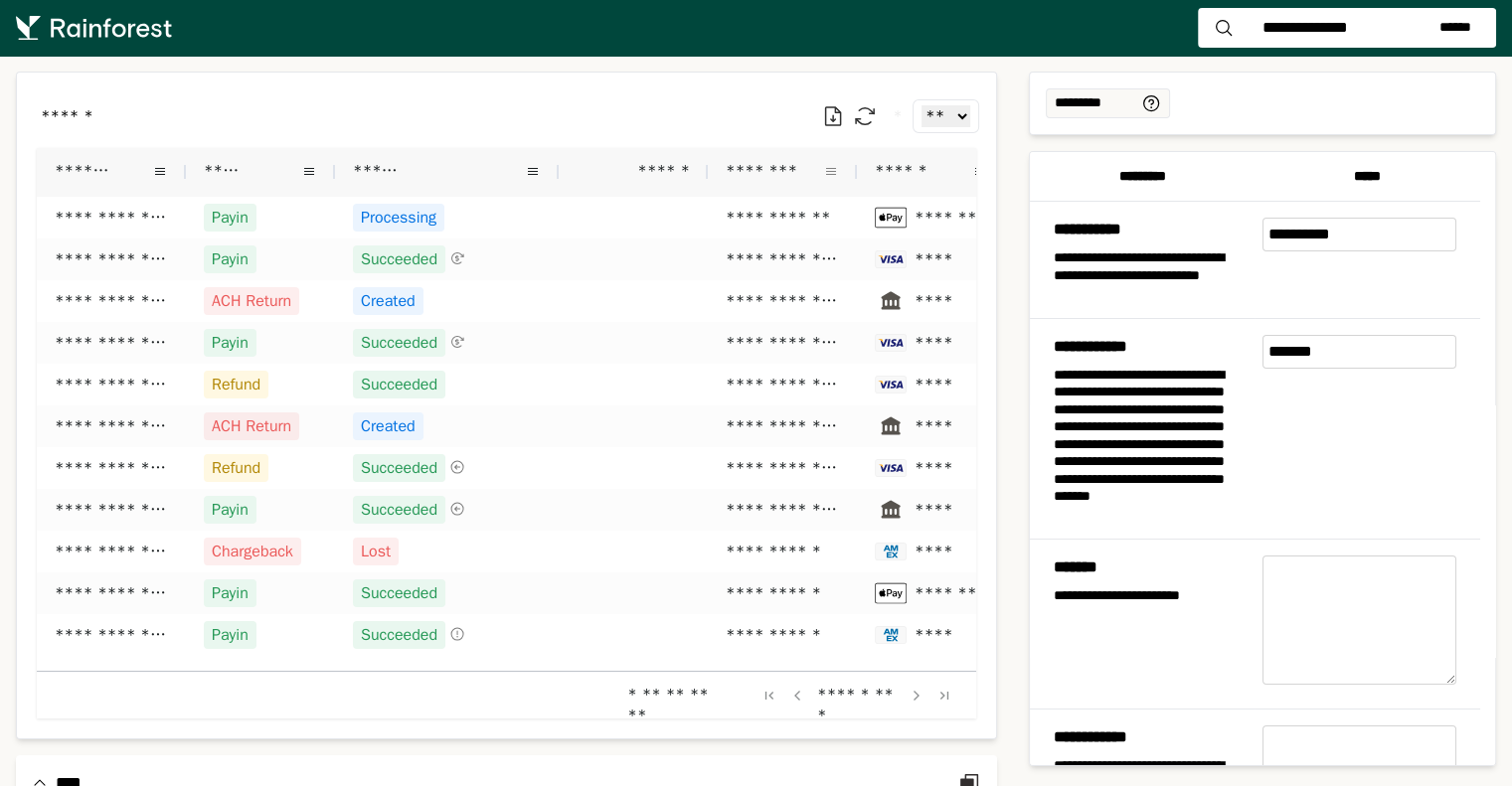 click at bounding box center (831, 172) 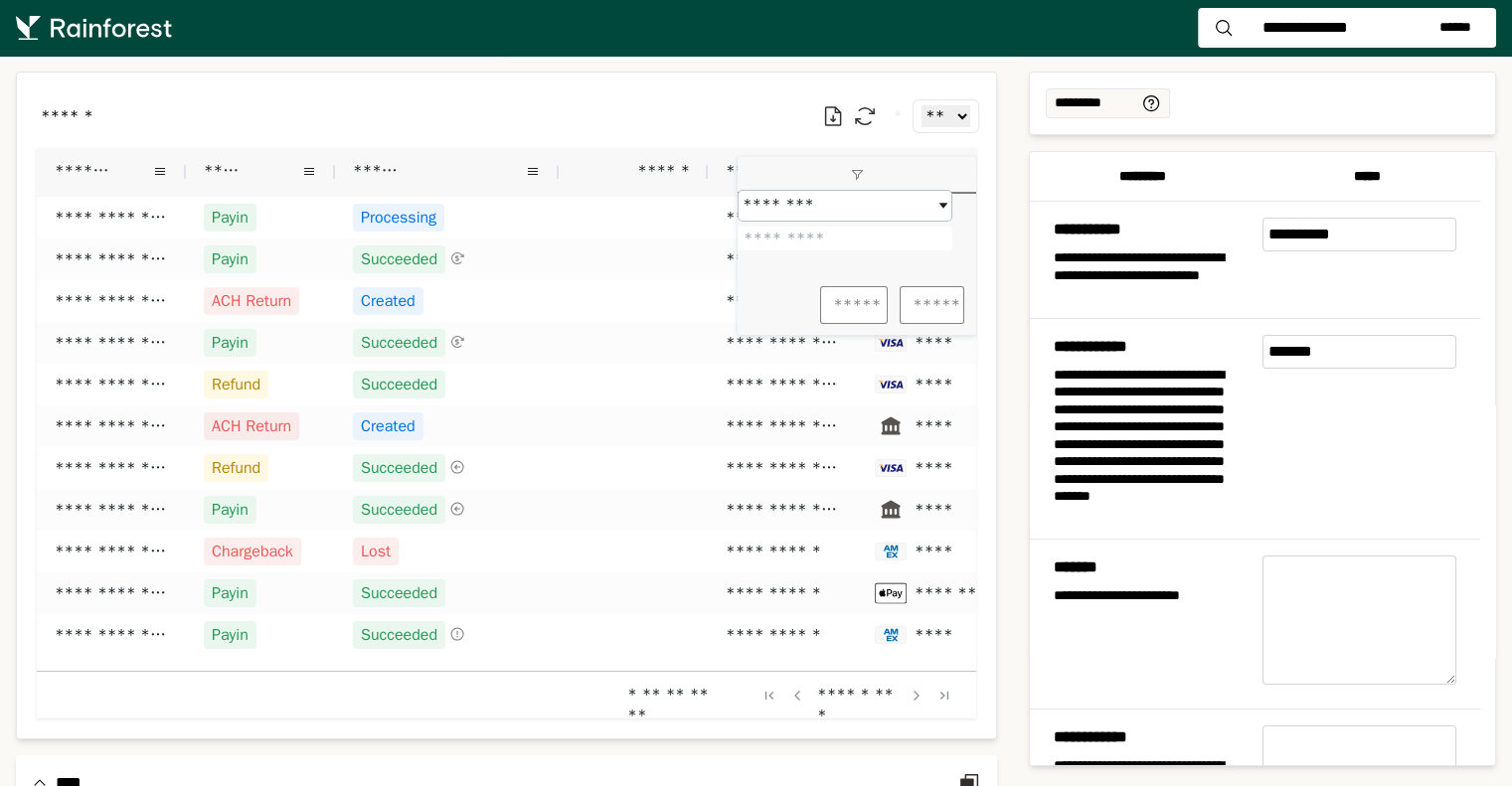 click at bounding box center (857, 176) 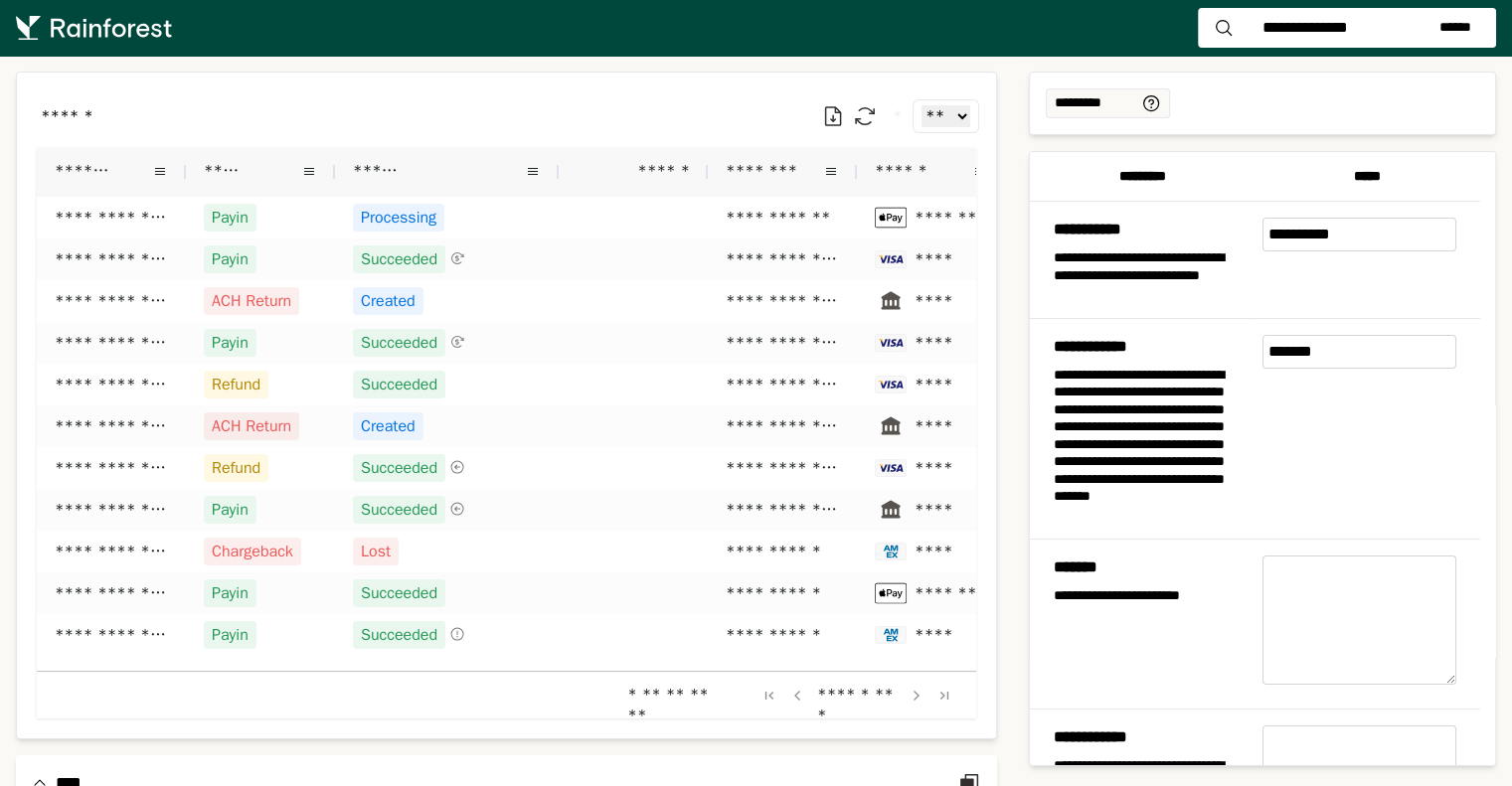 scroll, scrollTop: 0, scrollLeft: 29, axis: horizontal 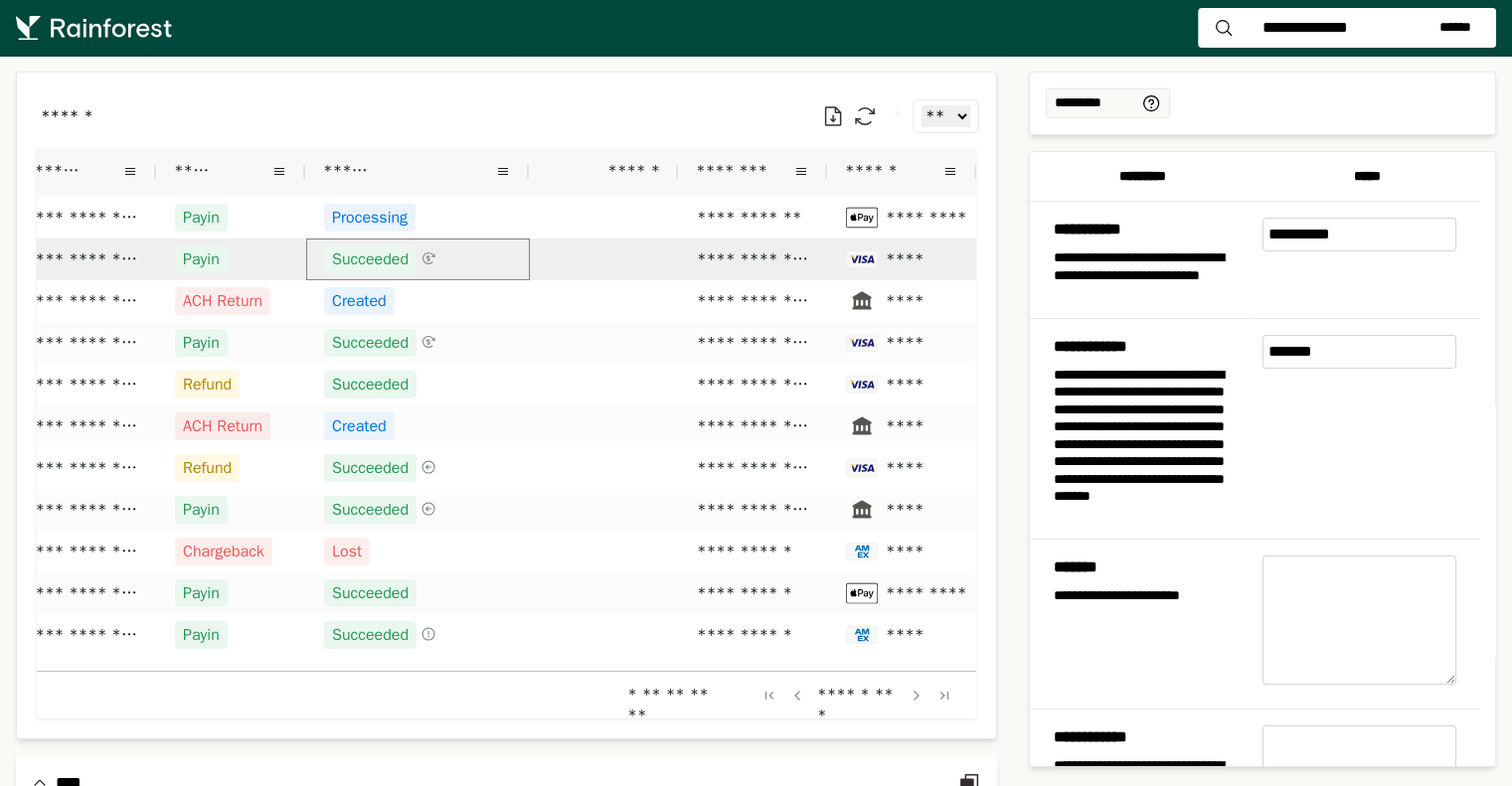 click 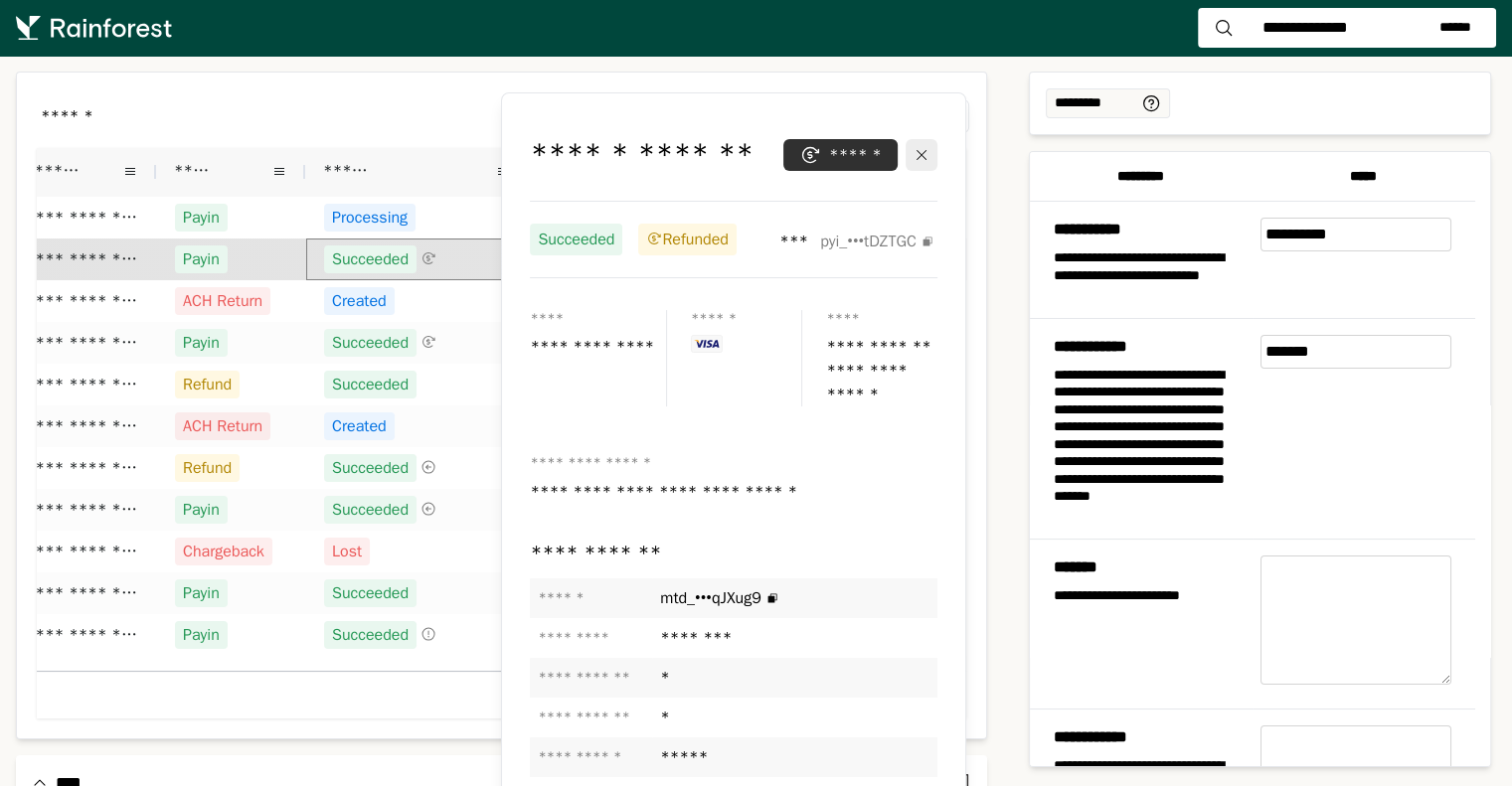 scroll, scrollTop: 0, scrollLeft: 30, axis: horizontal 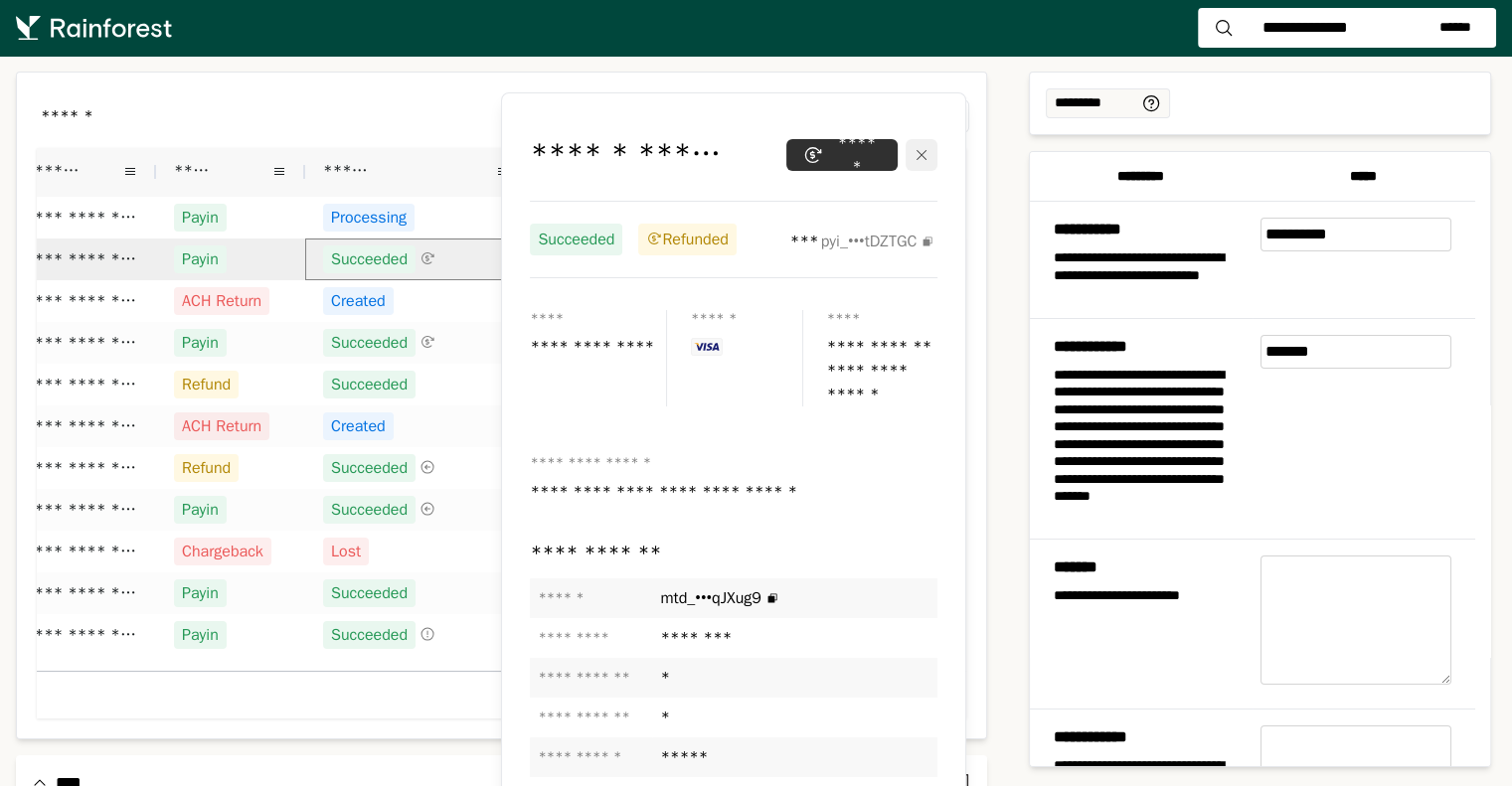 click at bounding box center (922, 155) 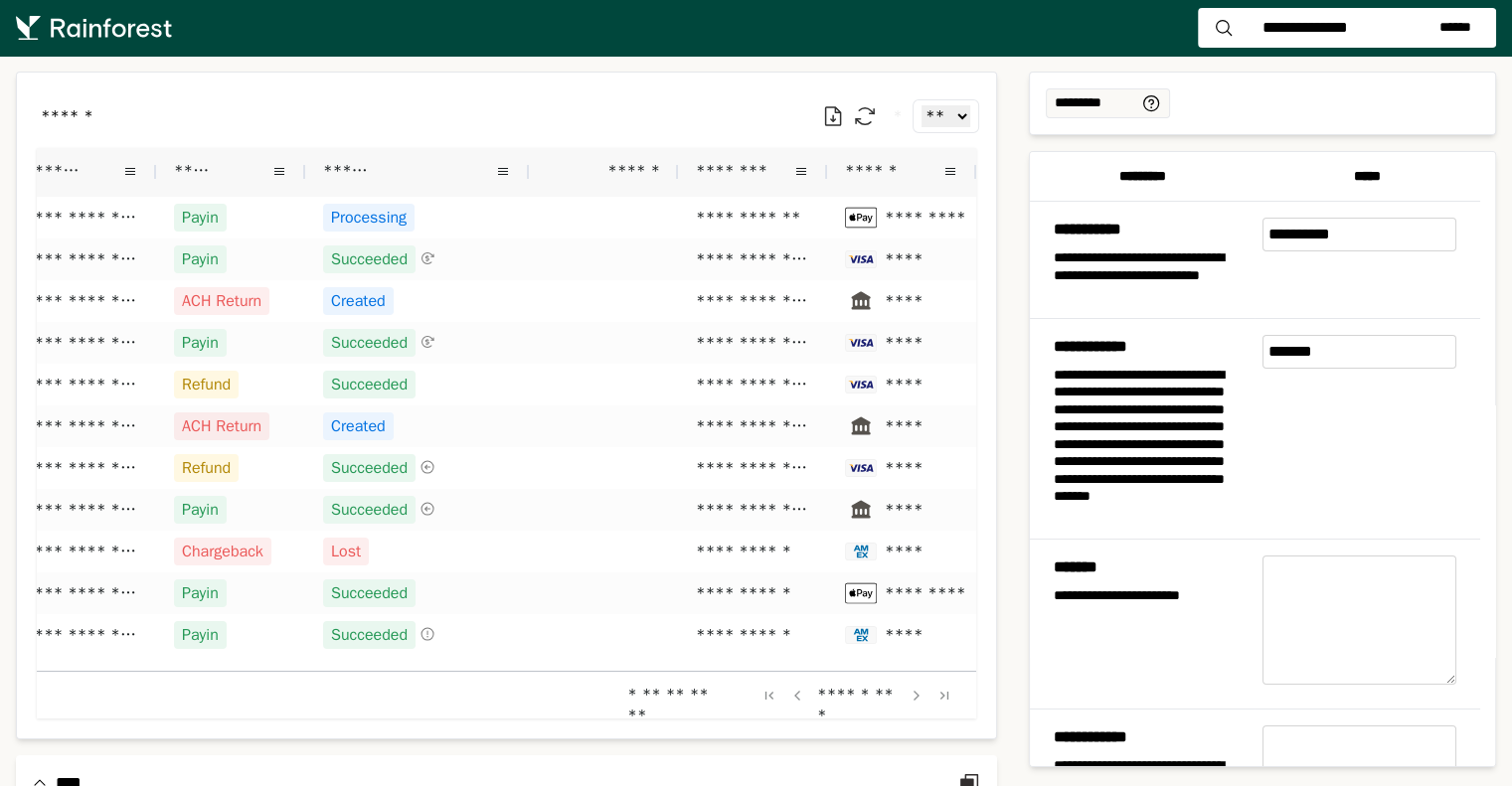 scroll, scrollTop: 0, scrollLeft: 29, axis: horizontal 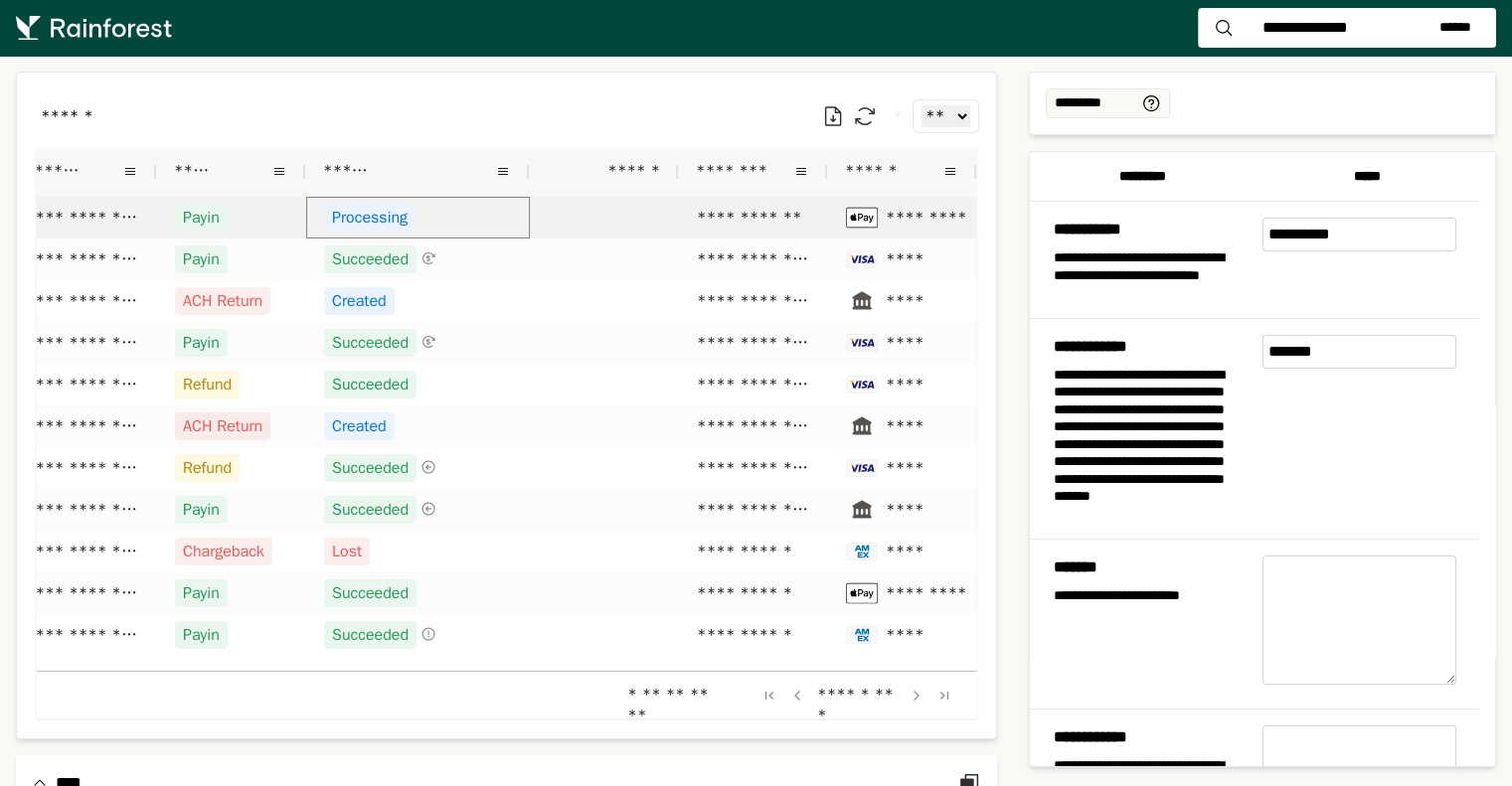 click on "Processing" at bounding box center (418, 218) 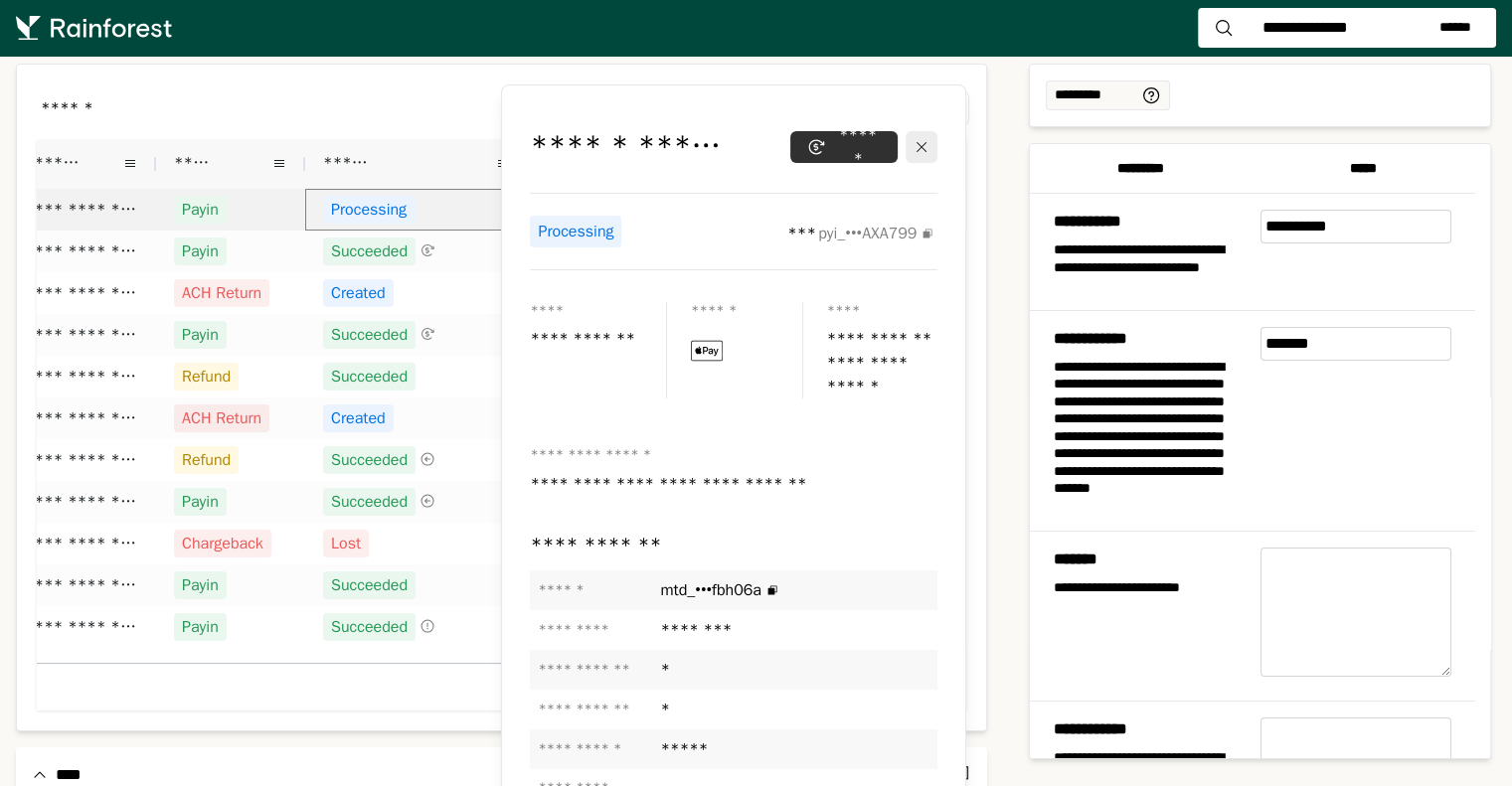 scroll, scrollTop: 0, scrollLeft: 0, axis: both 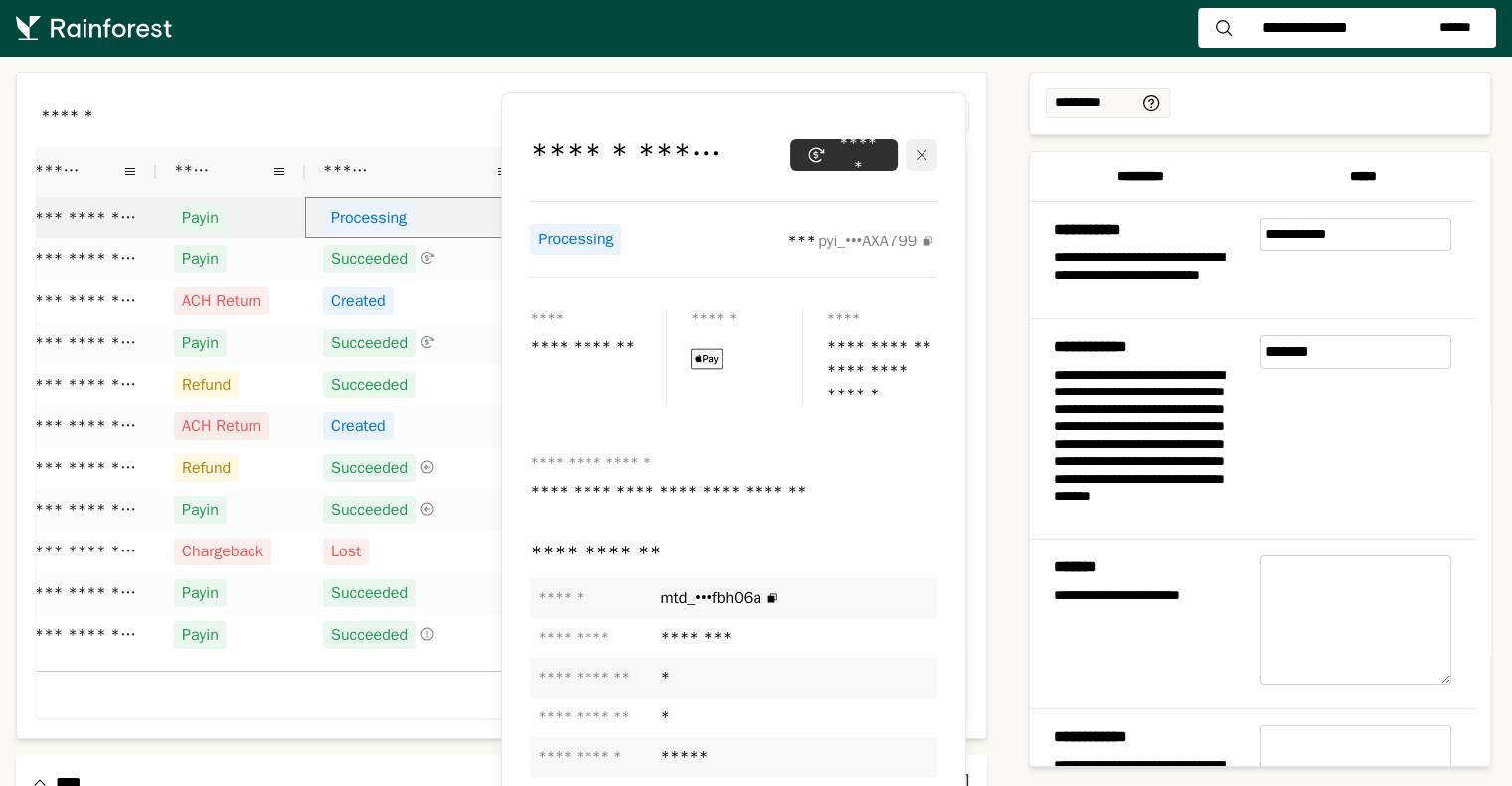 click 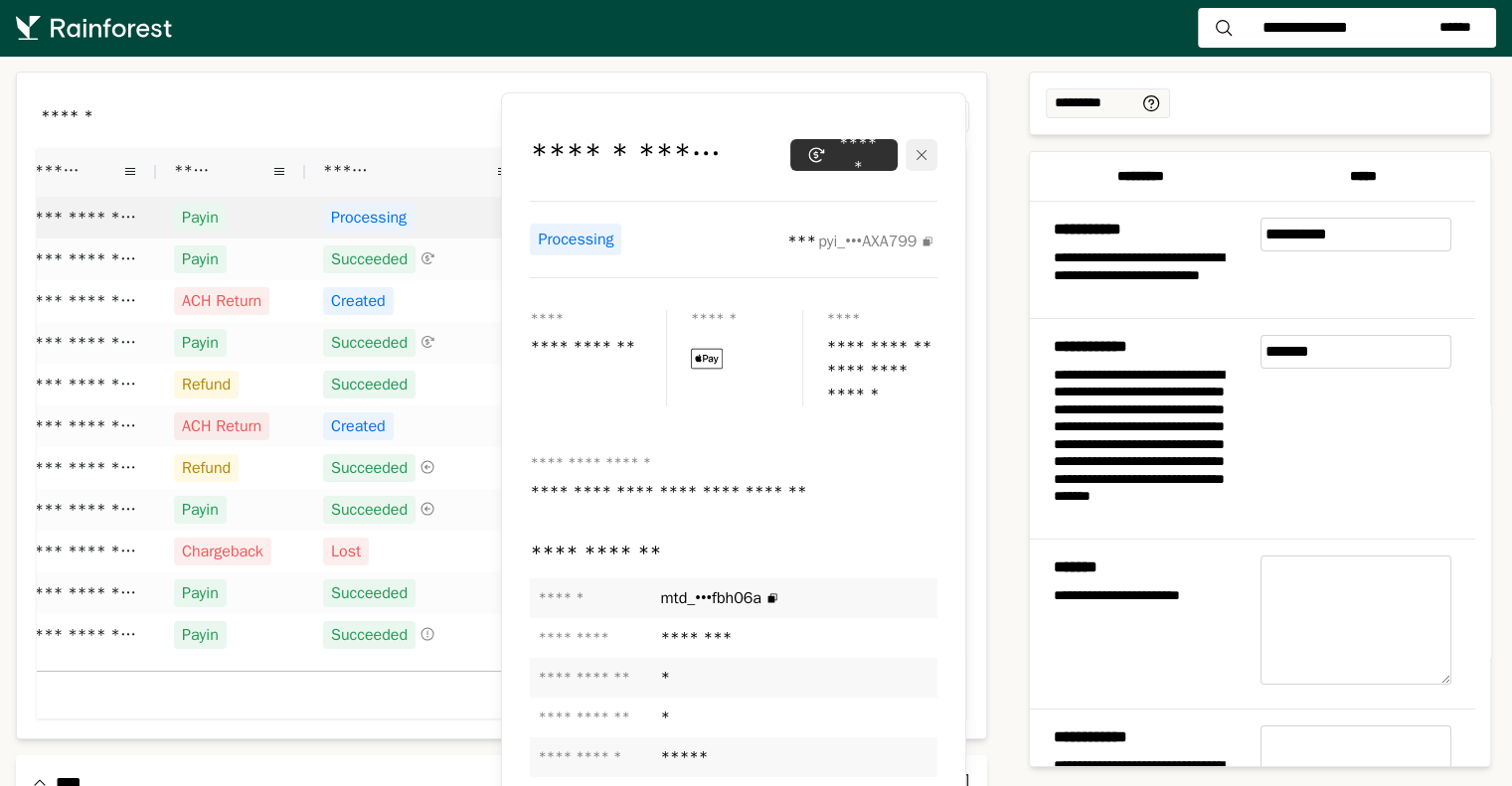 scroll, scrollTop: 0, scrollLeft: 29, axis: horizontal 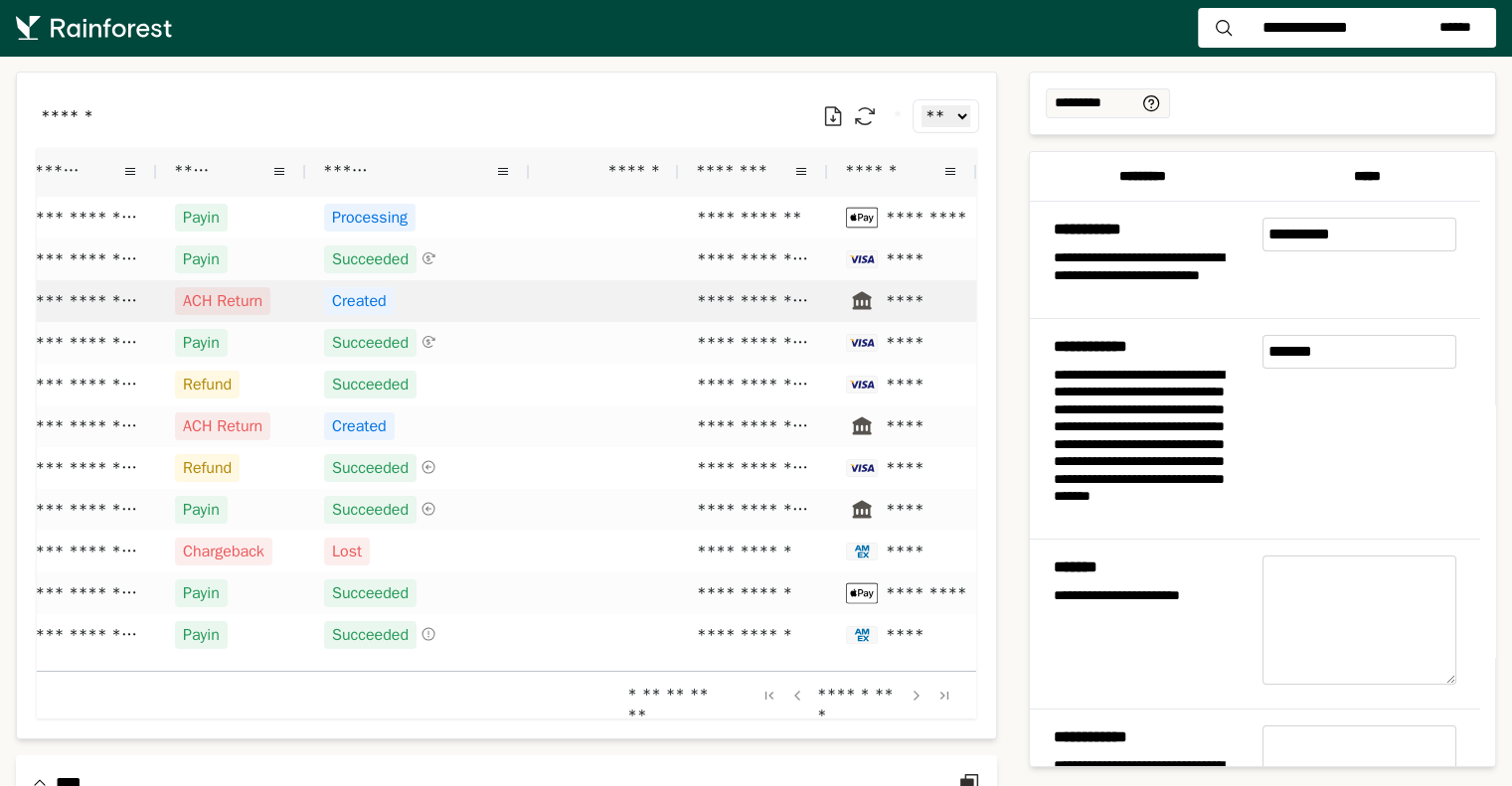click on "Created" at bounding box center (359, 301) 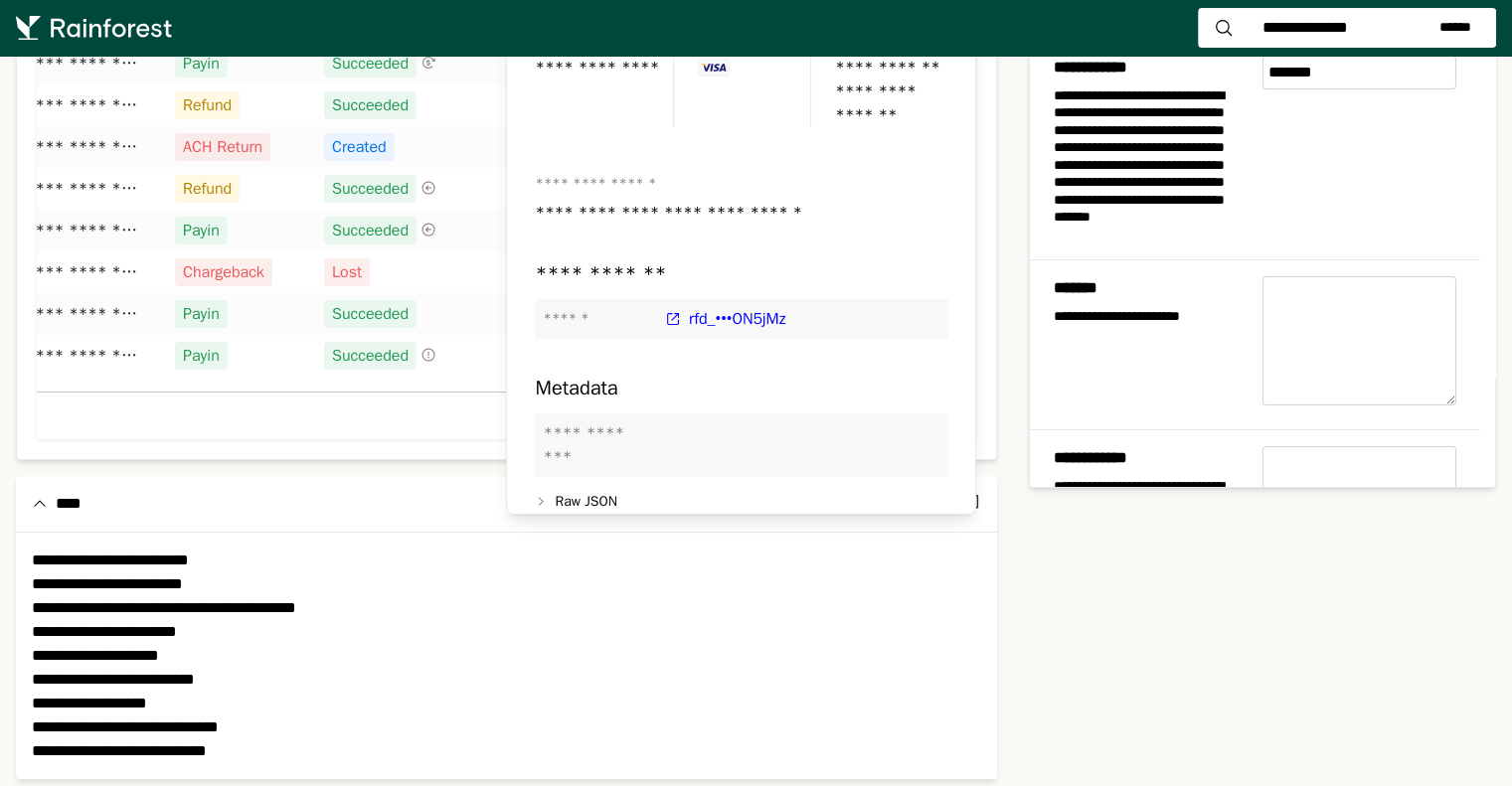 scroll, scrollTop: 287, scrollLeft: 0, axis: vertical 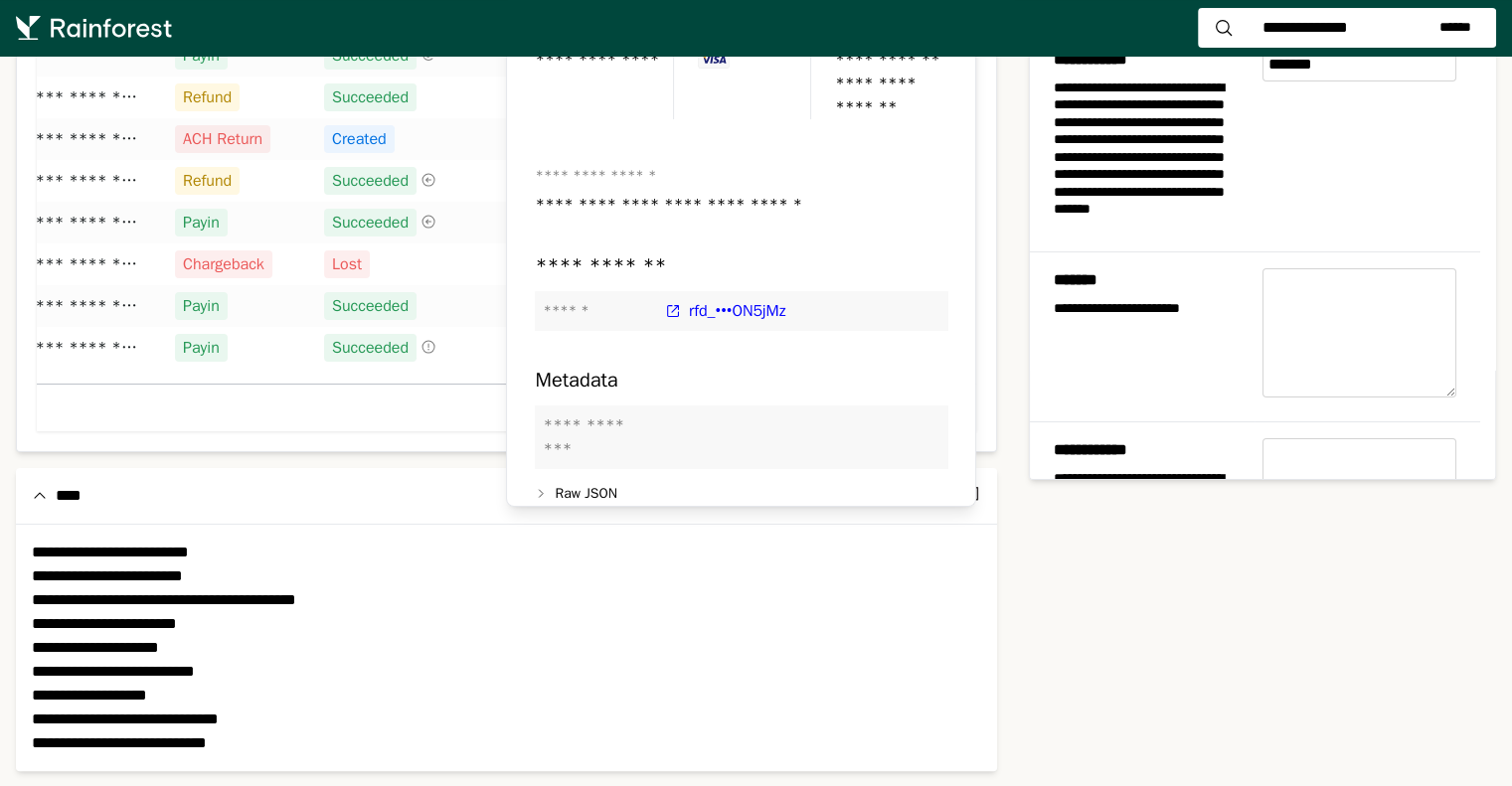 click 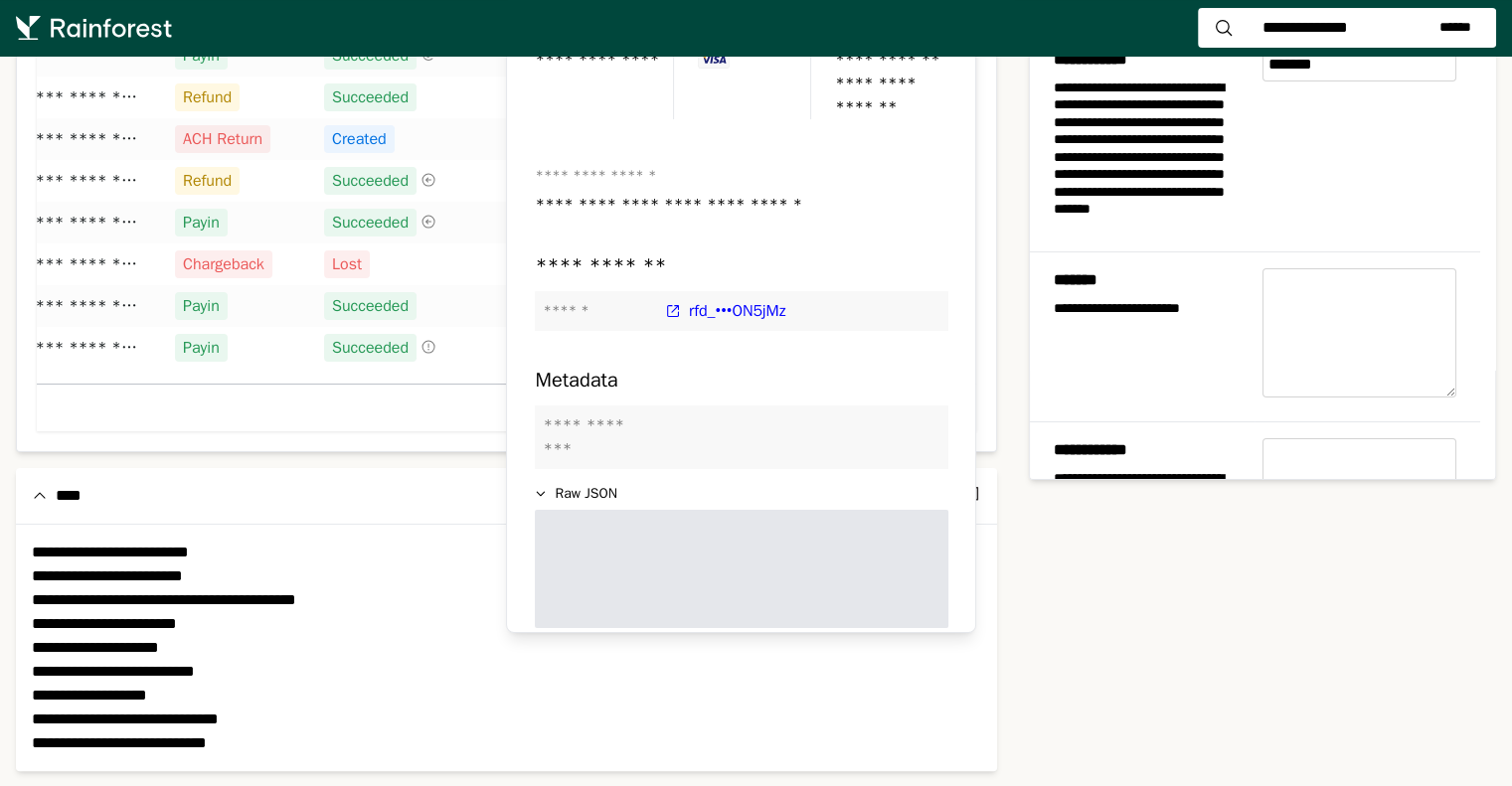 click 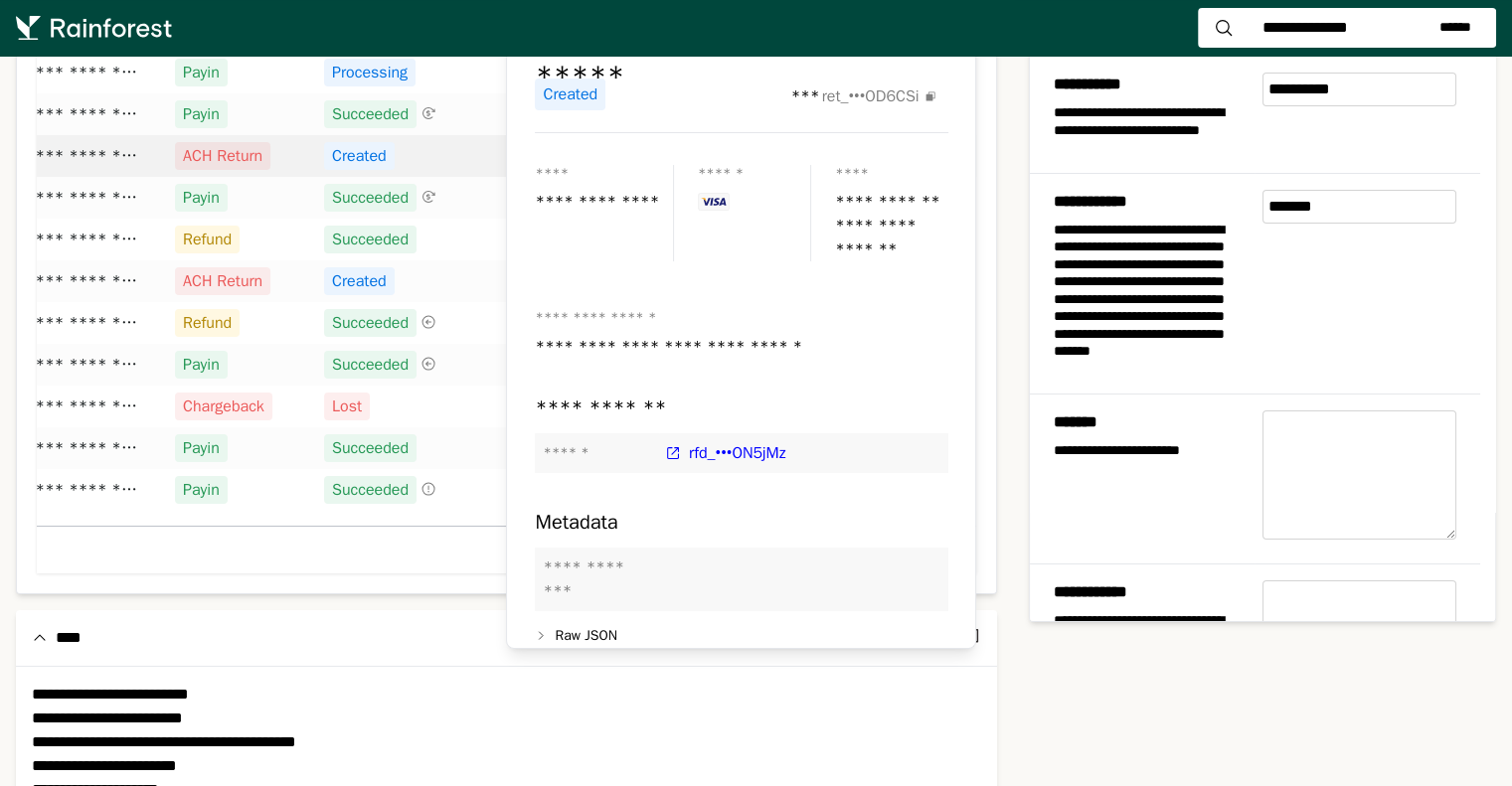 scroll, scrollTop: 0, scrollLeft: 0, axis: both 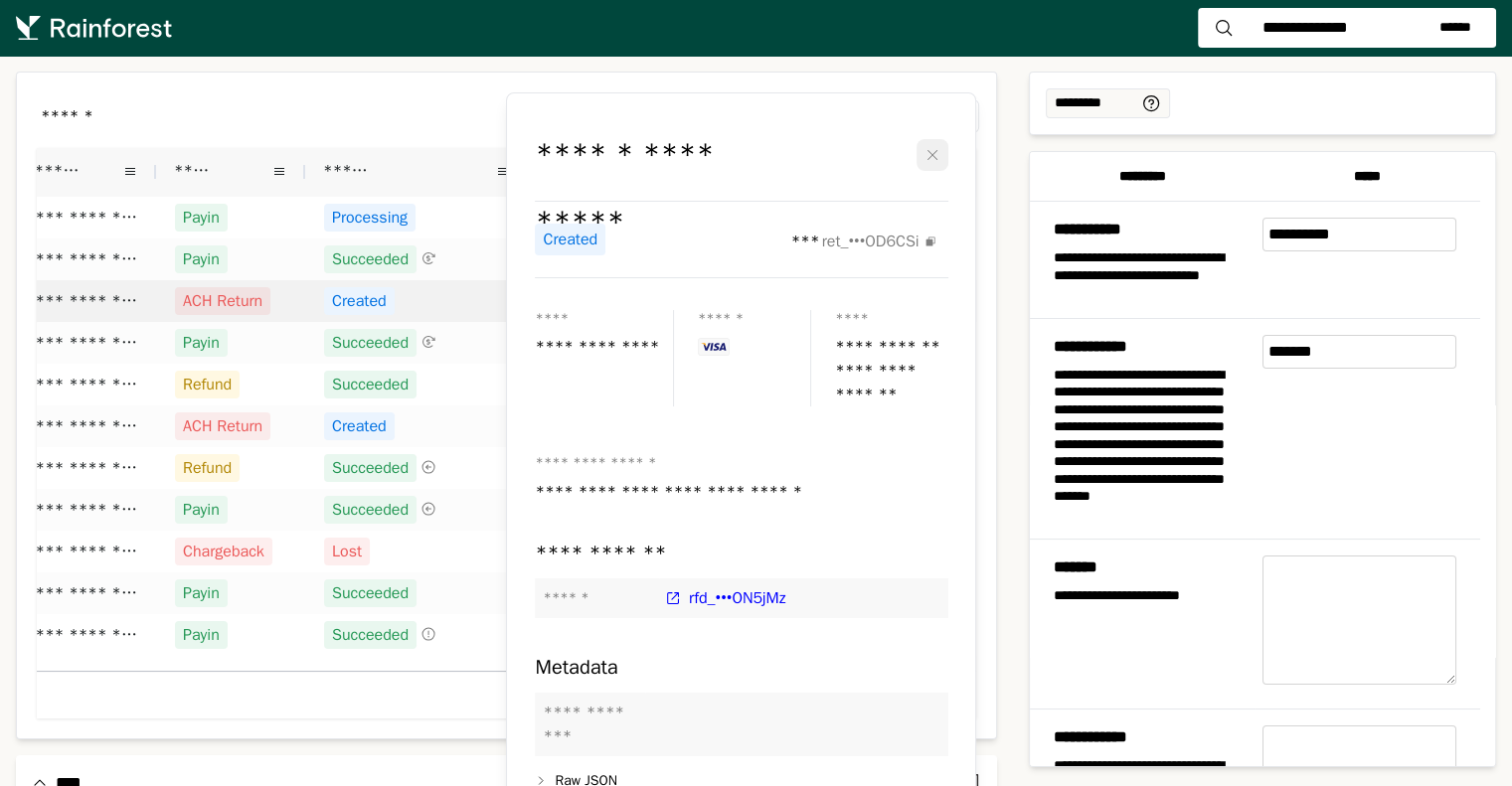 click 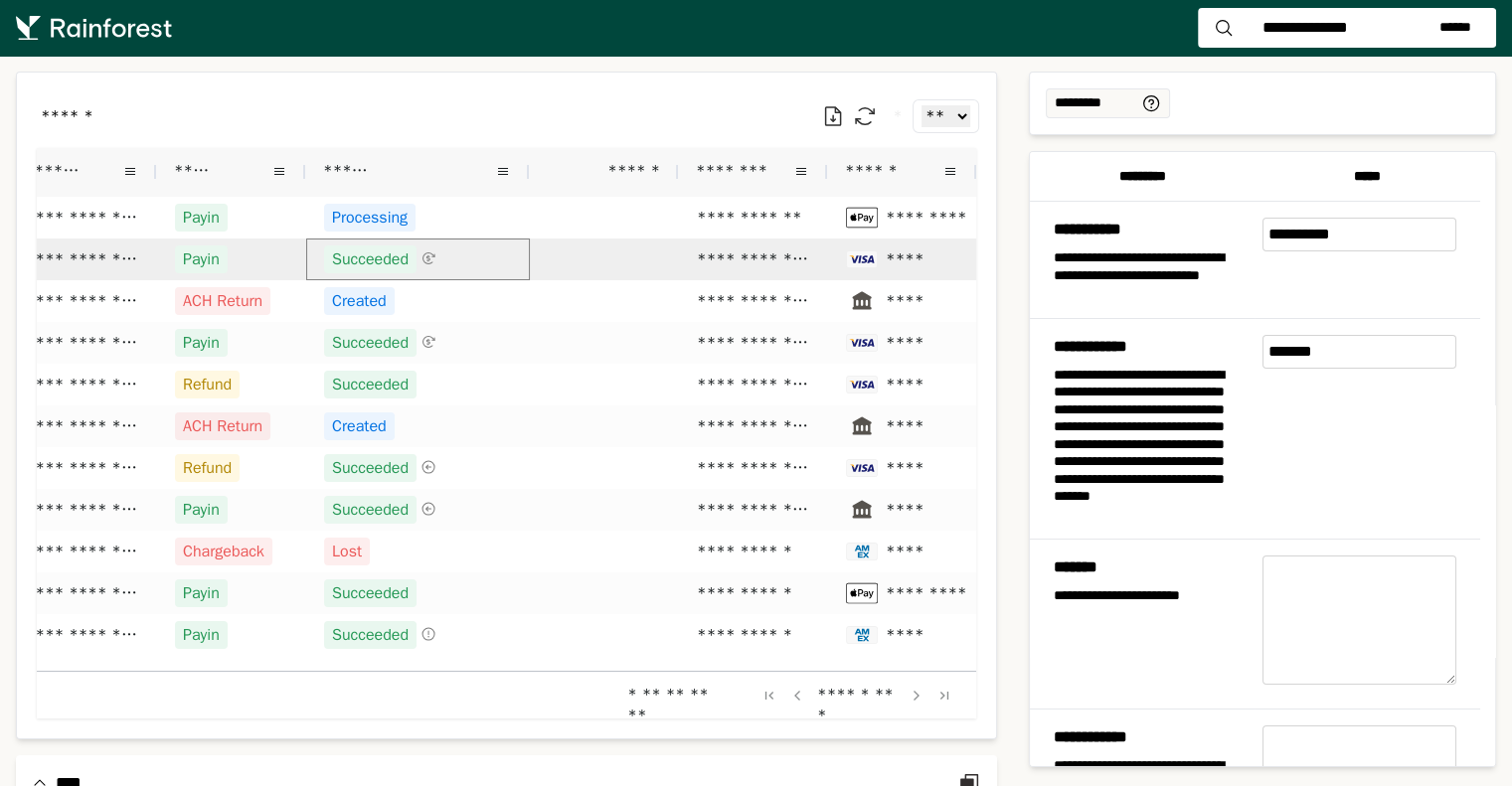 click 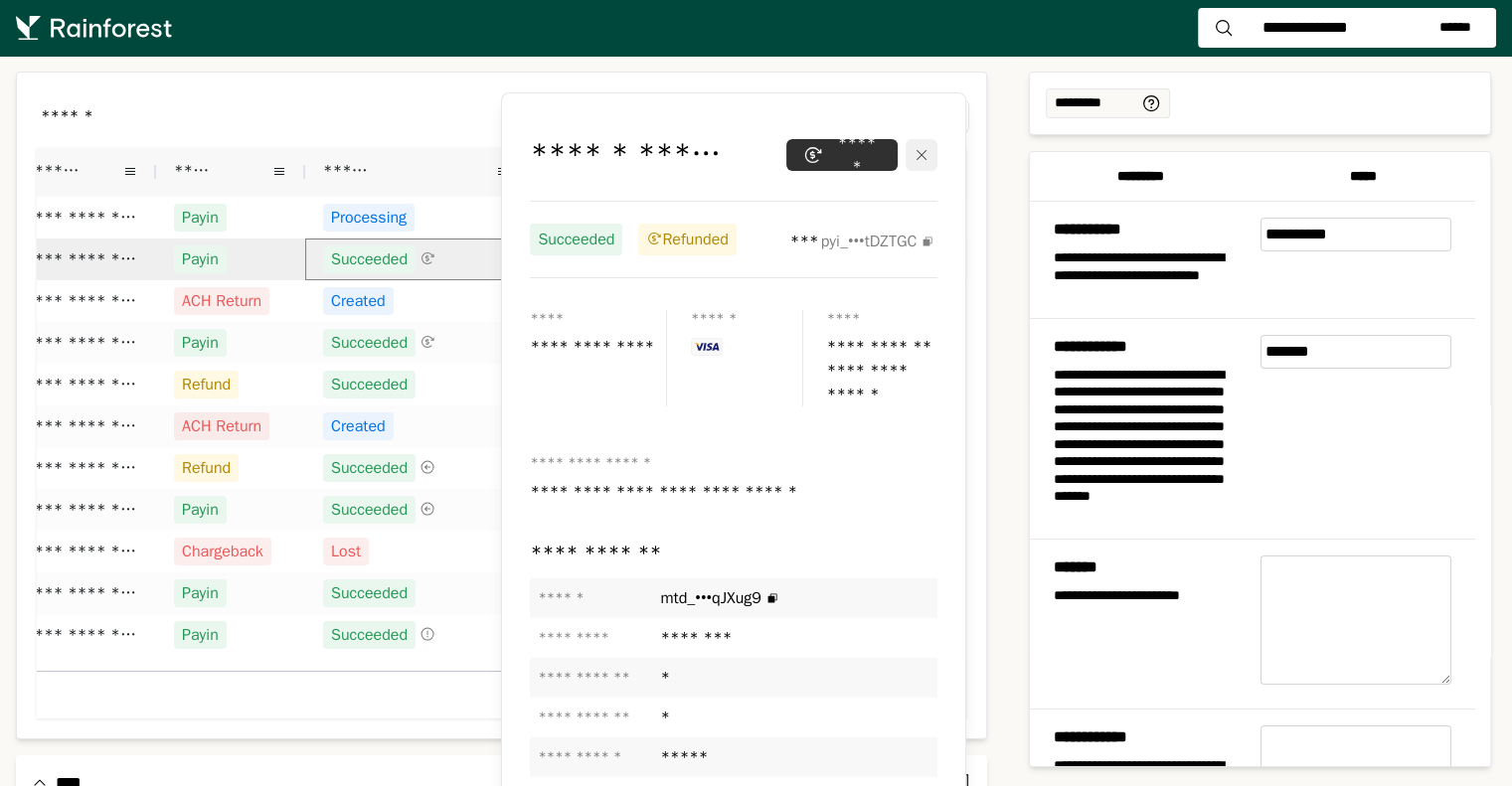 click 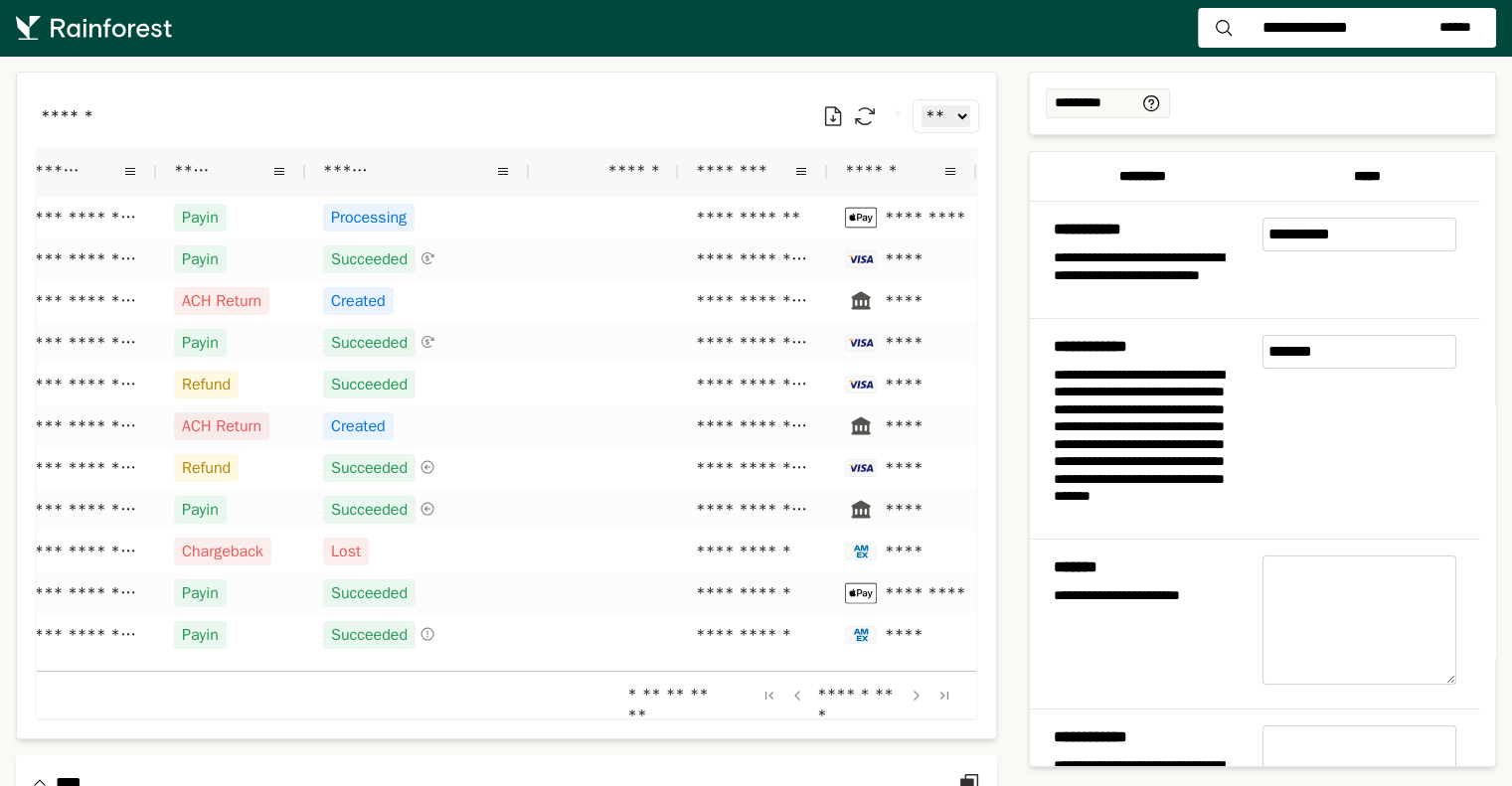 scroll, scrollTop: 0, scrollLeft: 29, axis: horizontal 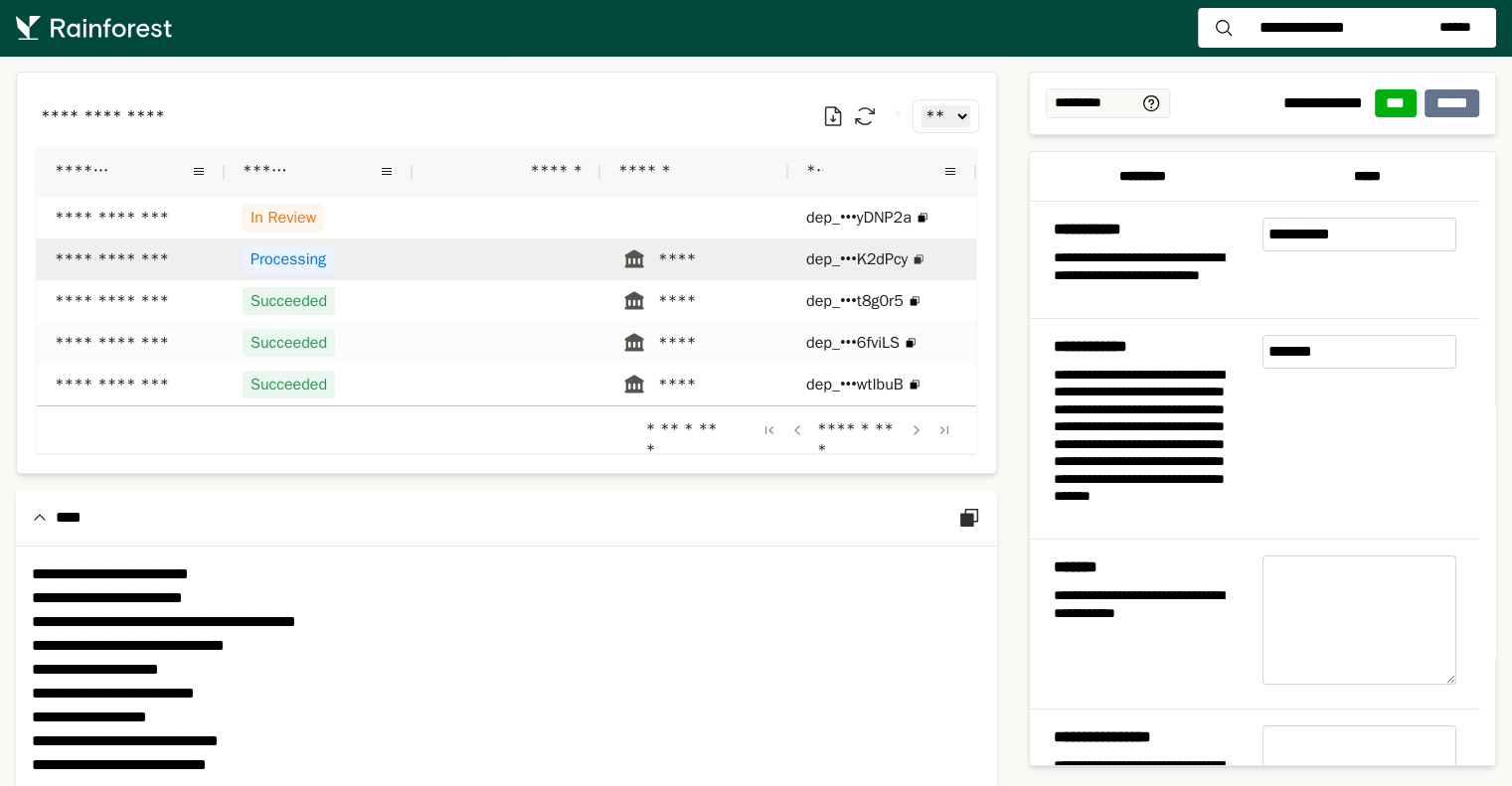 click 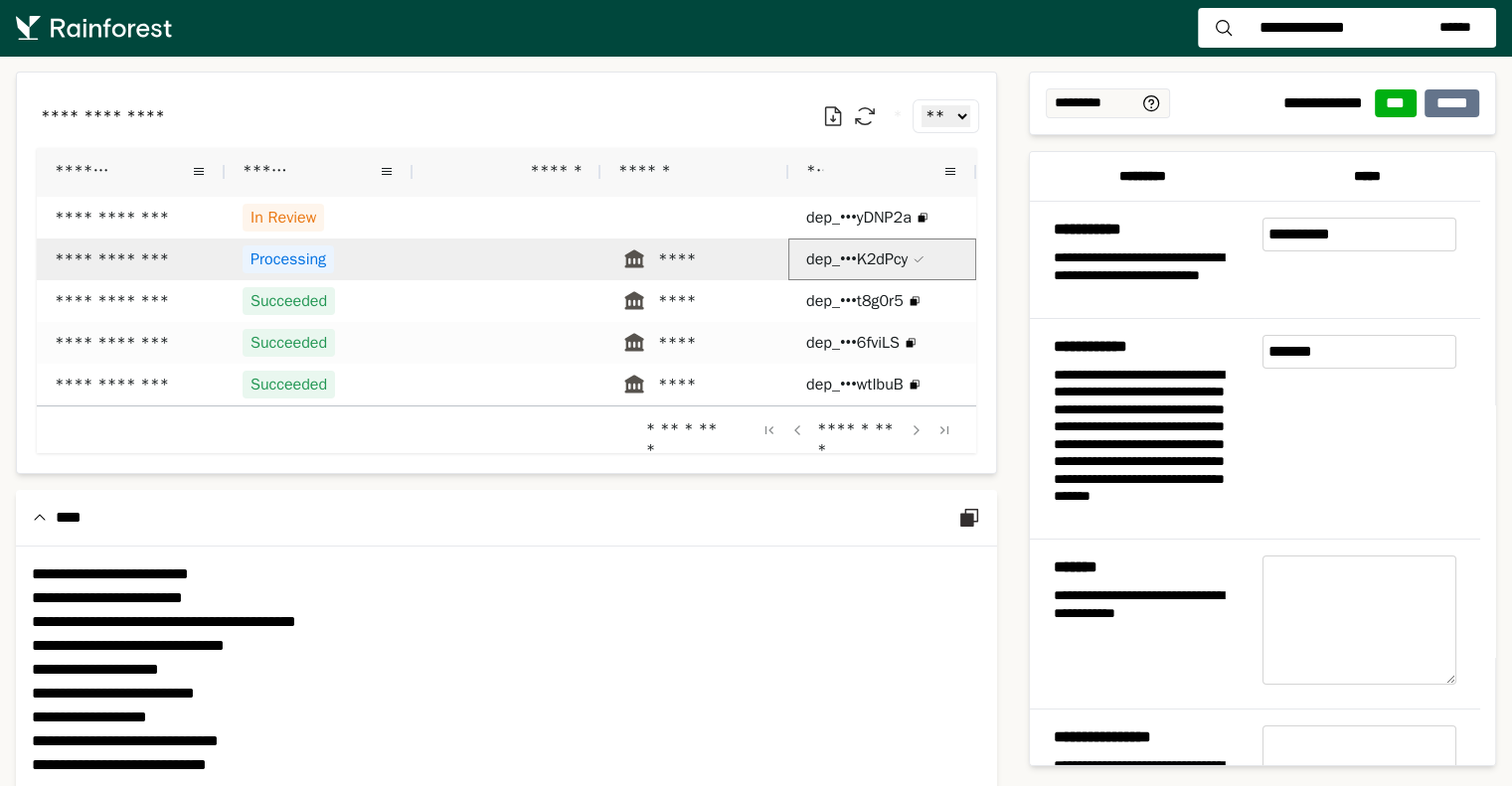 click 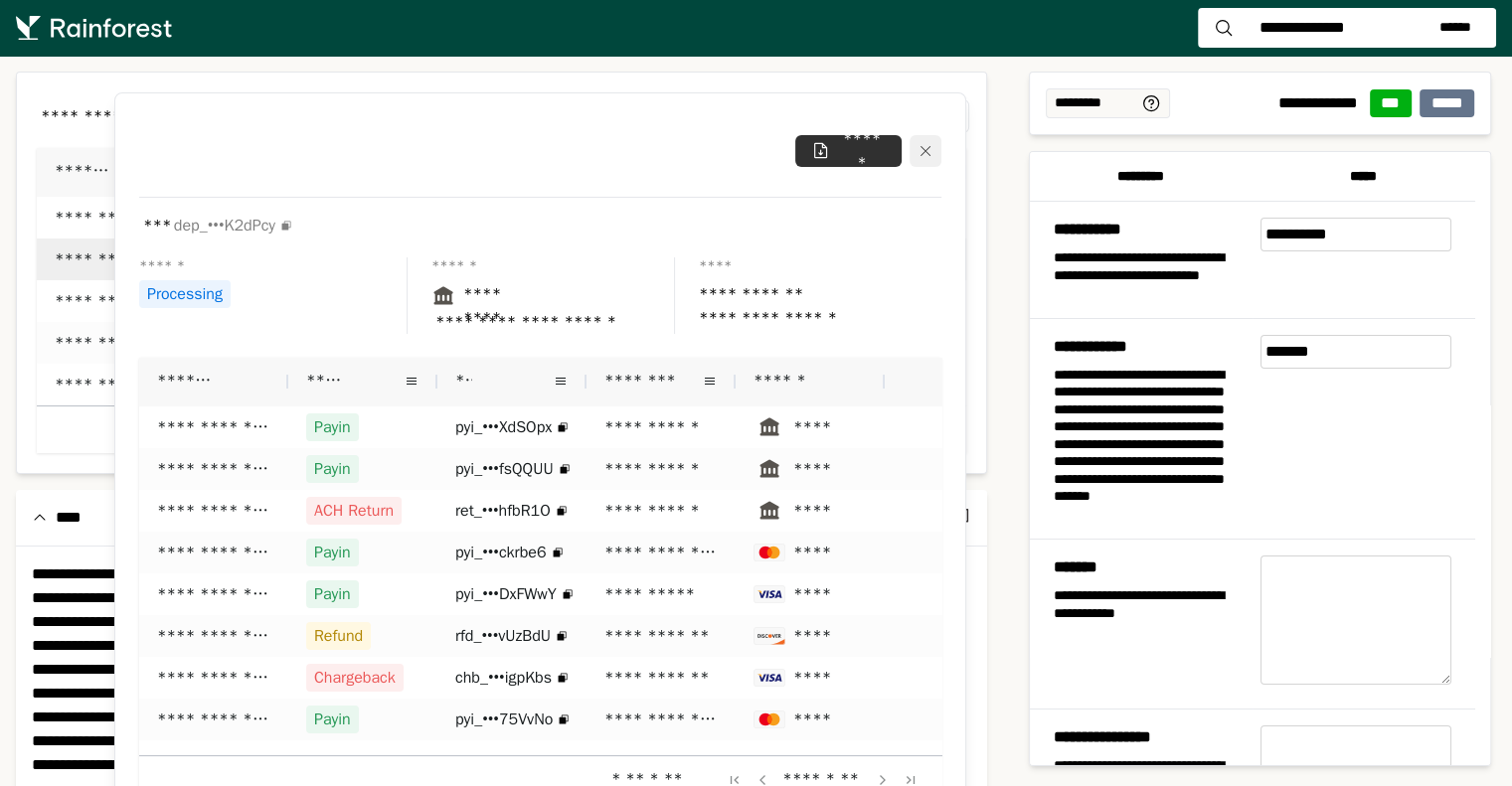 click 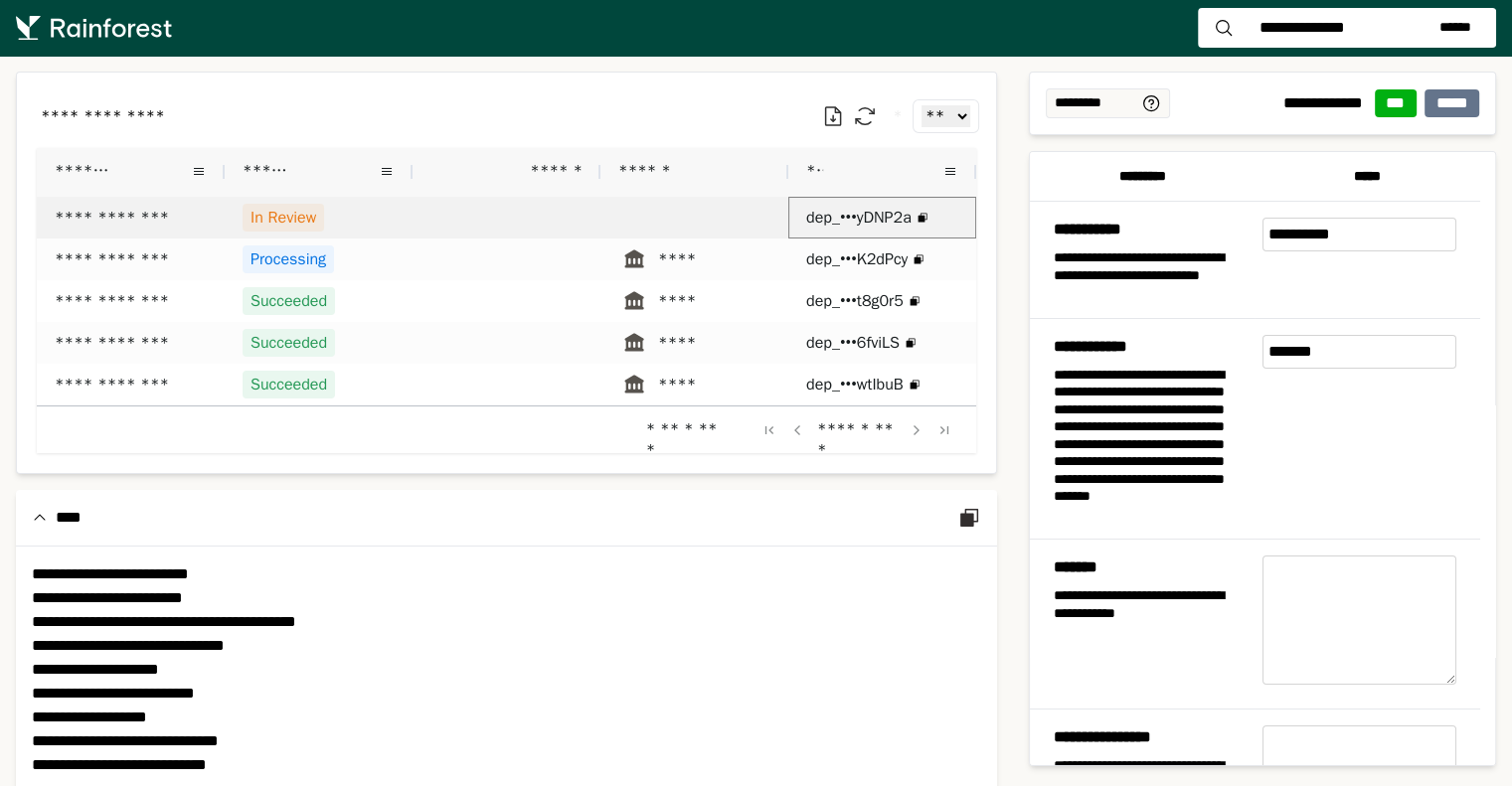 click on "dep_•••yDNP2a" at bounding box center [859, 218] 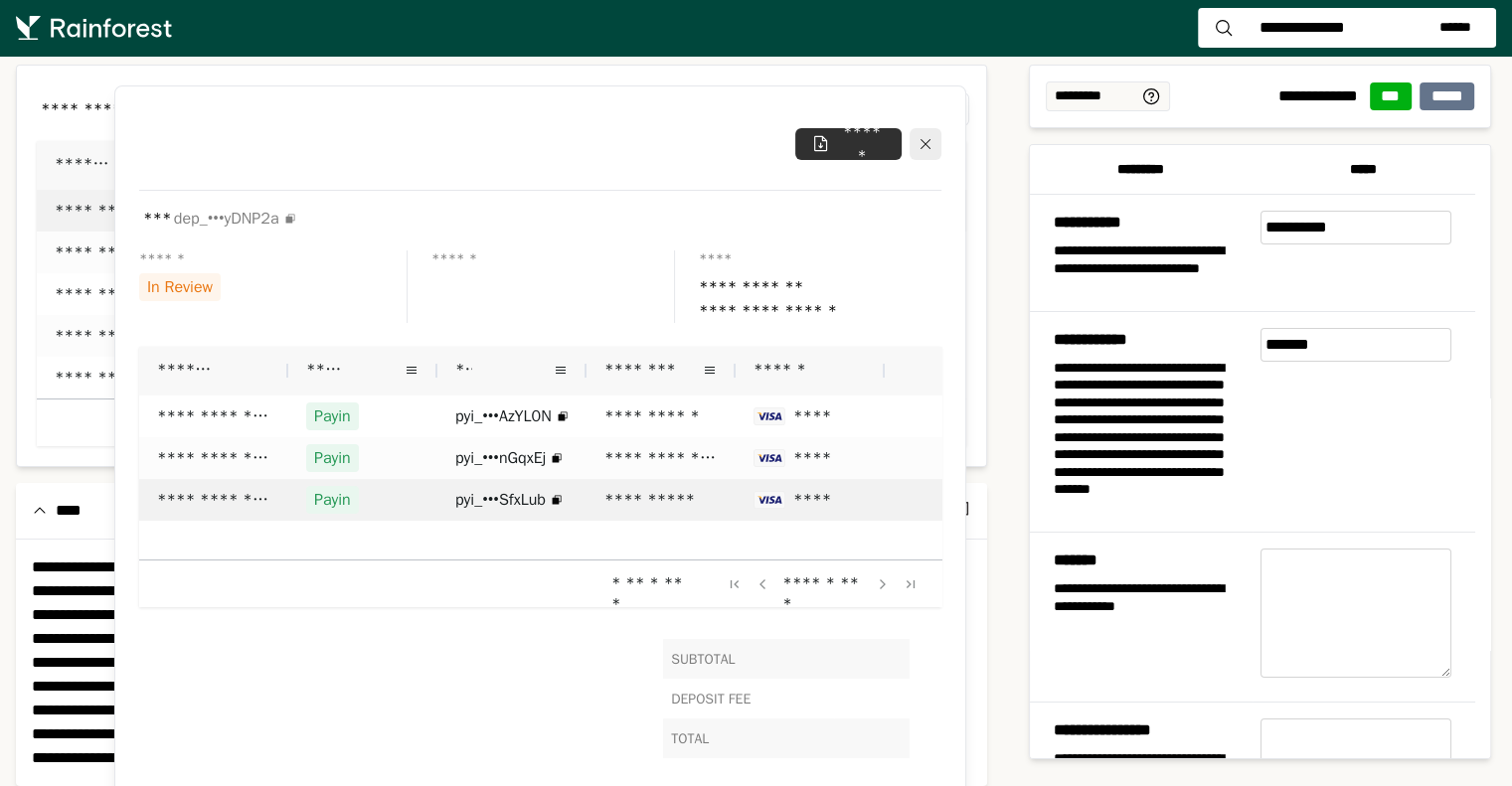 scroll, scrollTop: 12, scrollLeft: 0, axis: vertical 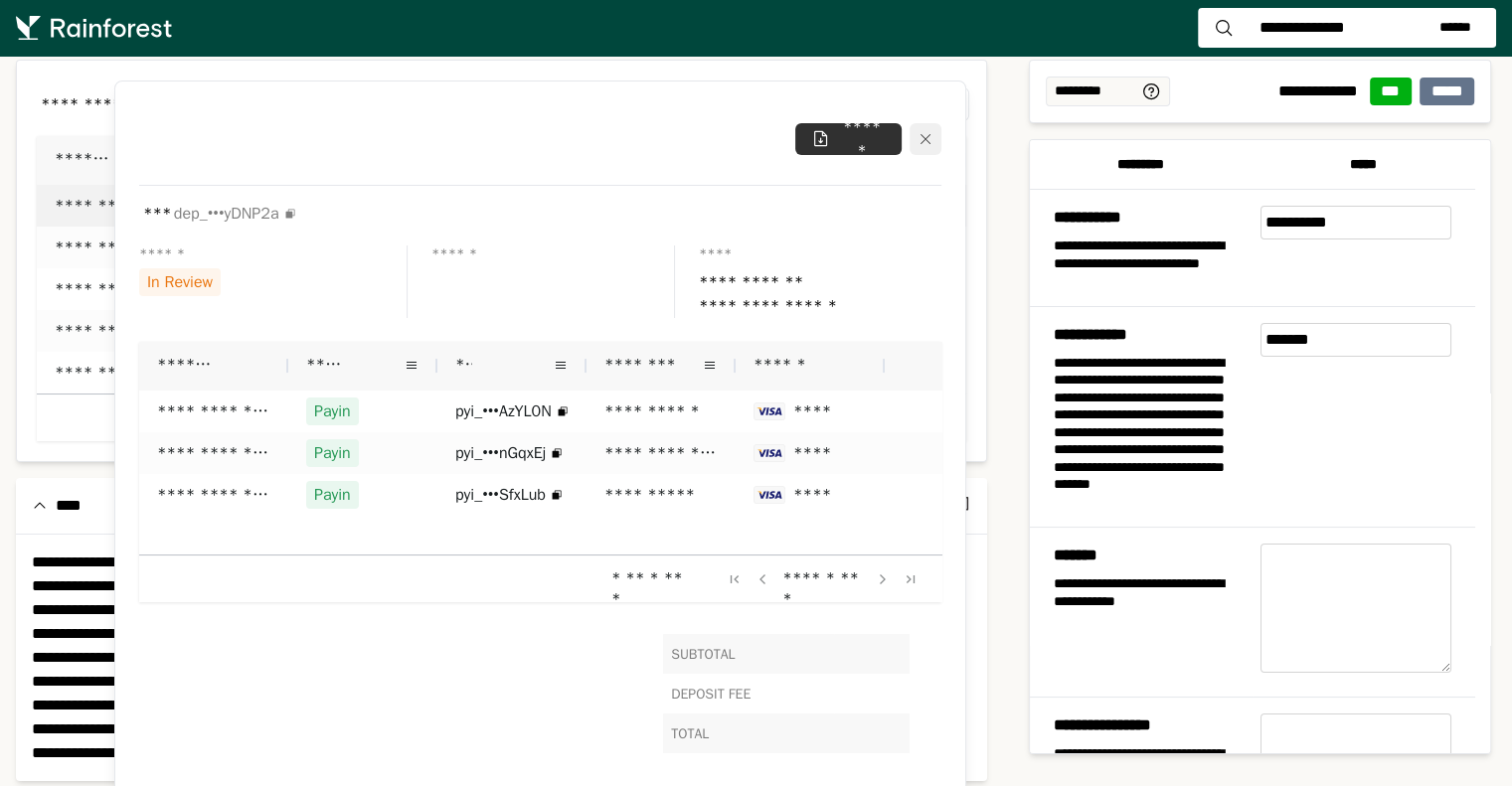 click 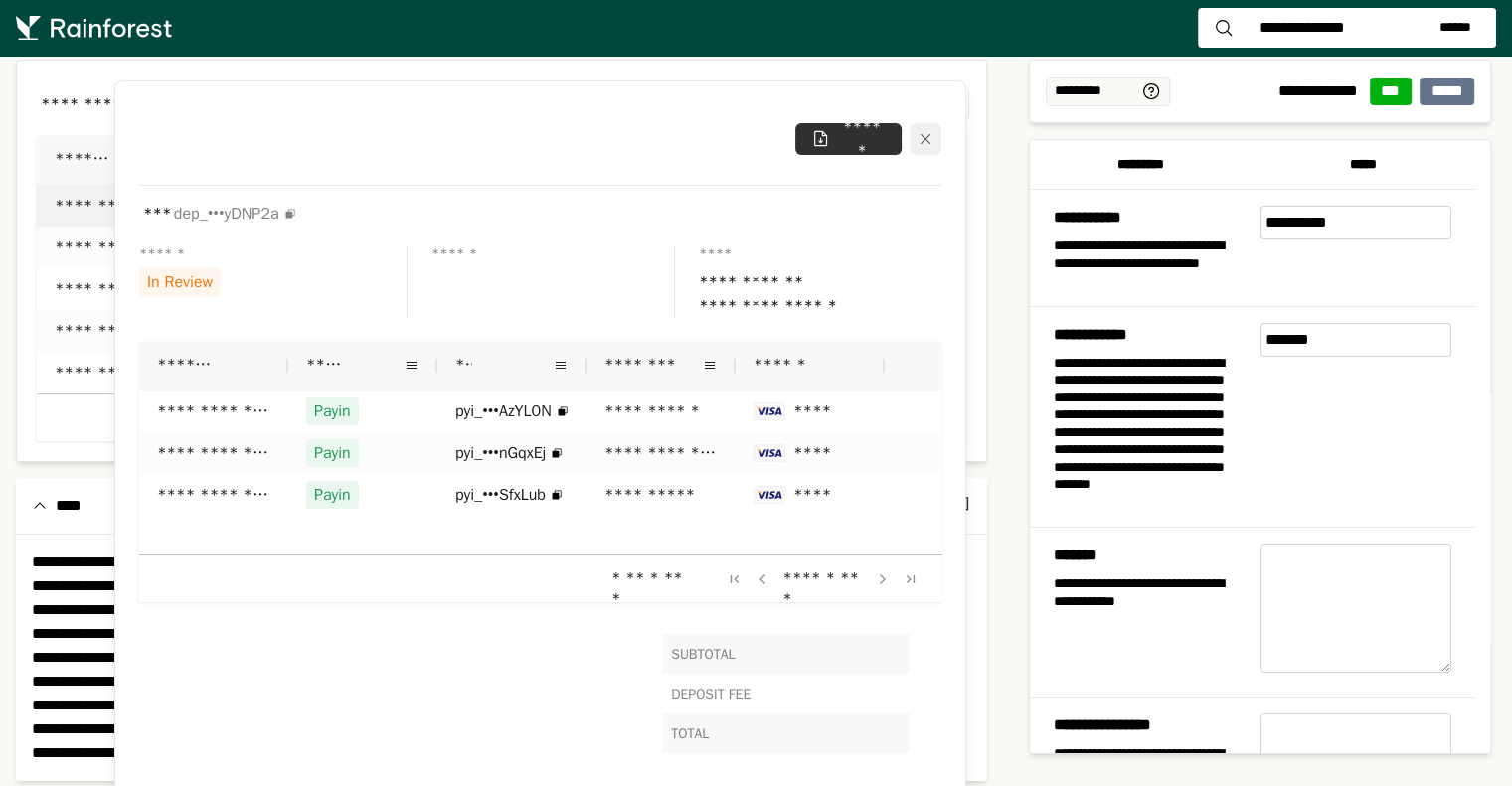 scroll, scrollTop: 0, scrollLeft: 0, axis: both 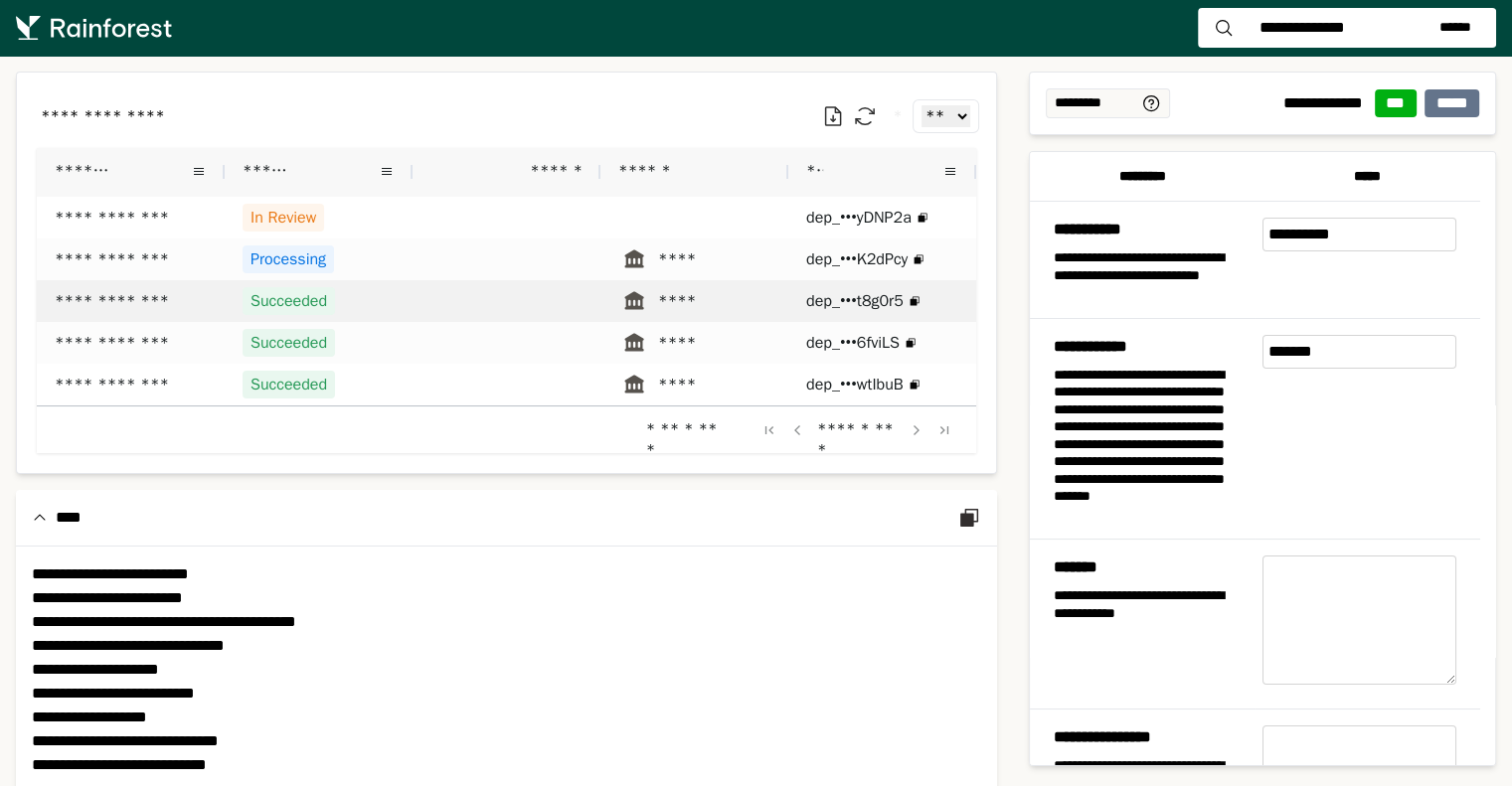 click on "Succeeded" at bounding box center [288, 301] 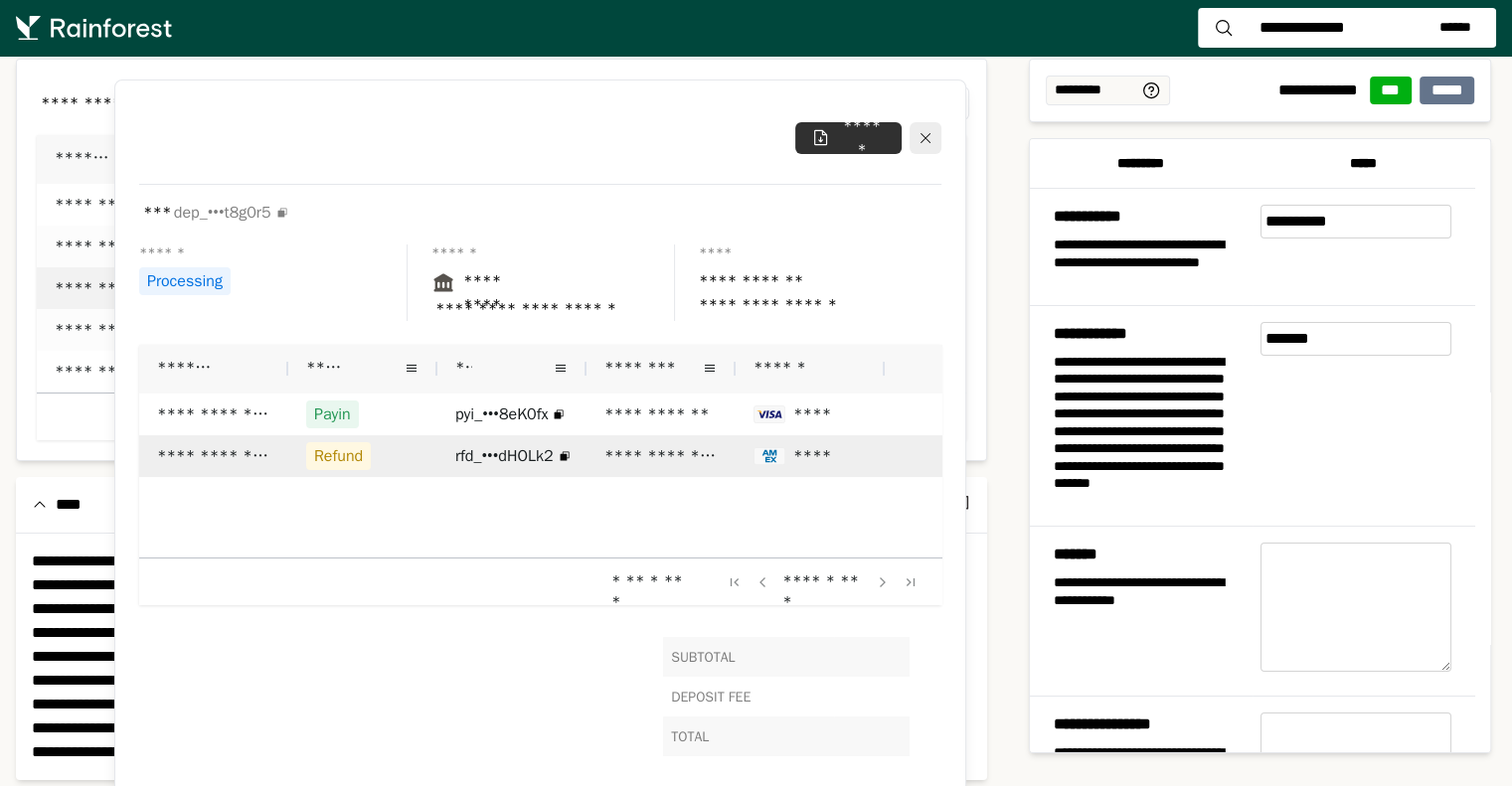 scroll, scrollTop: 16, scrollLeft: 0, axis: vertical 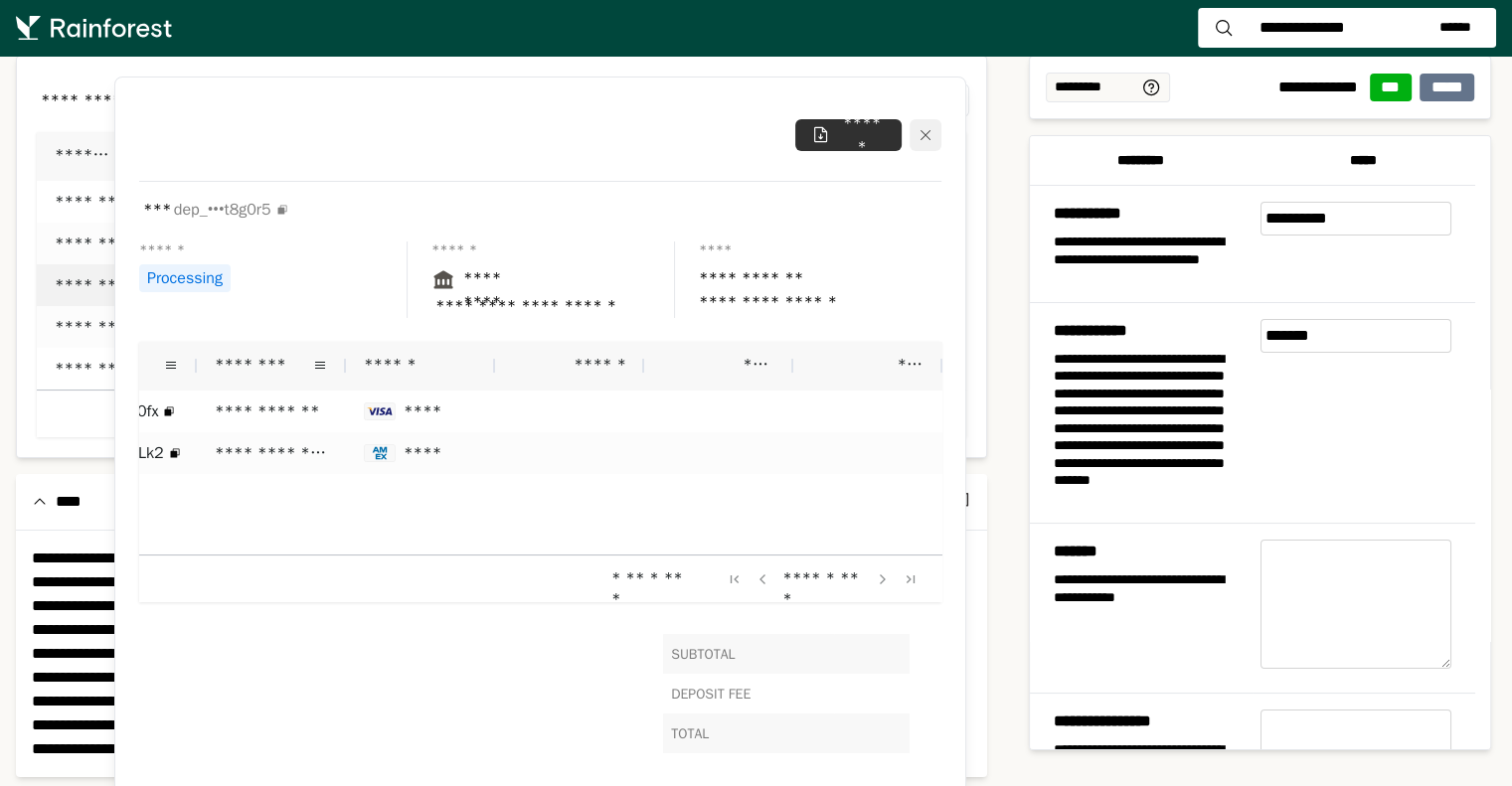 click 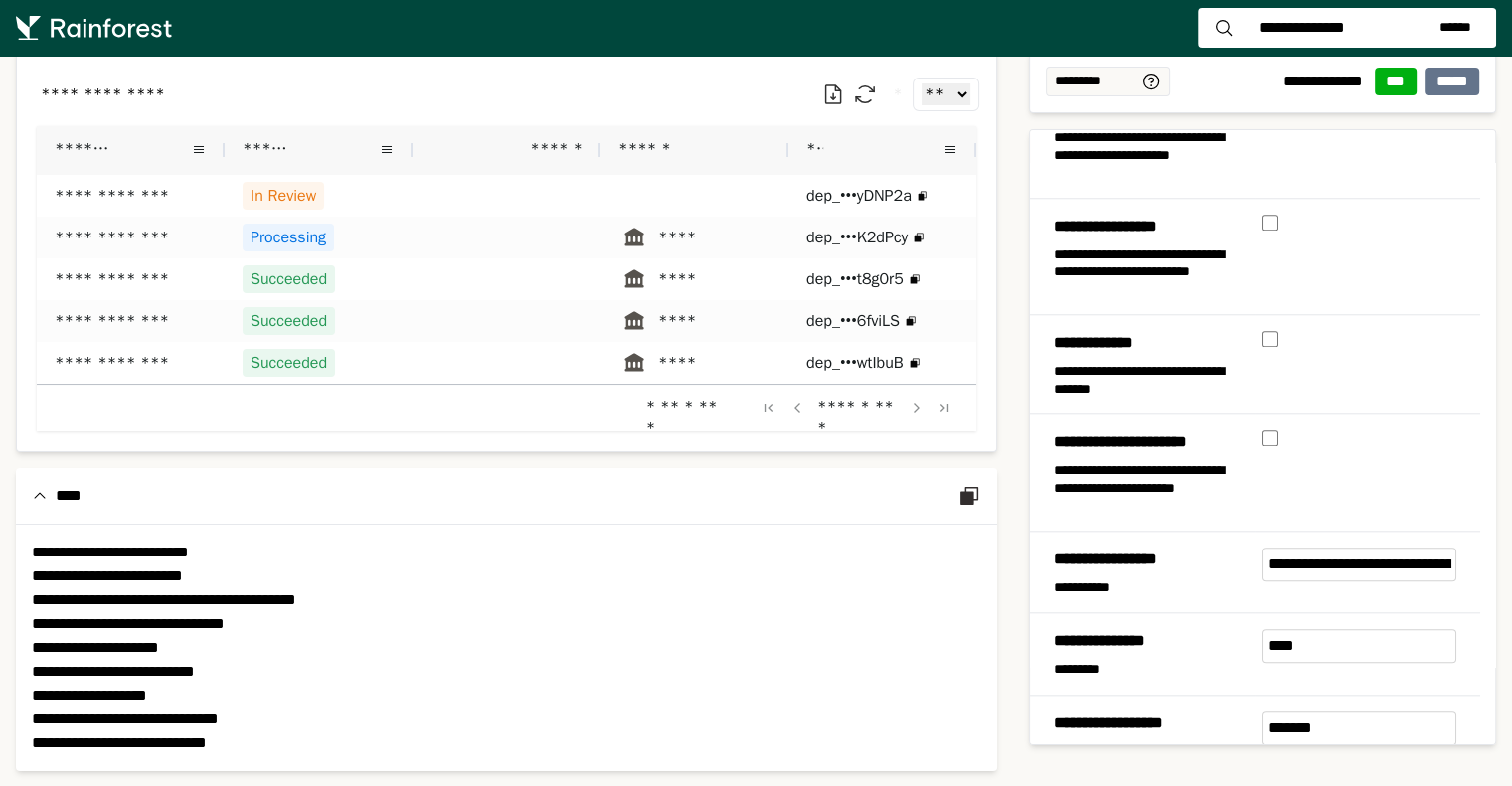 click on "*****" at bounding box center (1452, 81) 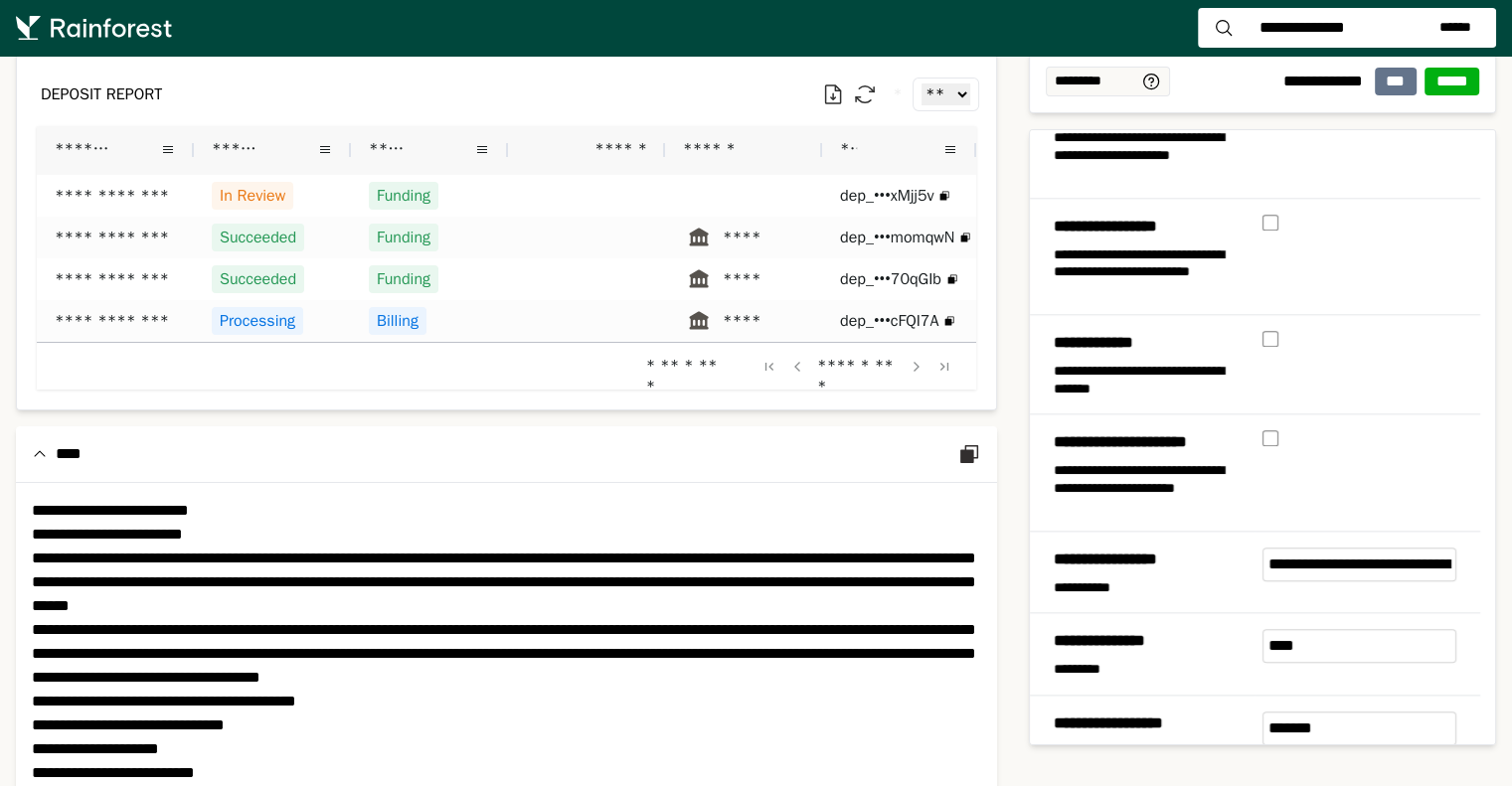 click on "***" at bounding box center [1396, 81] 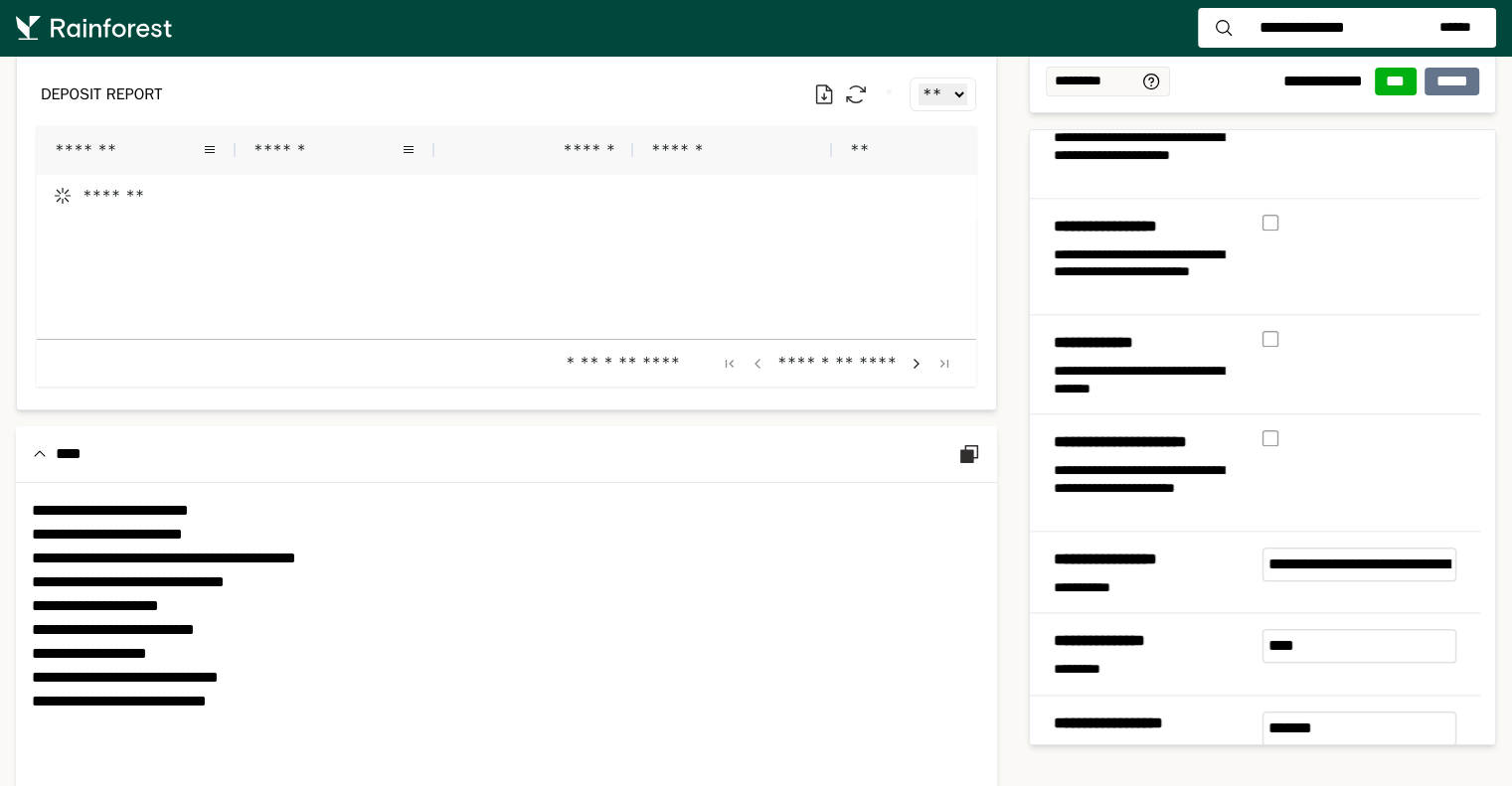 type on "**********" 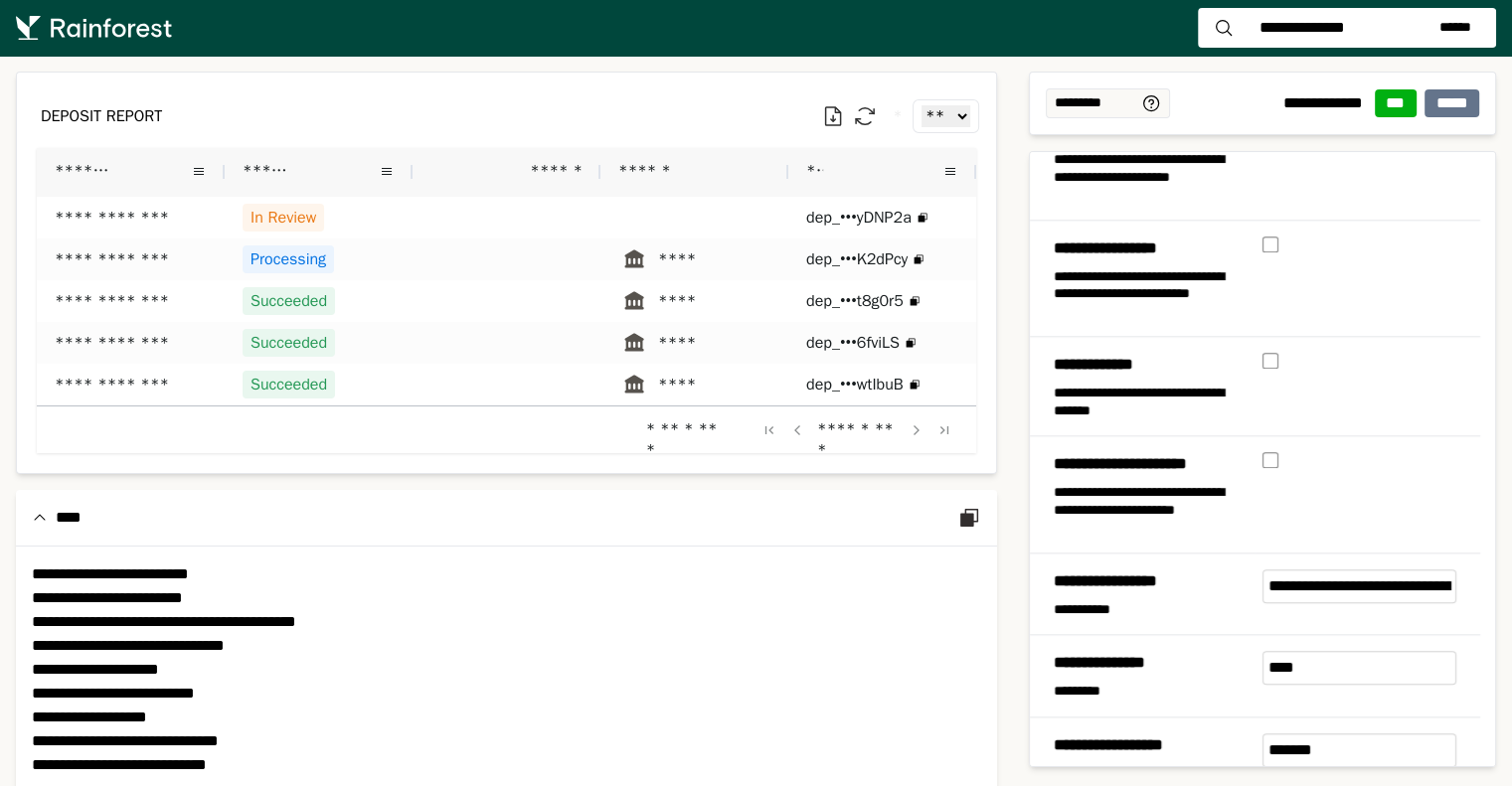 click on "*****" at bounding box center (1452, 103) 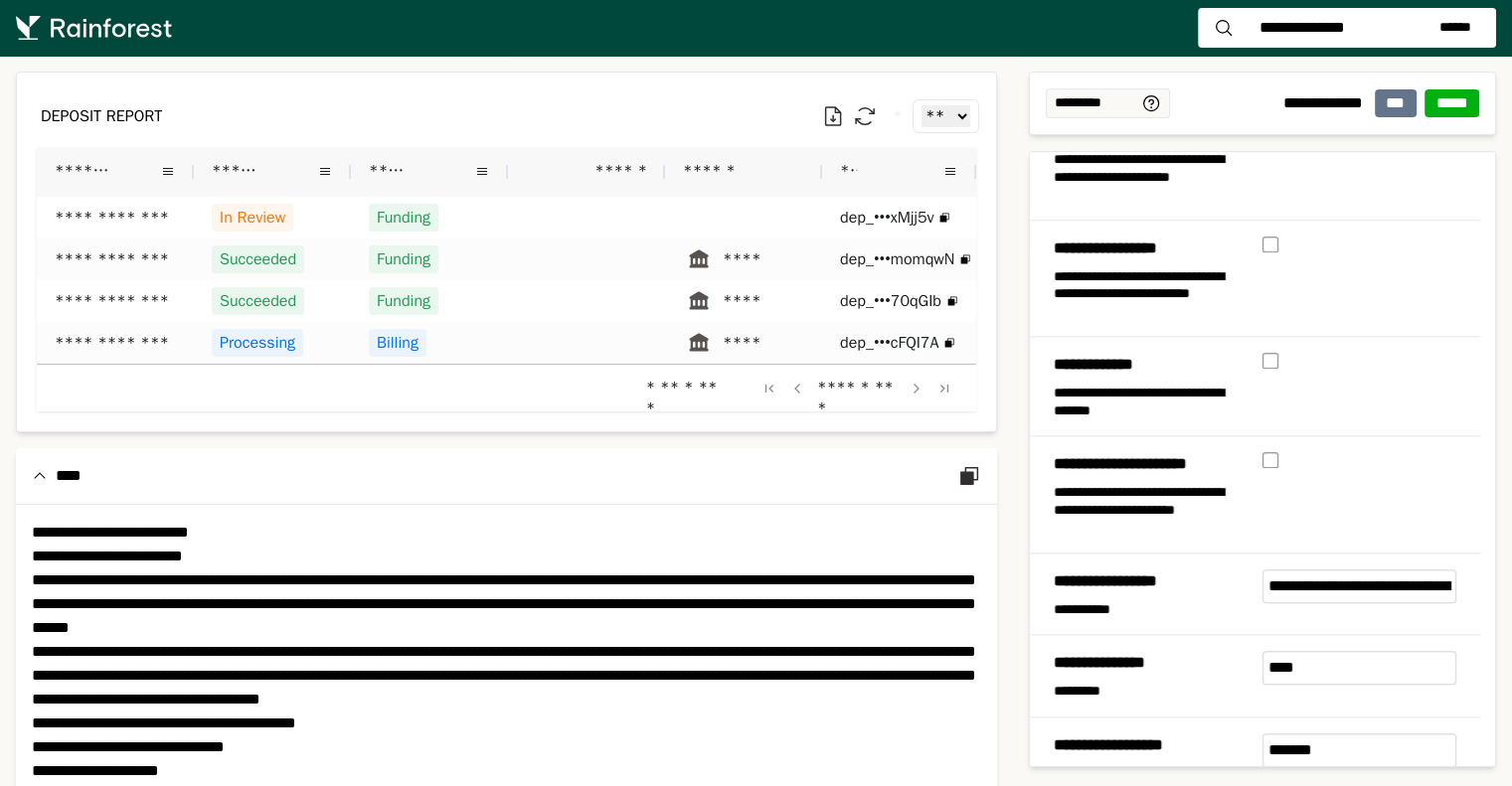 click on "***" at bounding box center (1396, 103) 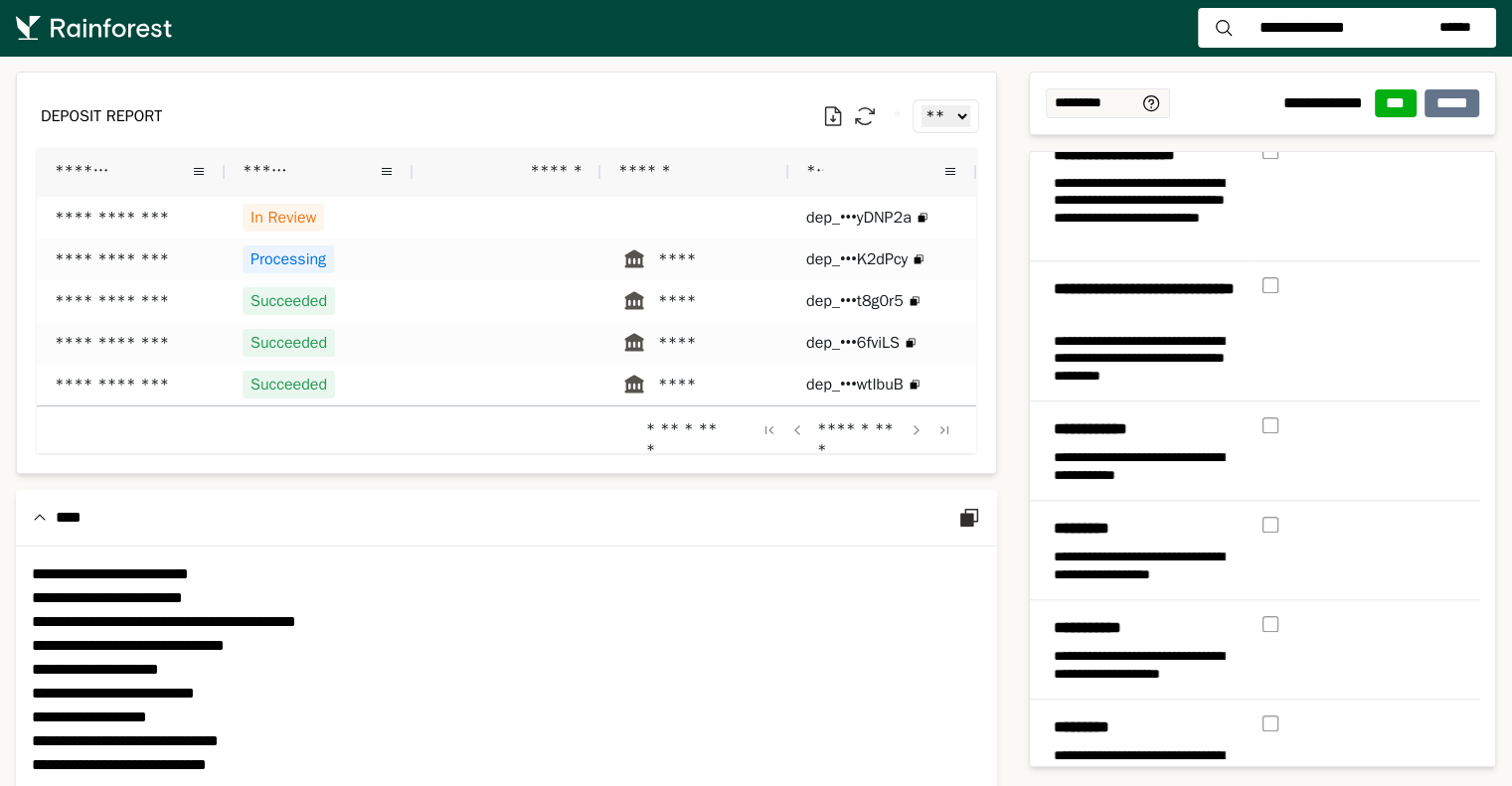 click on "***" at bounding box center (1396, 103) 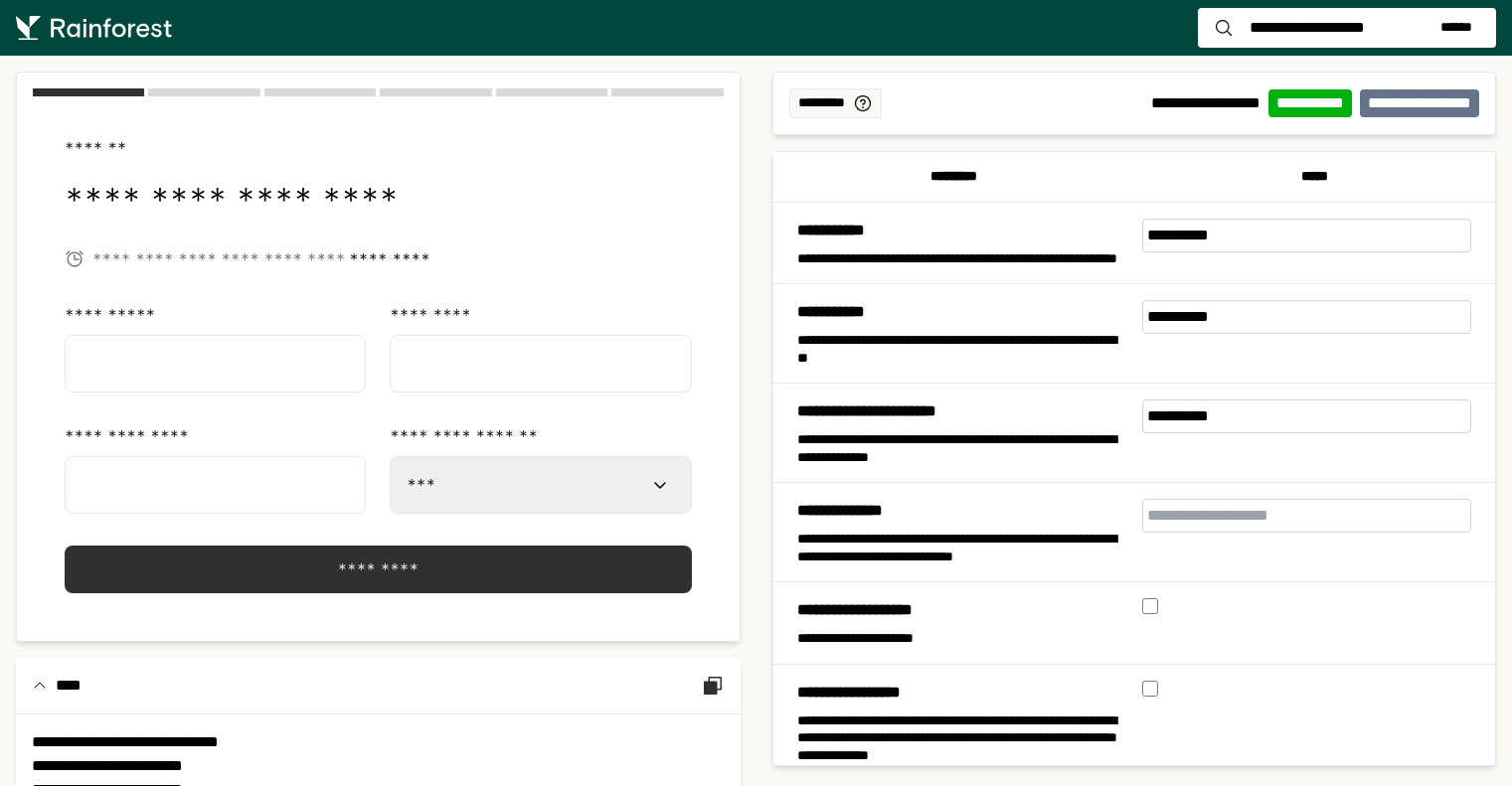 select on "***" 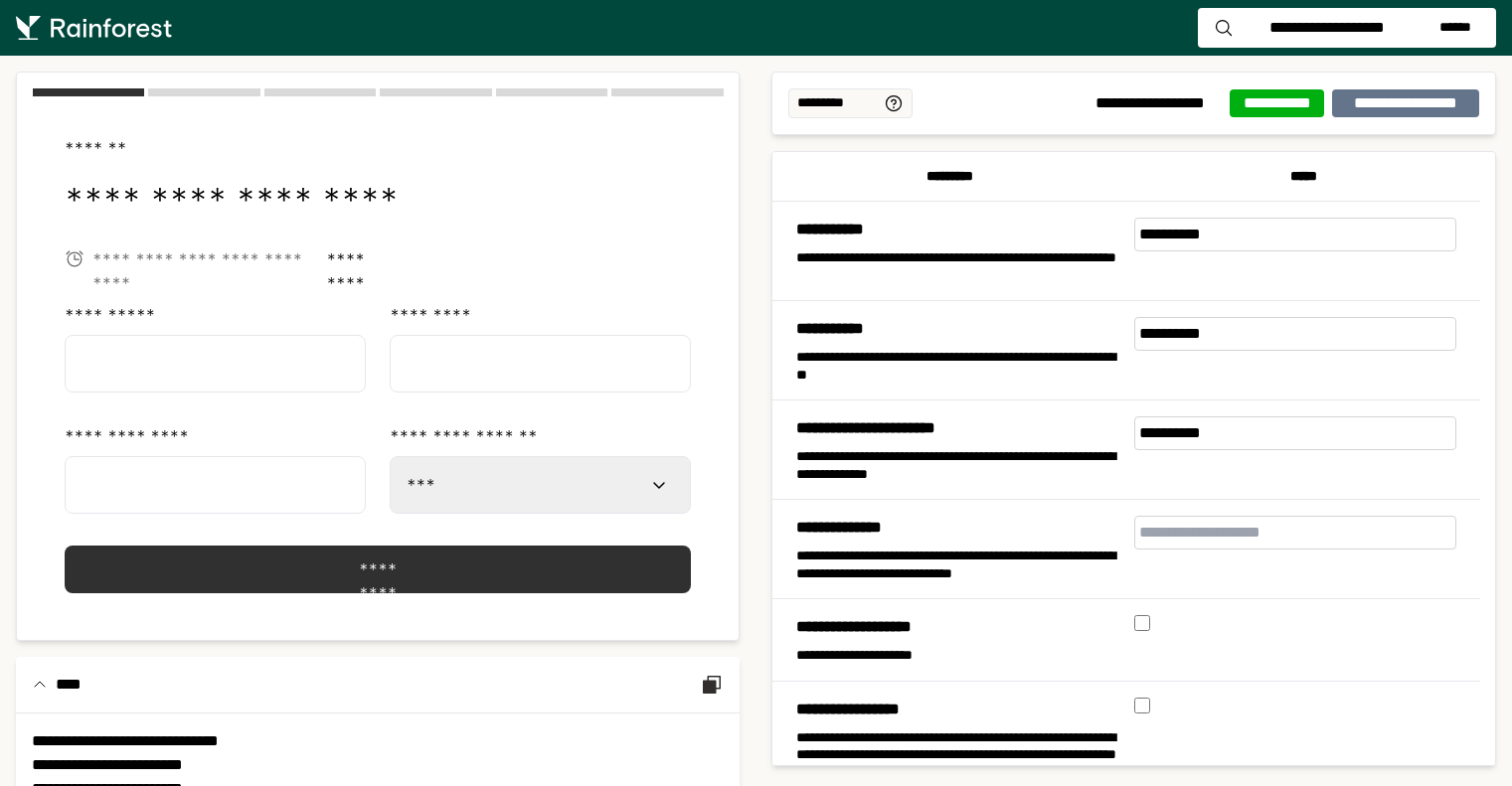 scroll, scrollTop: 0, scrollLeft: 0, axis: both 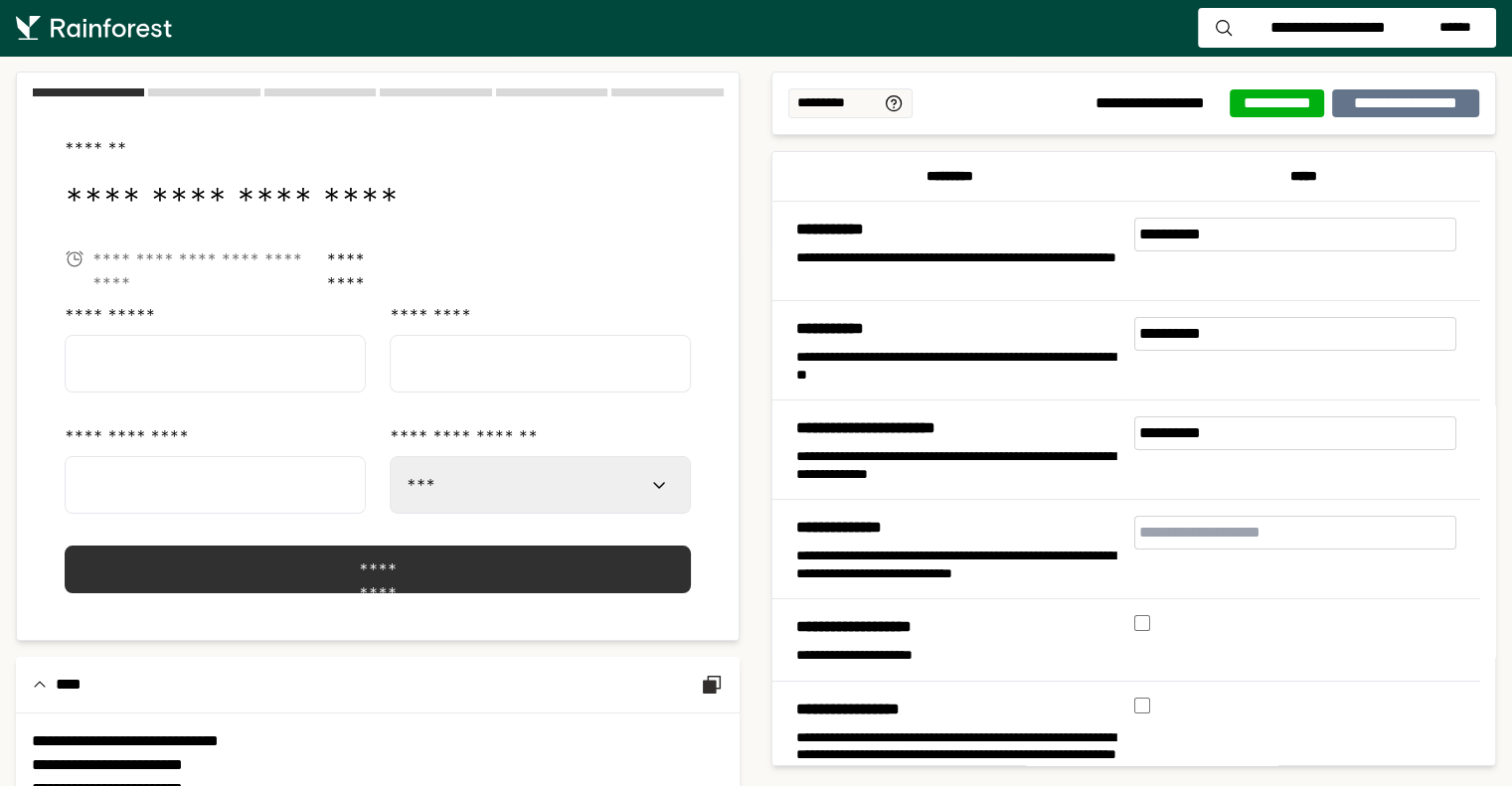 click at bounding box center [215, 364] 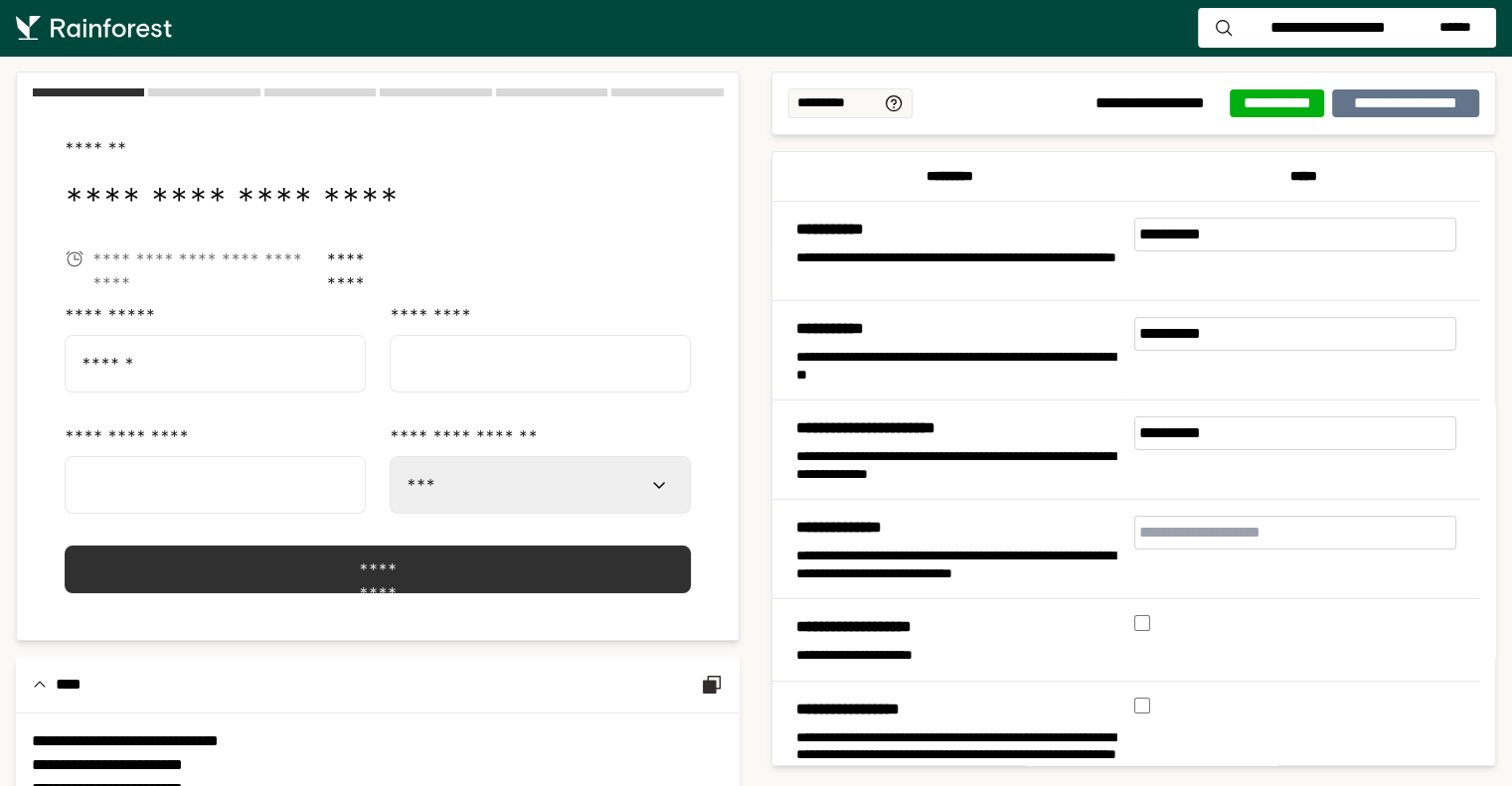type on "******" 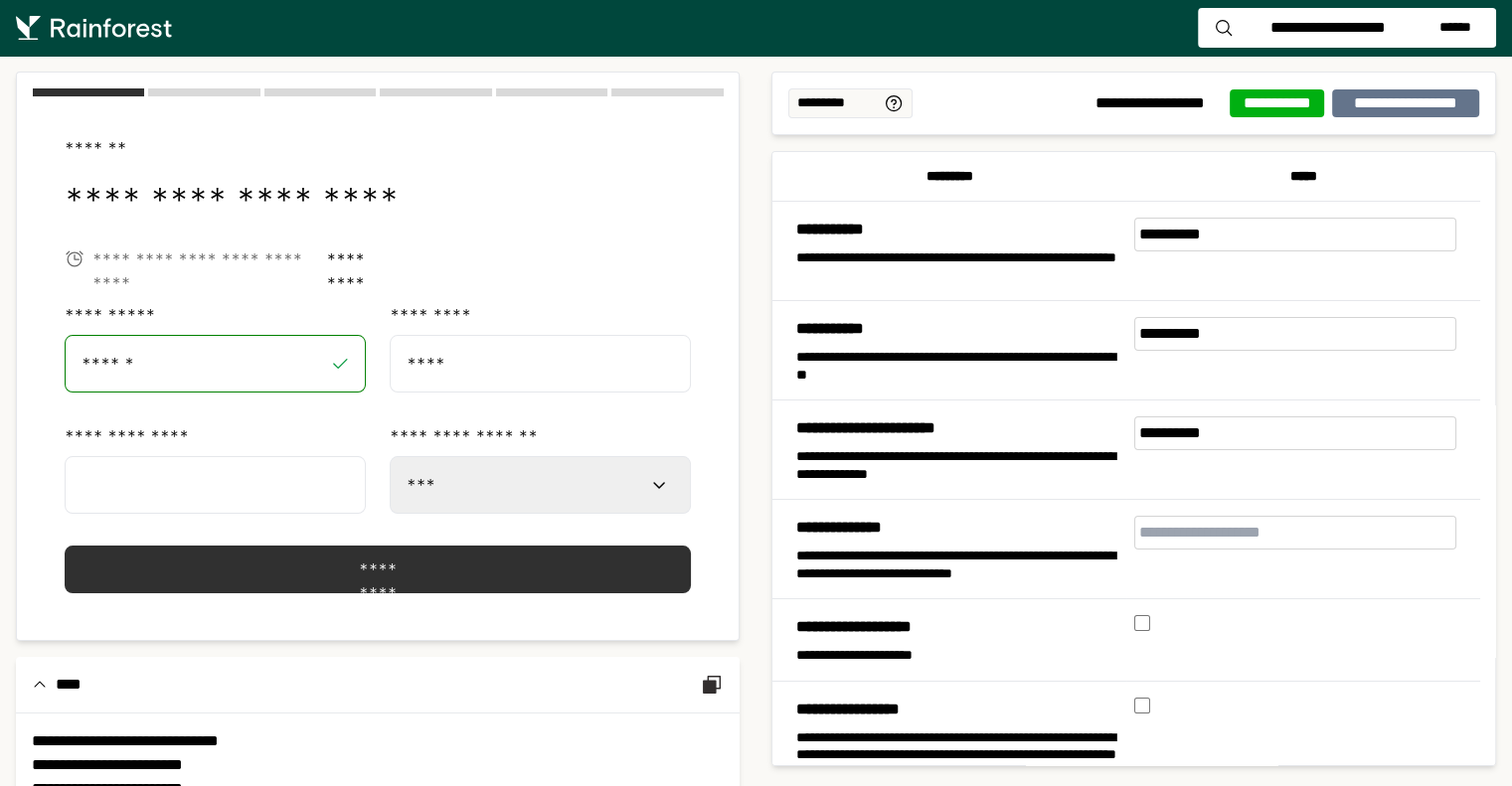 type on "****" 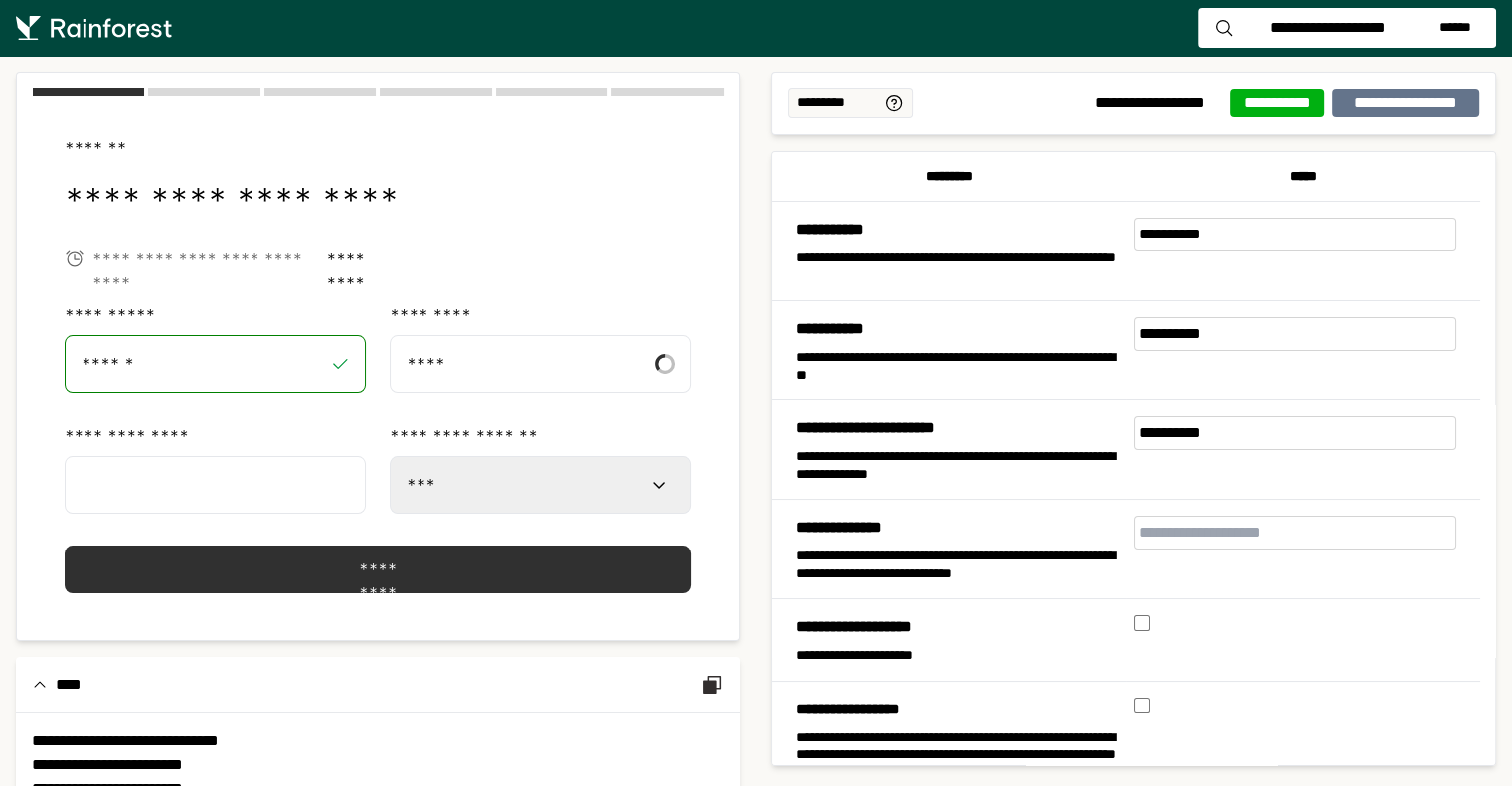 click at bounding box center (215, 485) 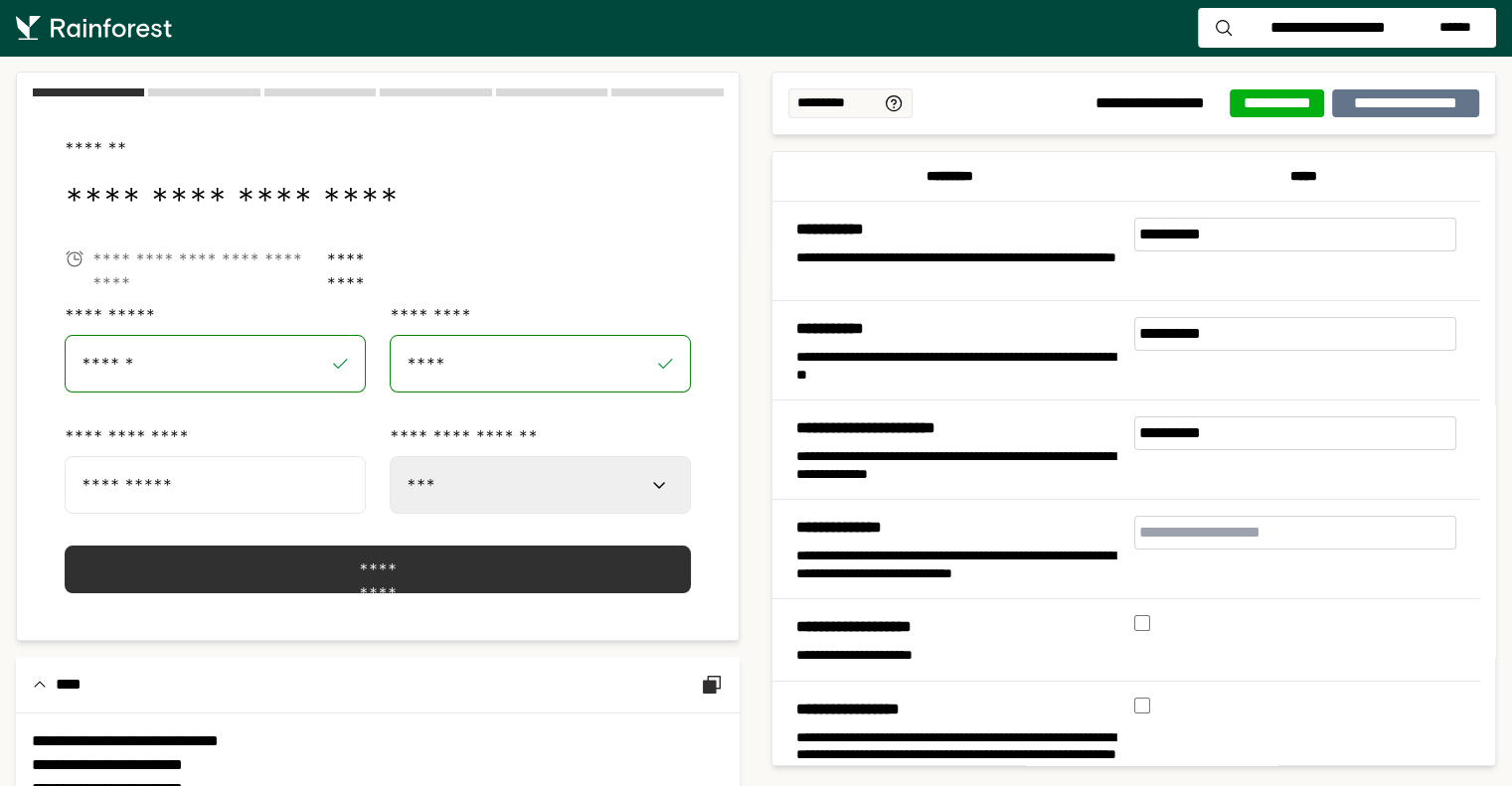 type on "**********" 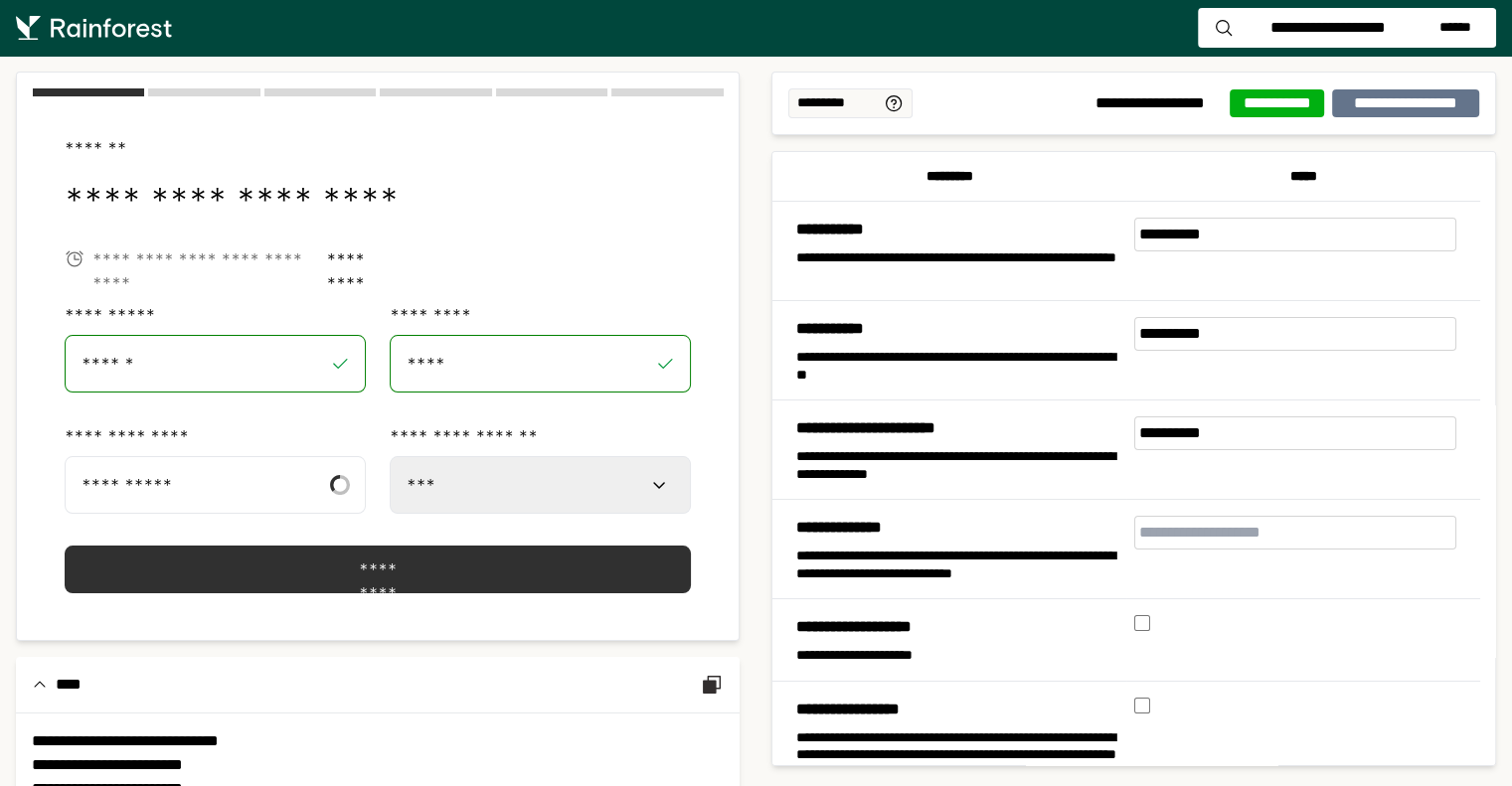click on "**********" at bounding box center (540, 485) 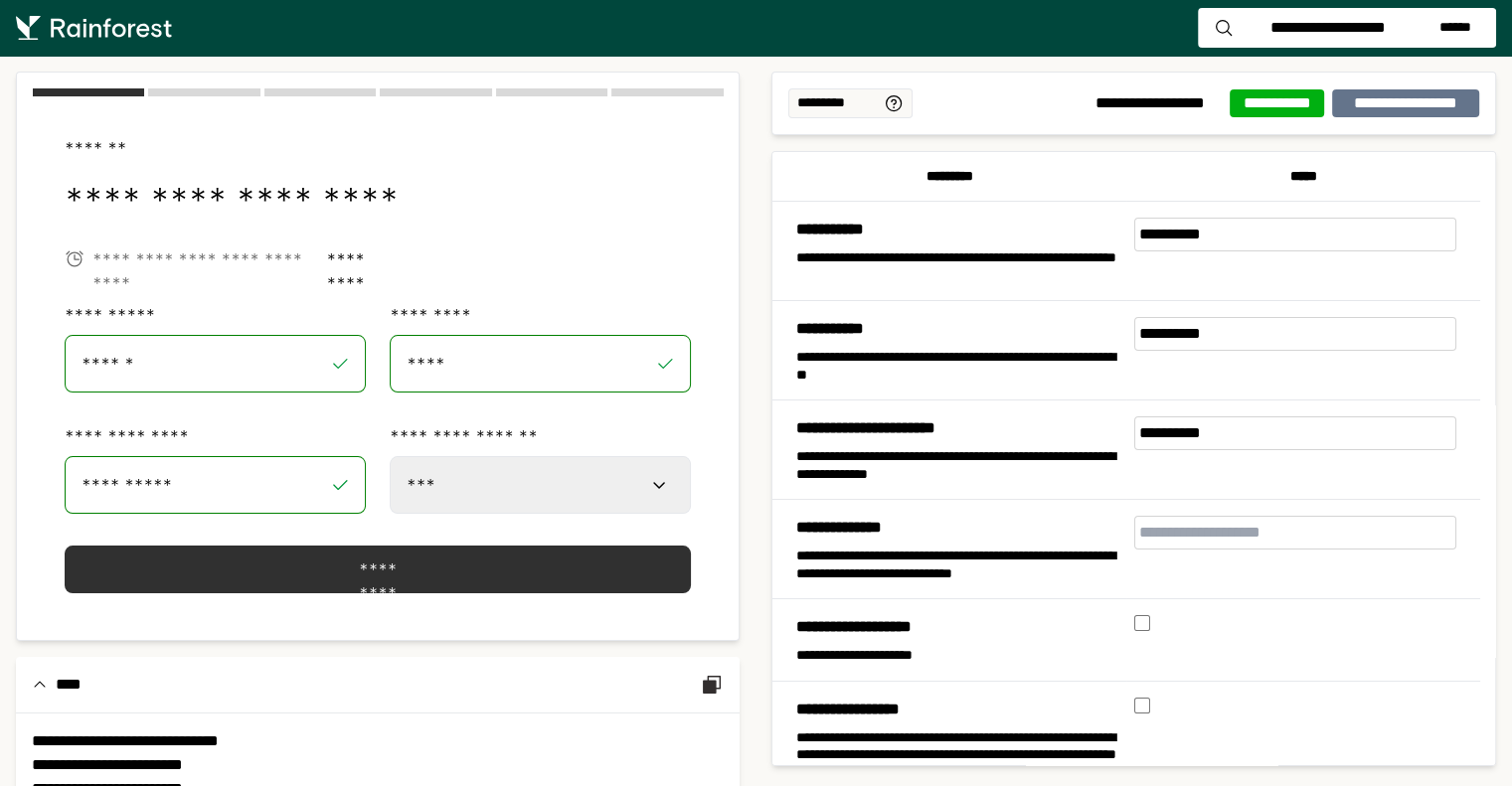click on "**********" at bounding box center [540, 485] 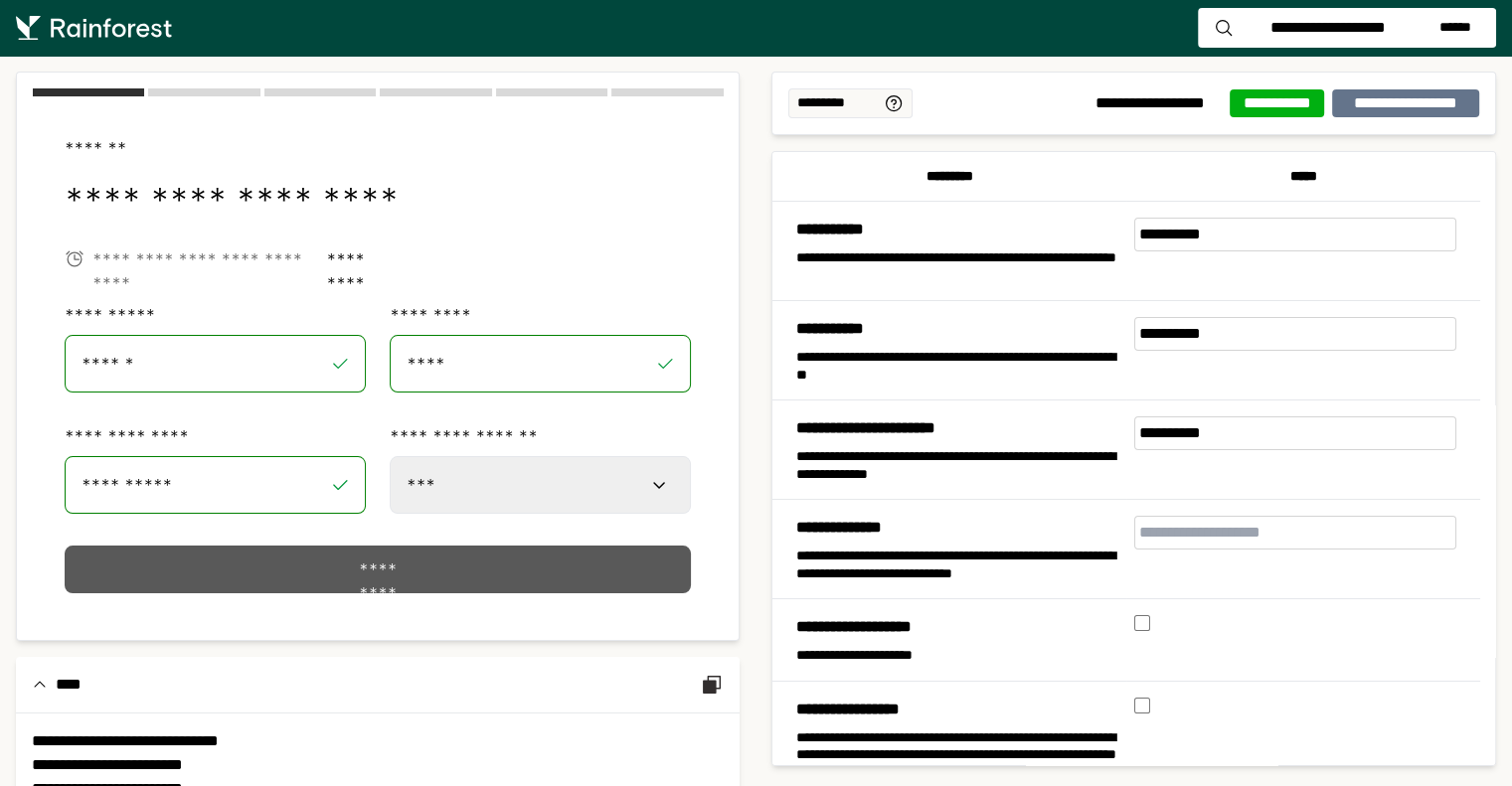 click on "*********" at bounding box center [378, 569] 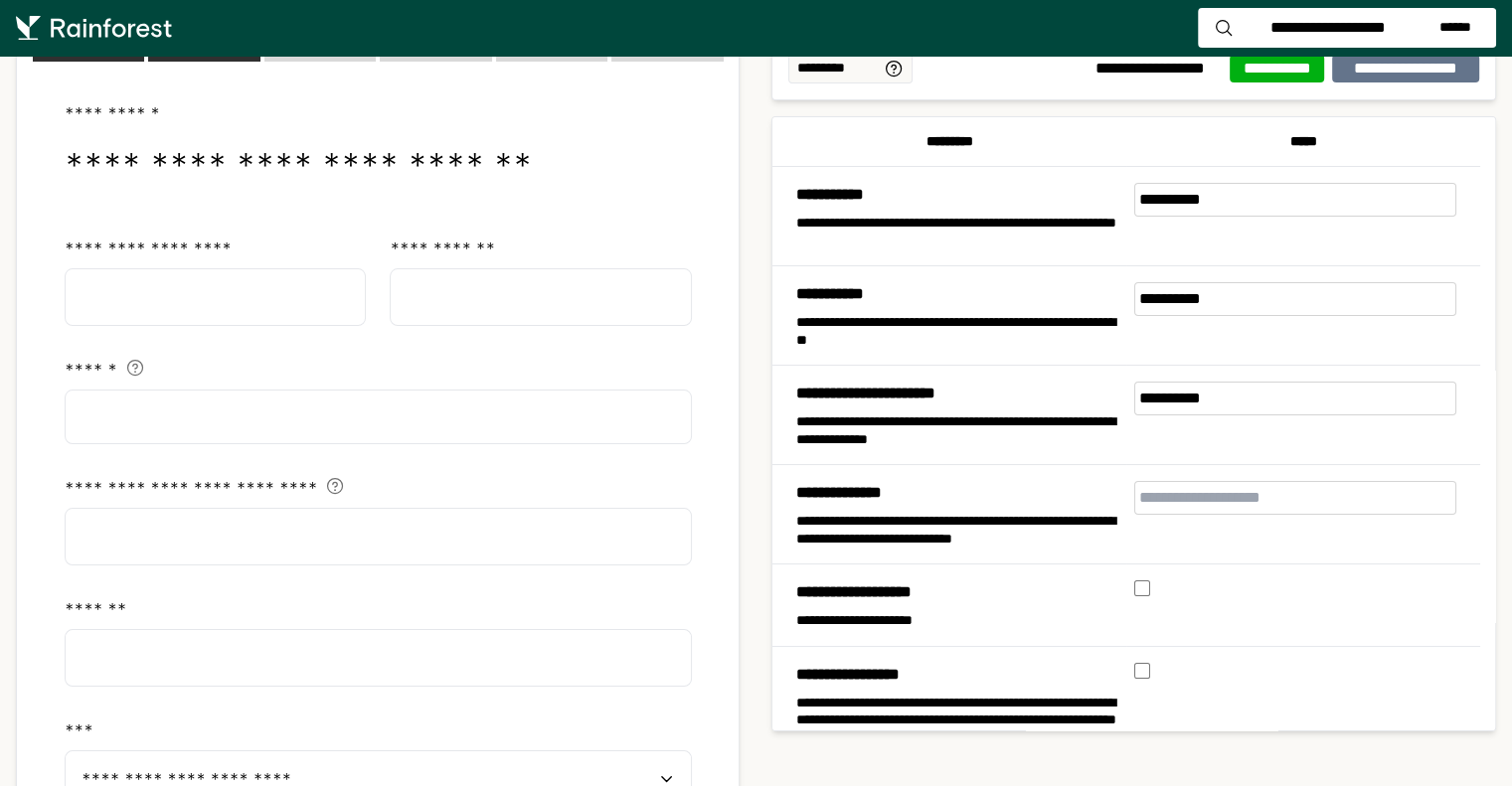 scroll, scrollTop: 0, scrollLeft: 0, axis: both 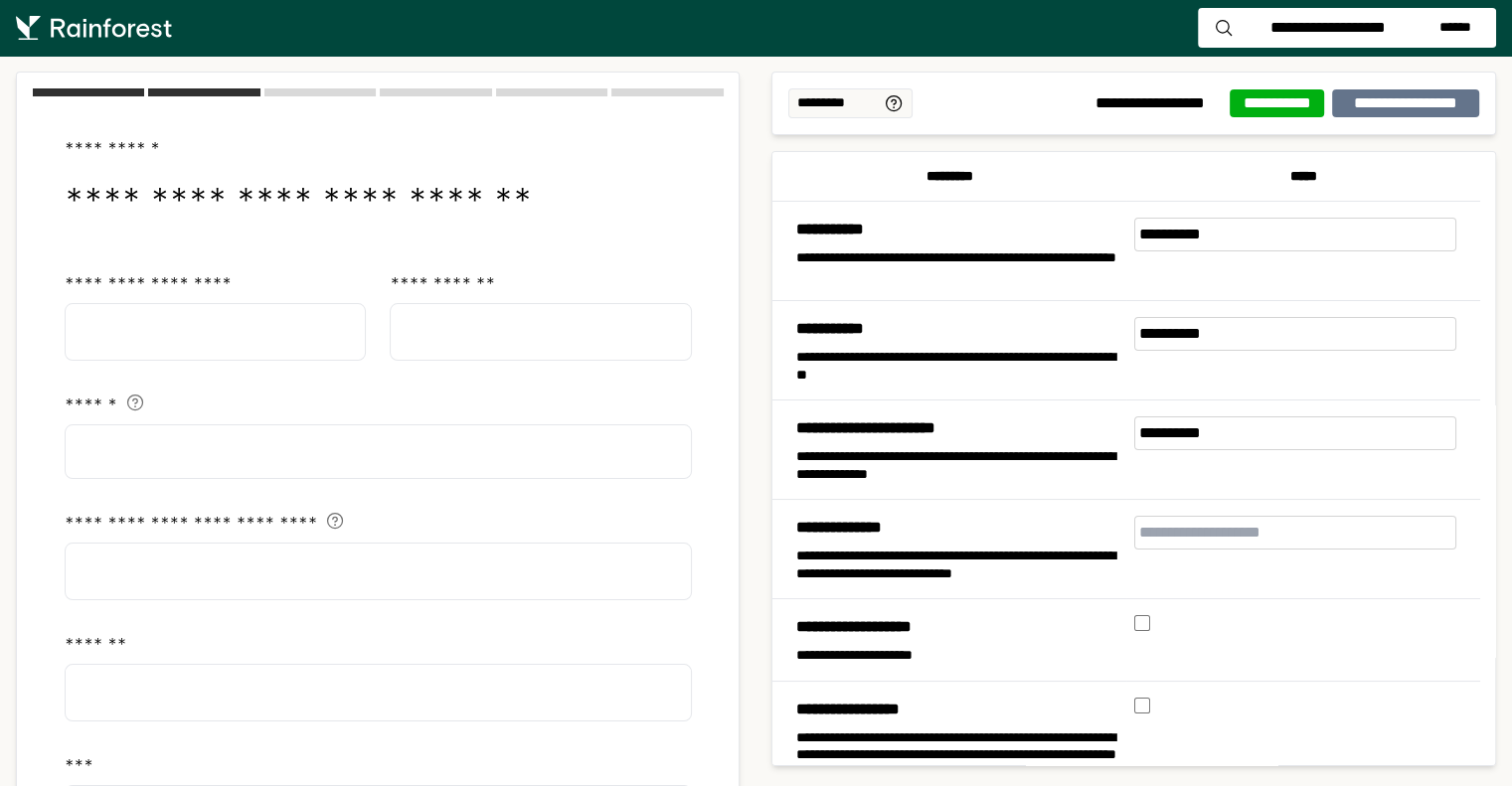 click at bounding box center (215, 332) 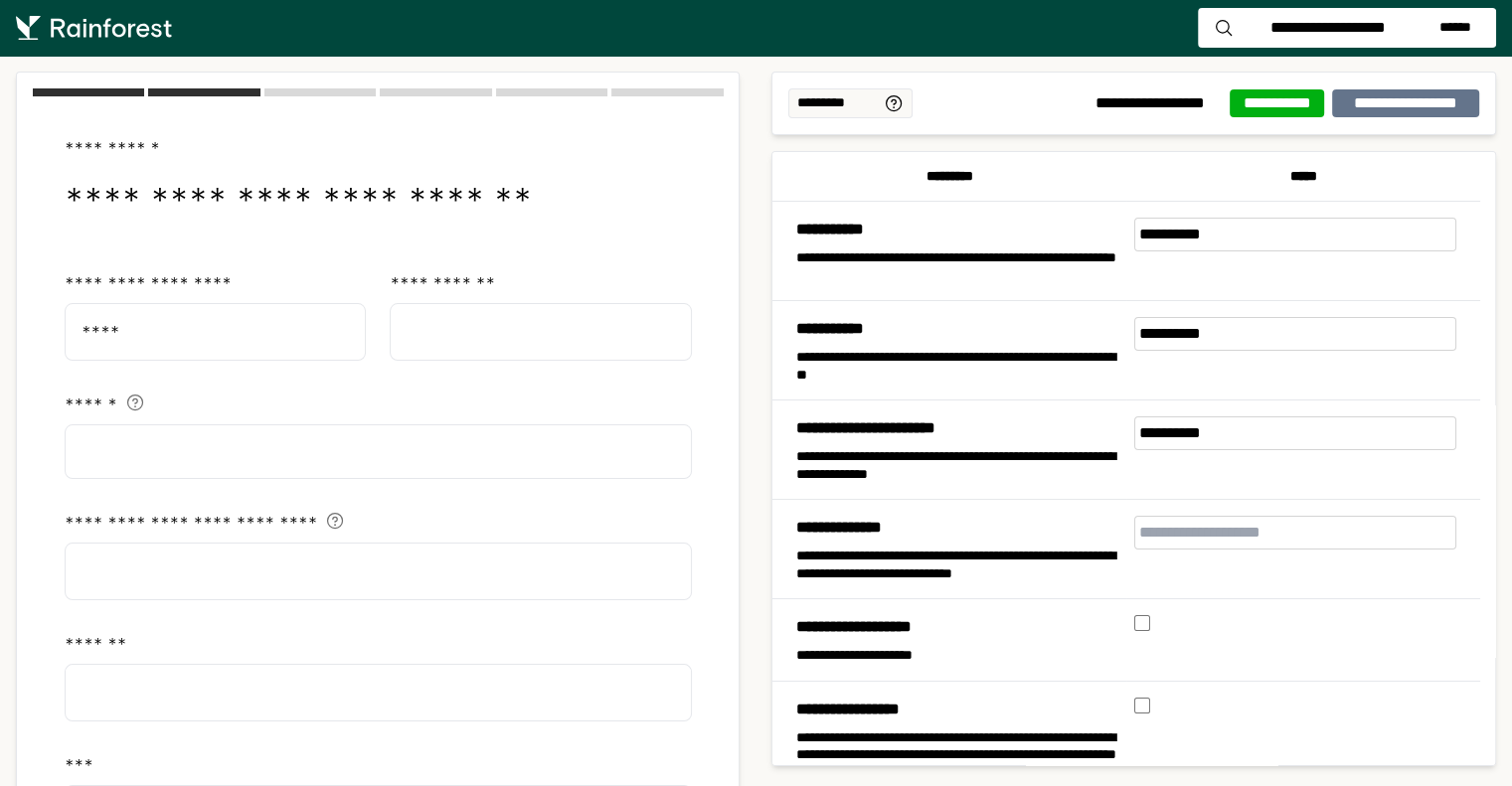 type on "****" 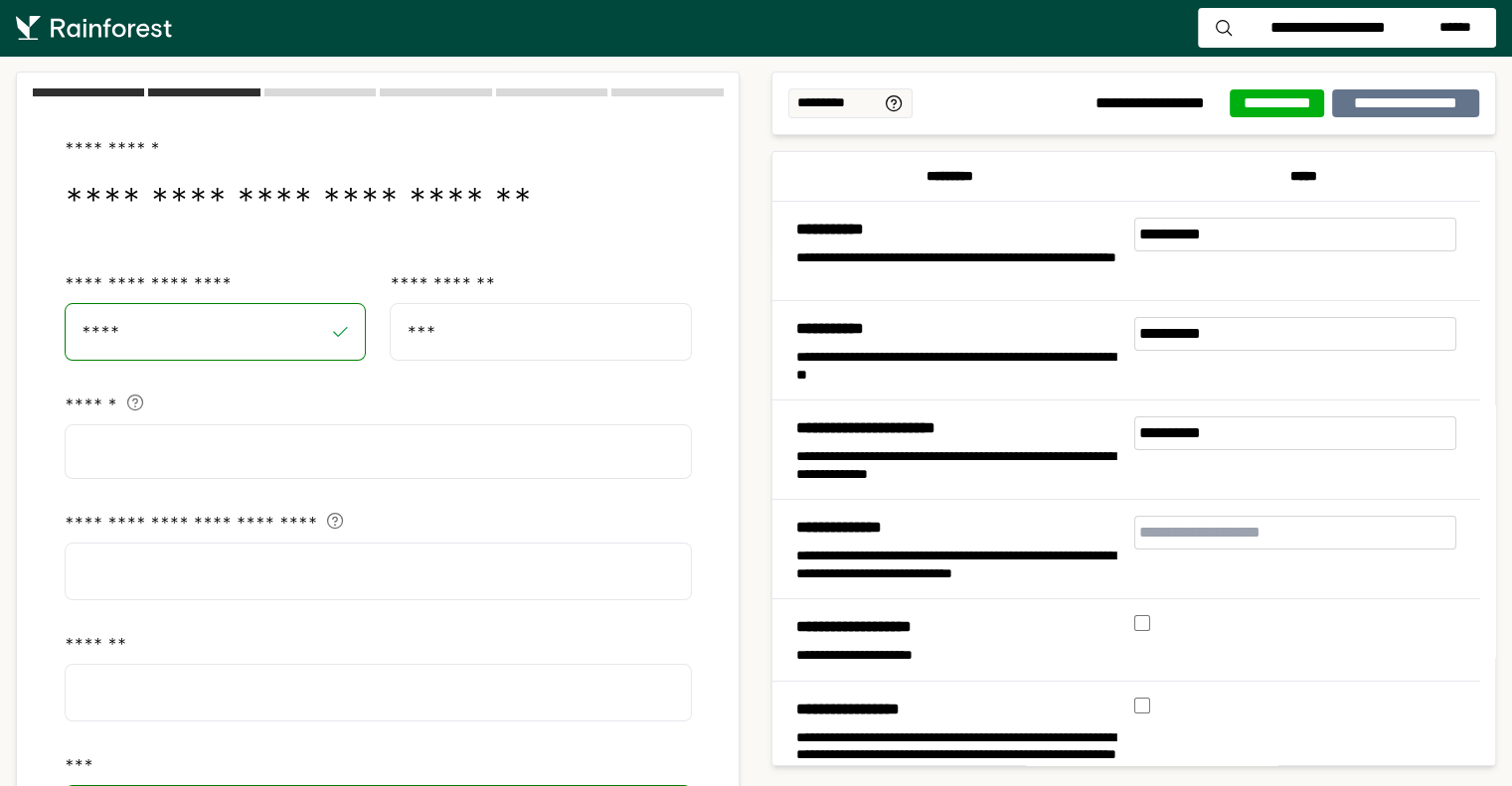 type on "***" 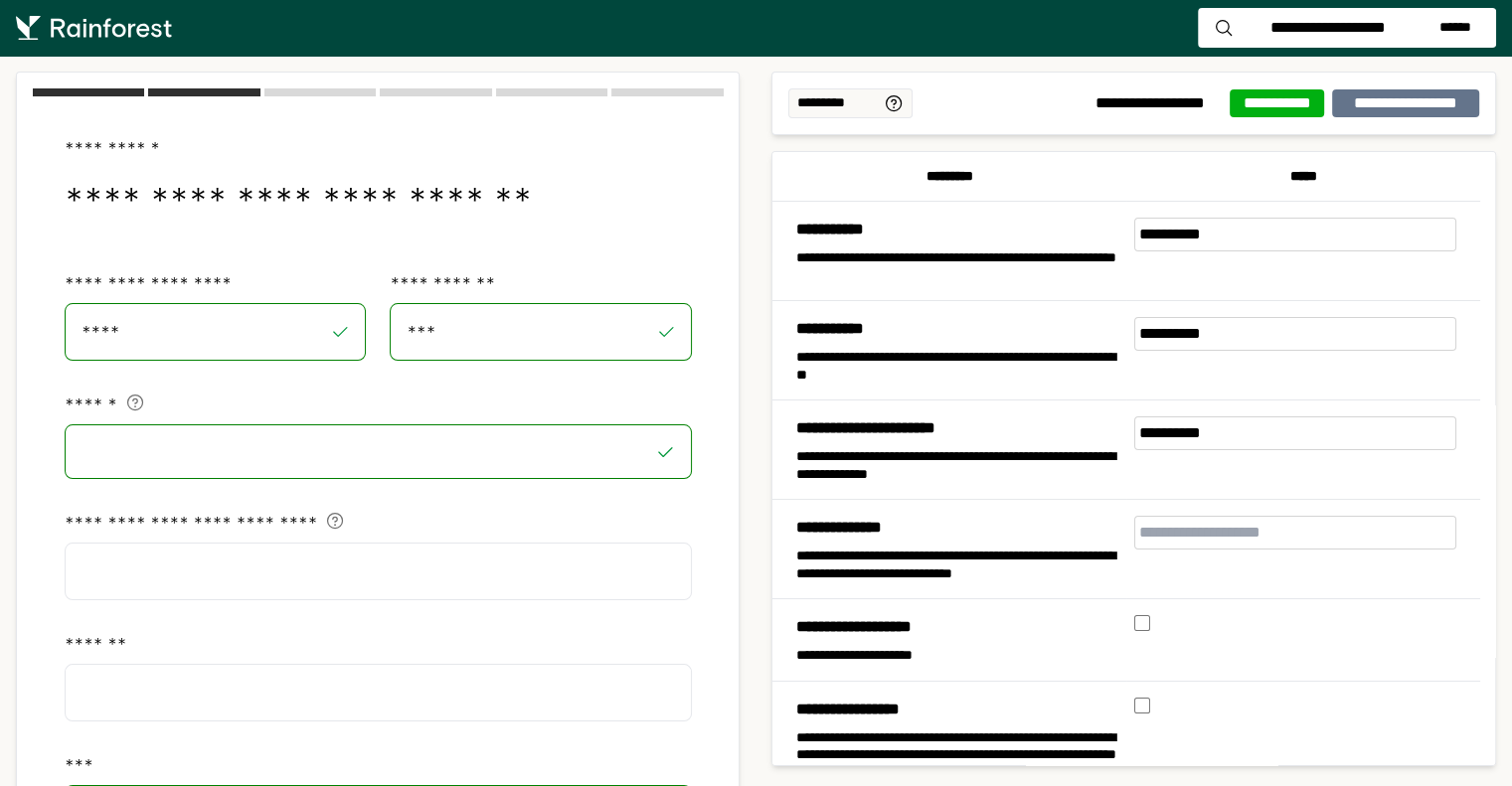 click at bounding box center (378, 571) 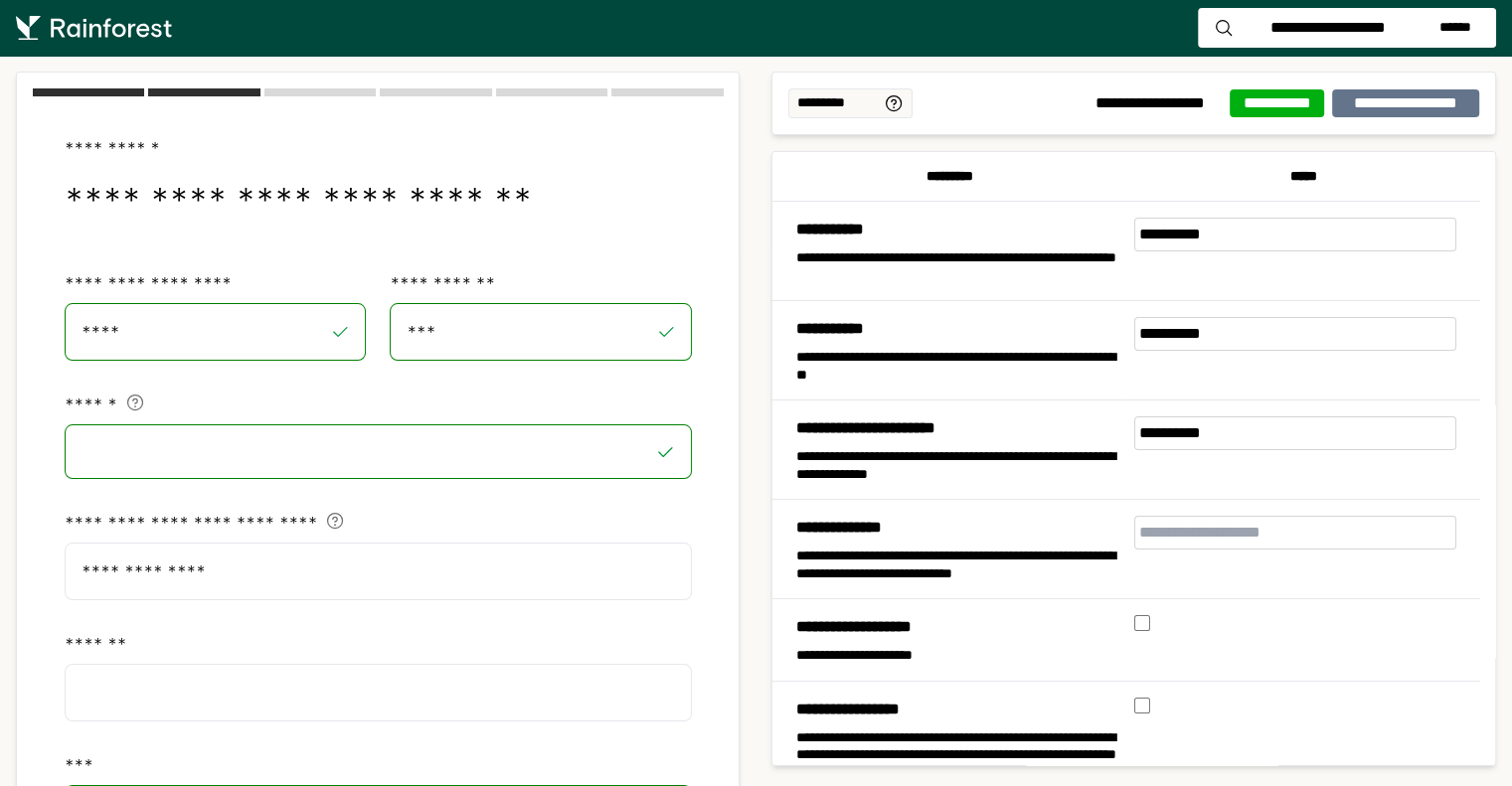 scroll, scrollTop: 199, scrollLeft: 0, axis: vertical 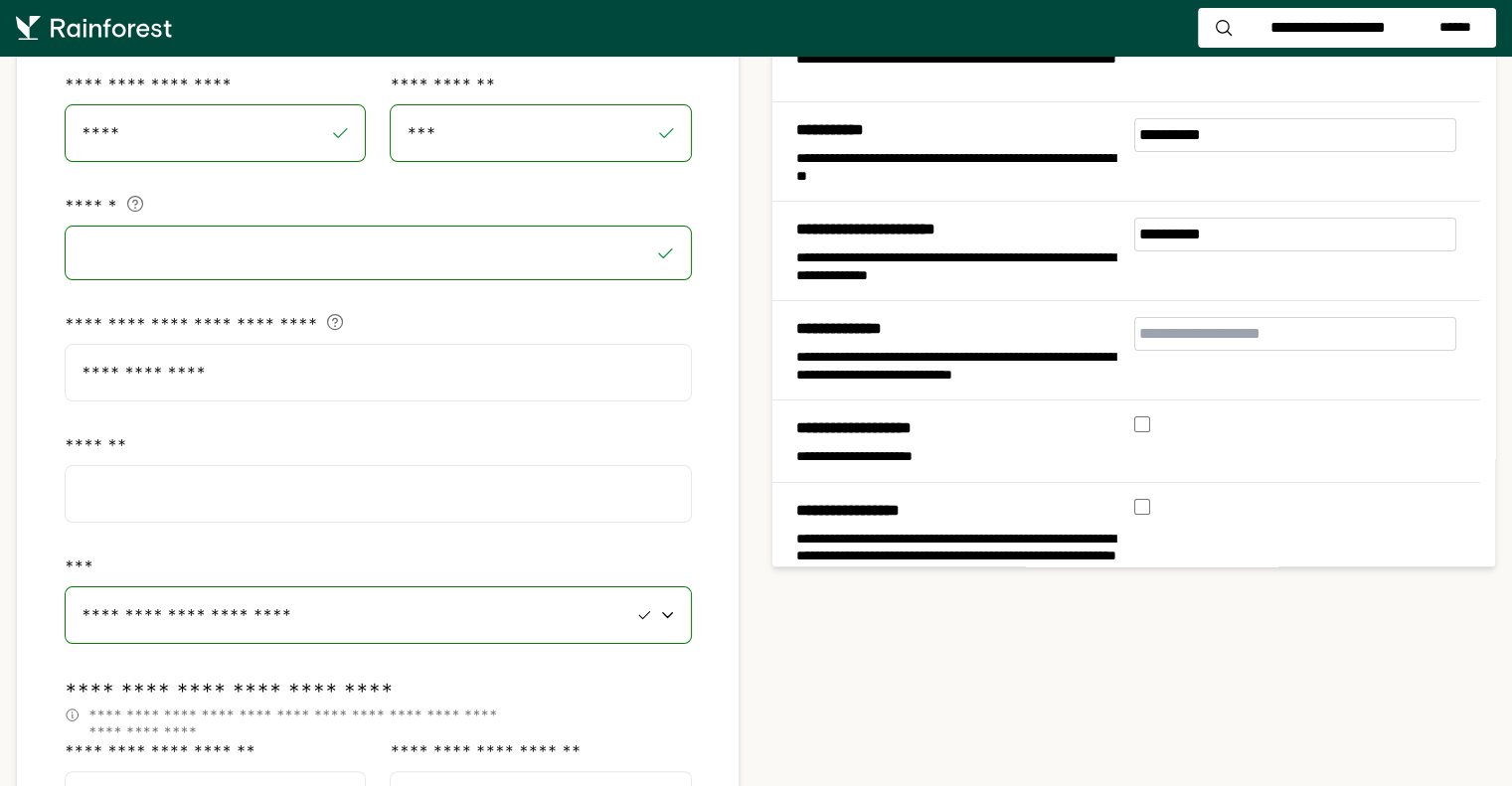 type on "**********" 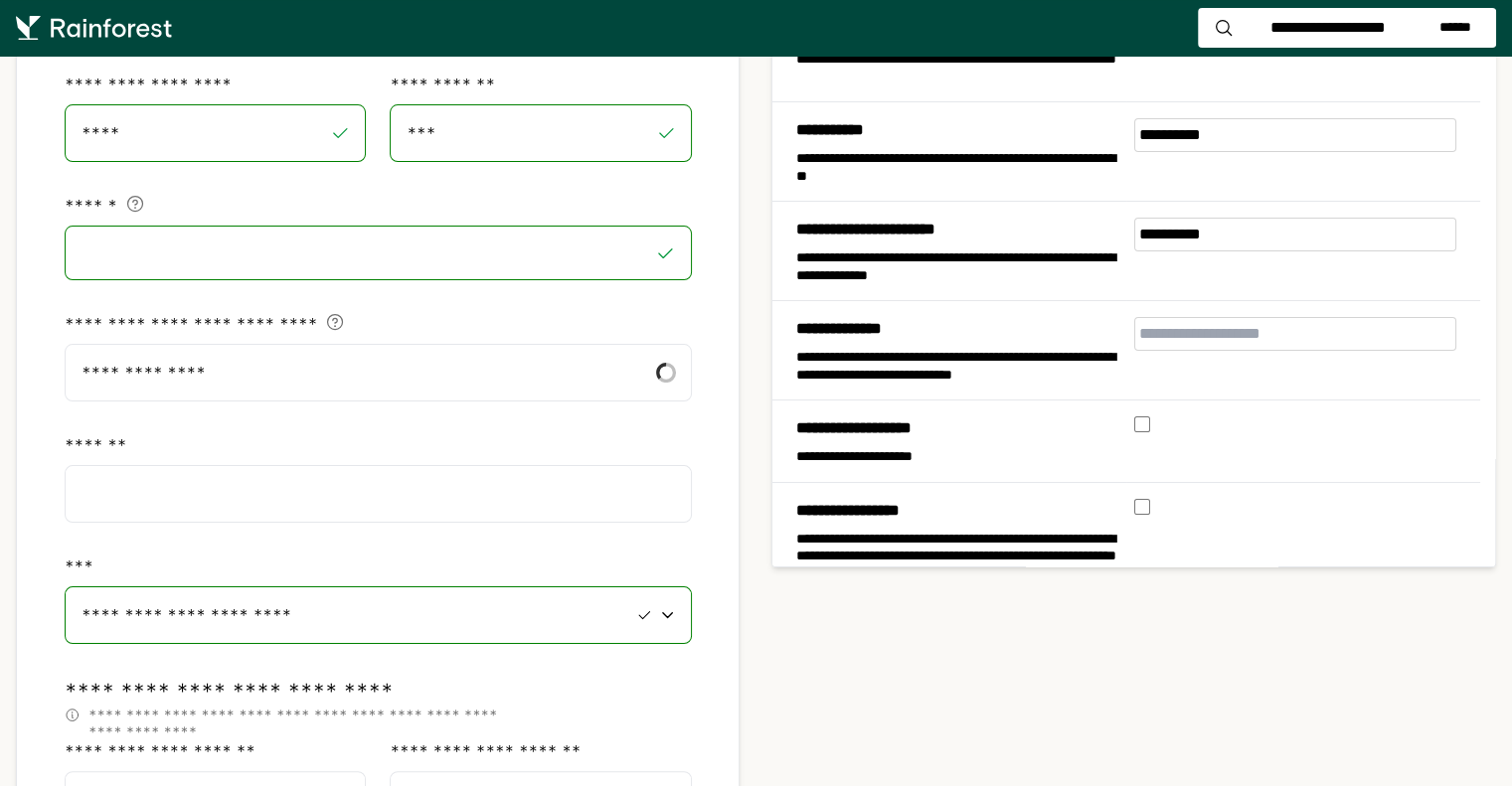 click at bounding box center [378, 494] 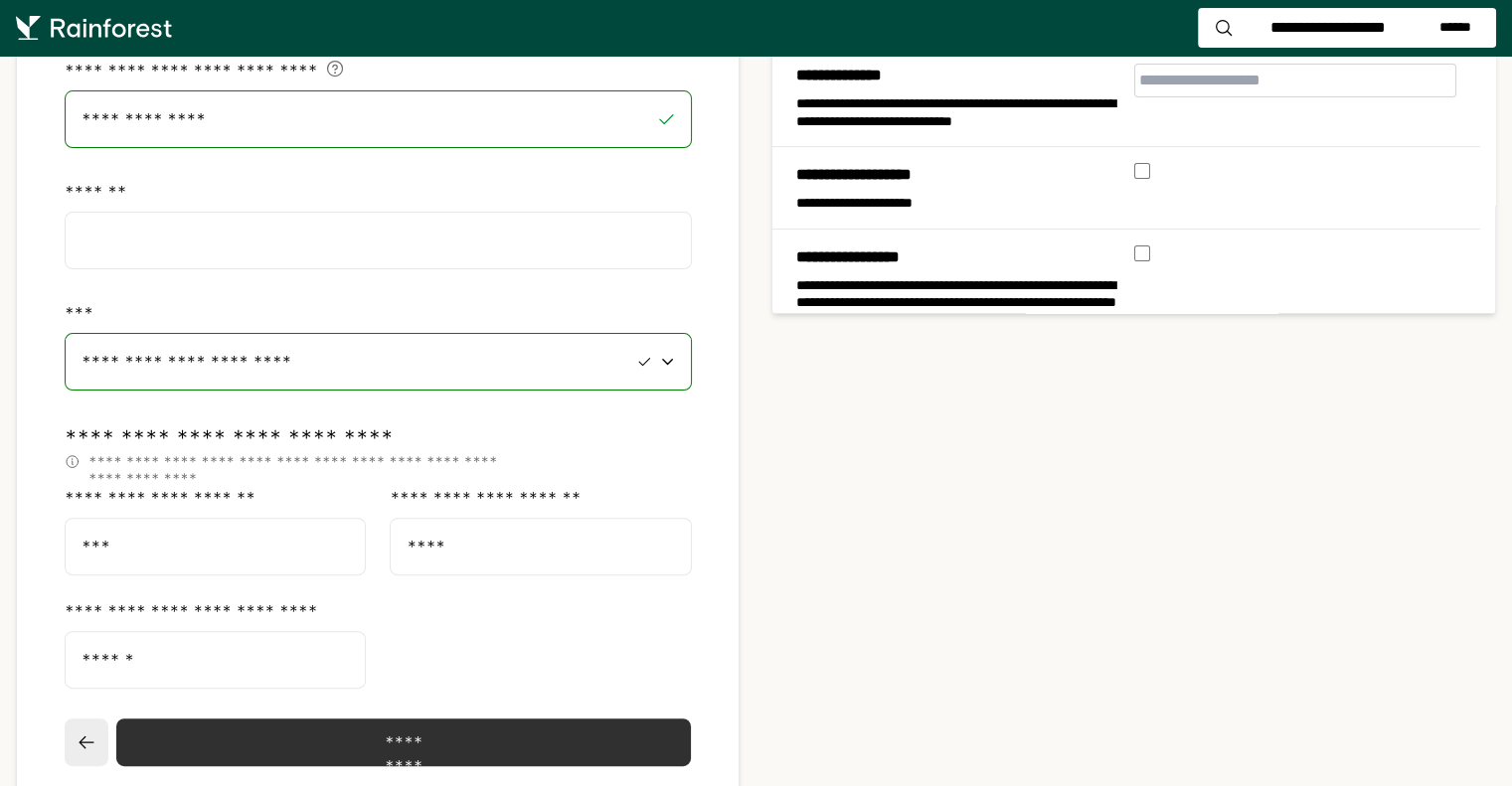 scroll, scrollTop: 497, scrollLeft: 0, axis: vertical 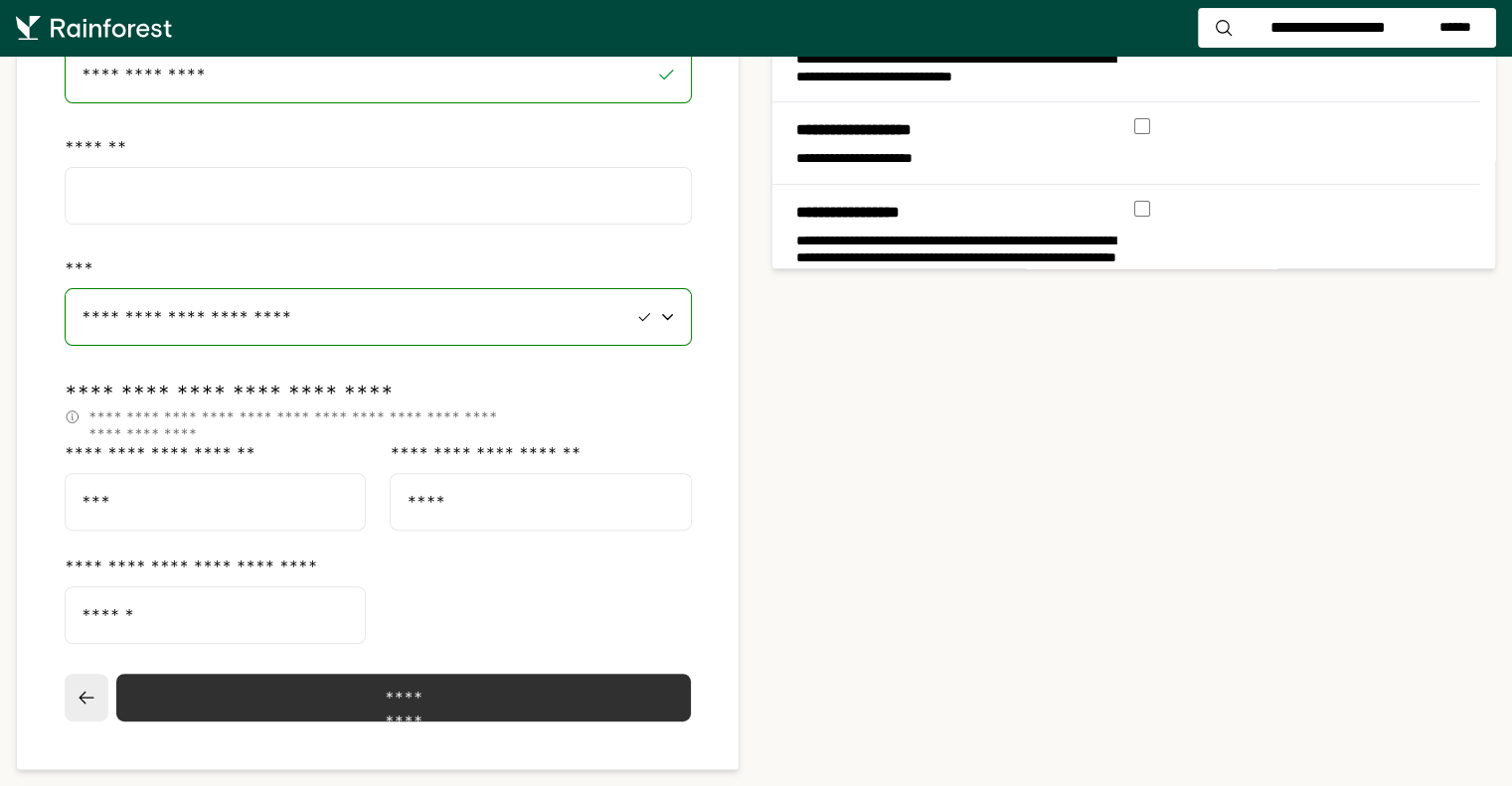 click on "**********" at bounding box center (378, 317) 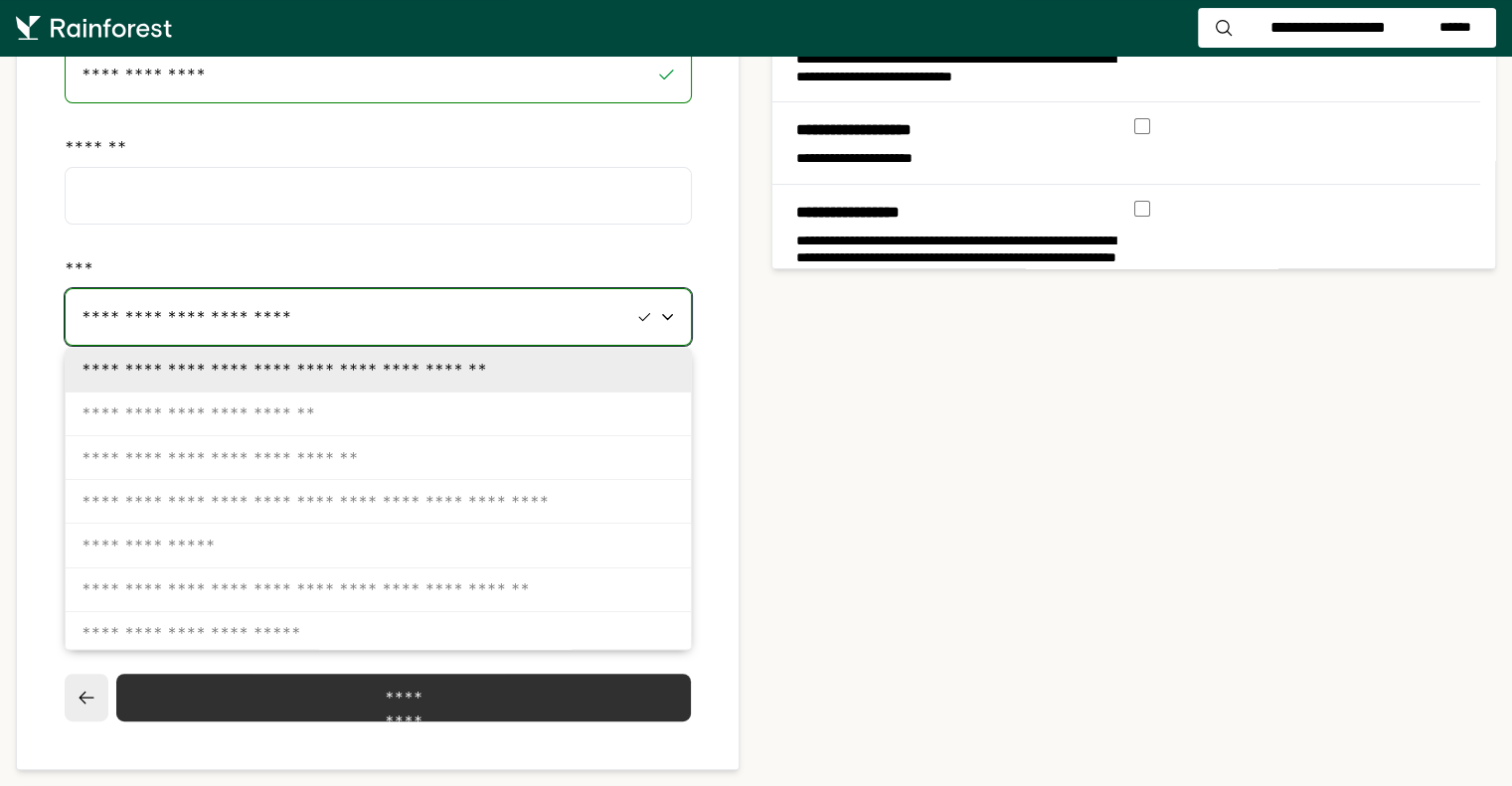 click on "**********" at bounding box center (355, 317) 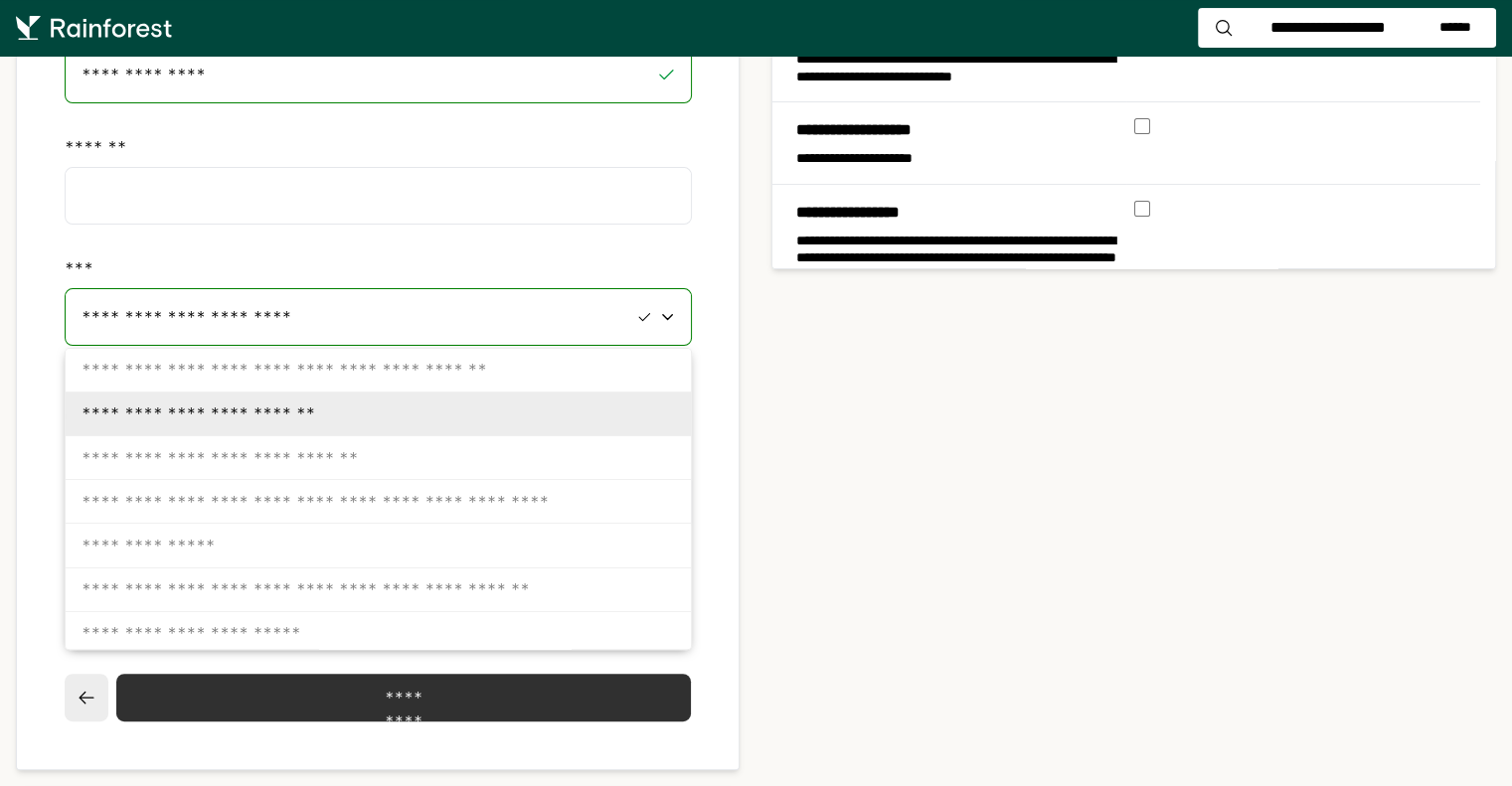 click at bounding box center (378, 172) 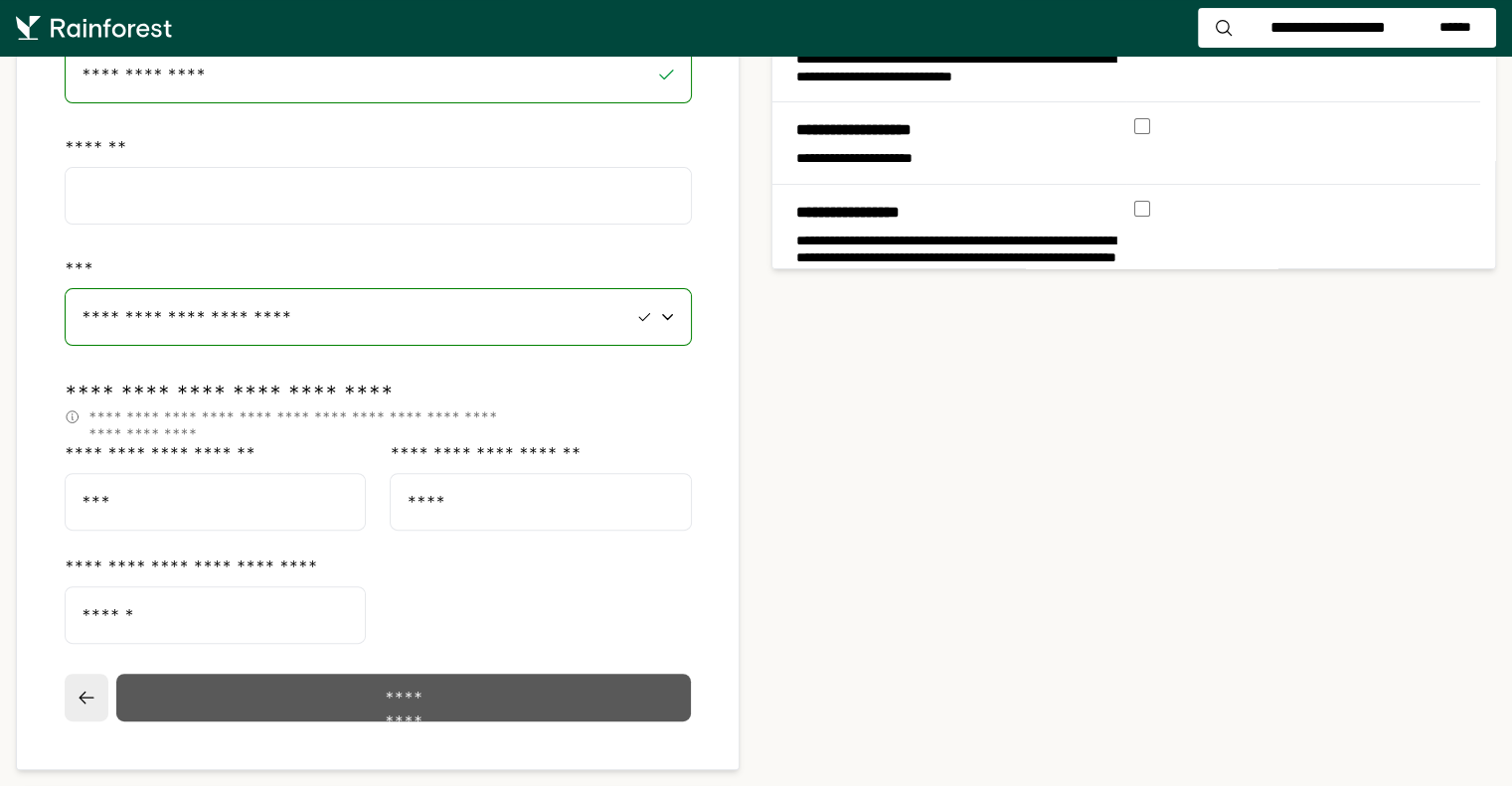 click on "*********" at bounding box center (404, 698) 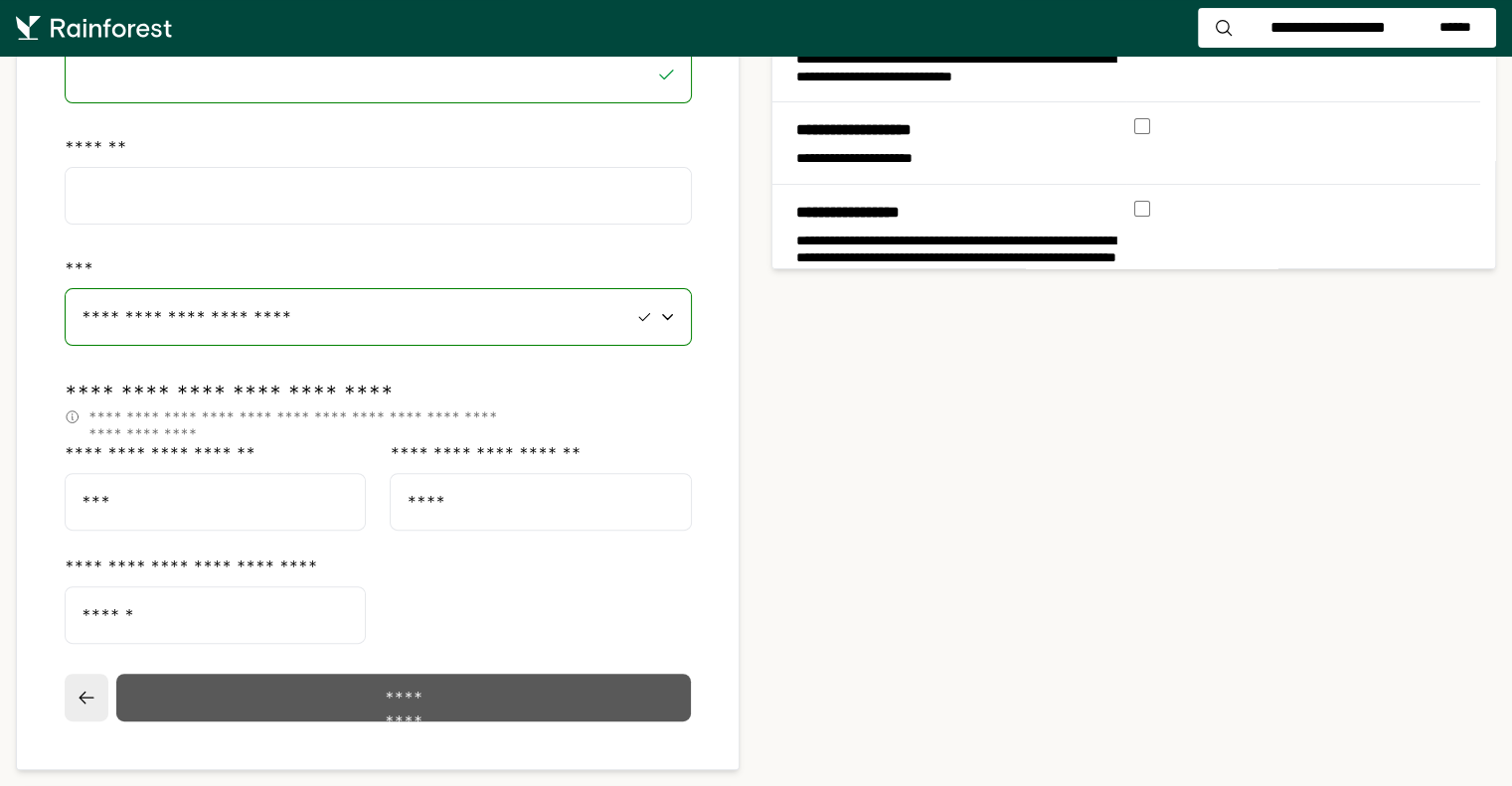 select on "**" 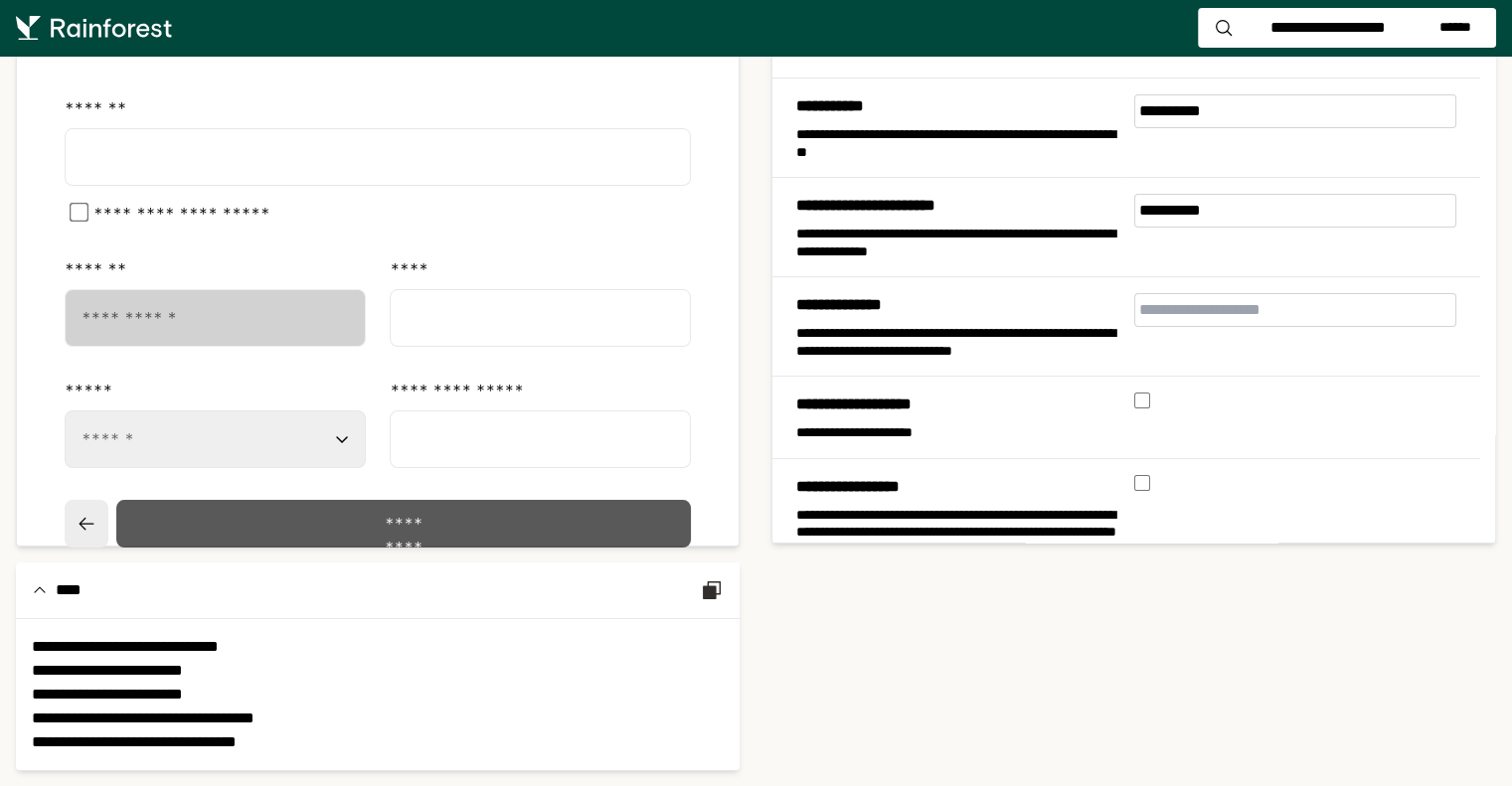 scroll, scrollTop: 0, scrollLeft: 0, axis: both 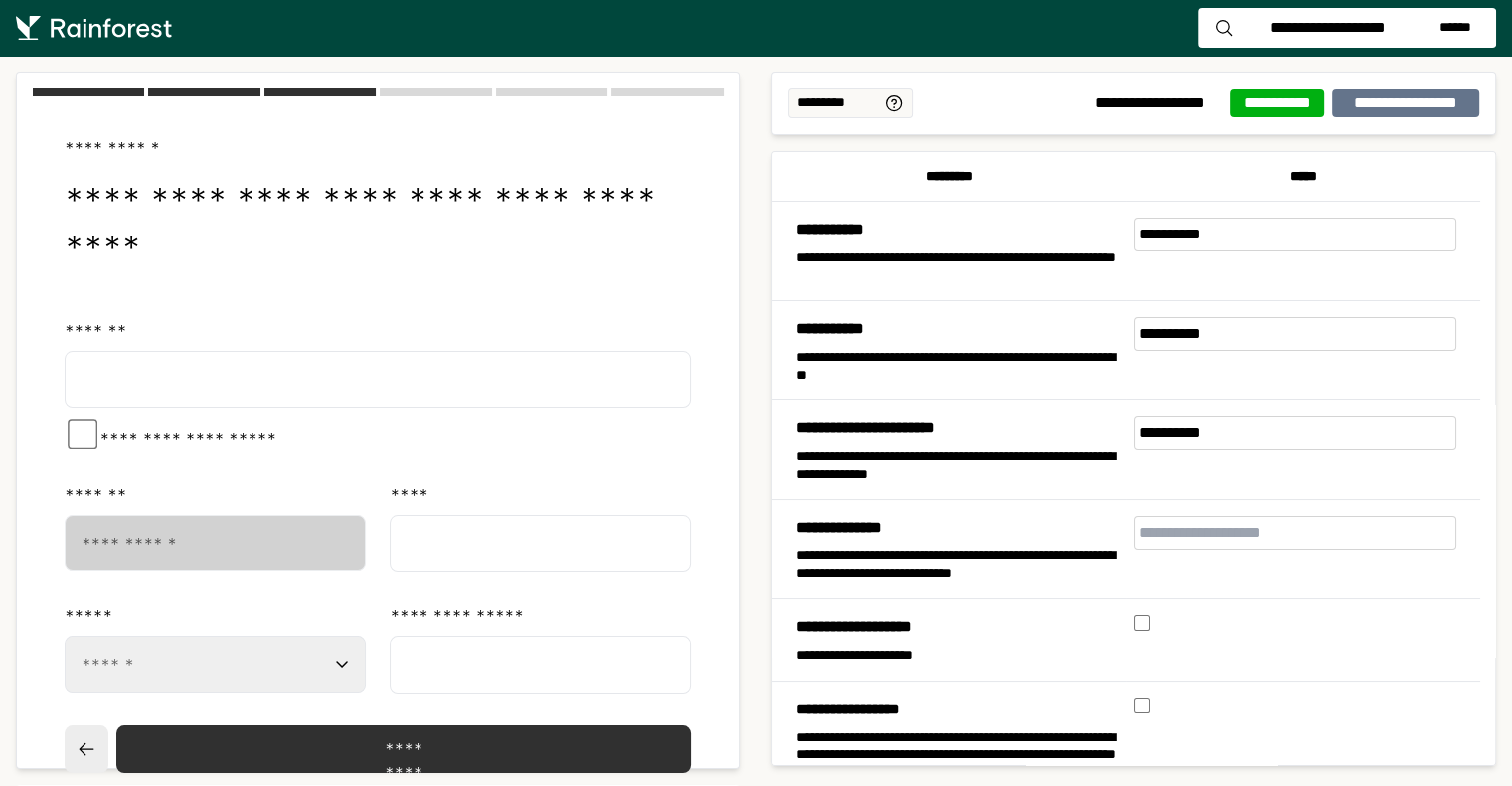 click at bounding box center (378, 380) 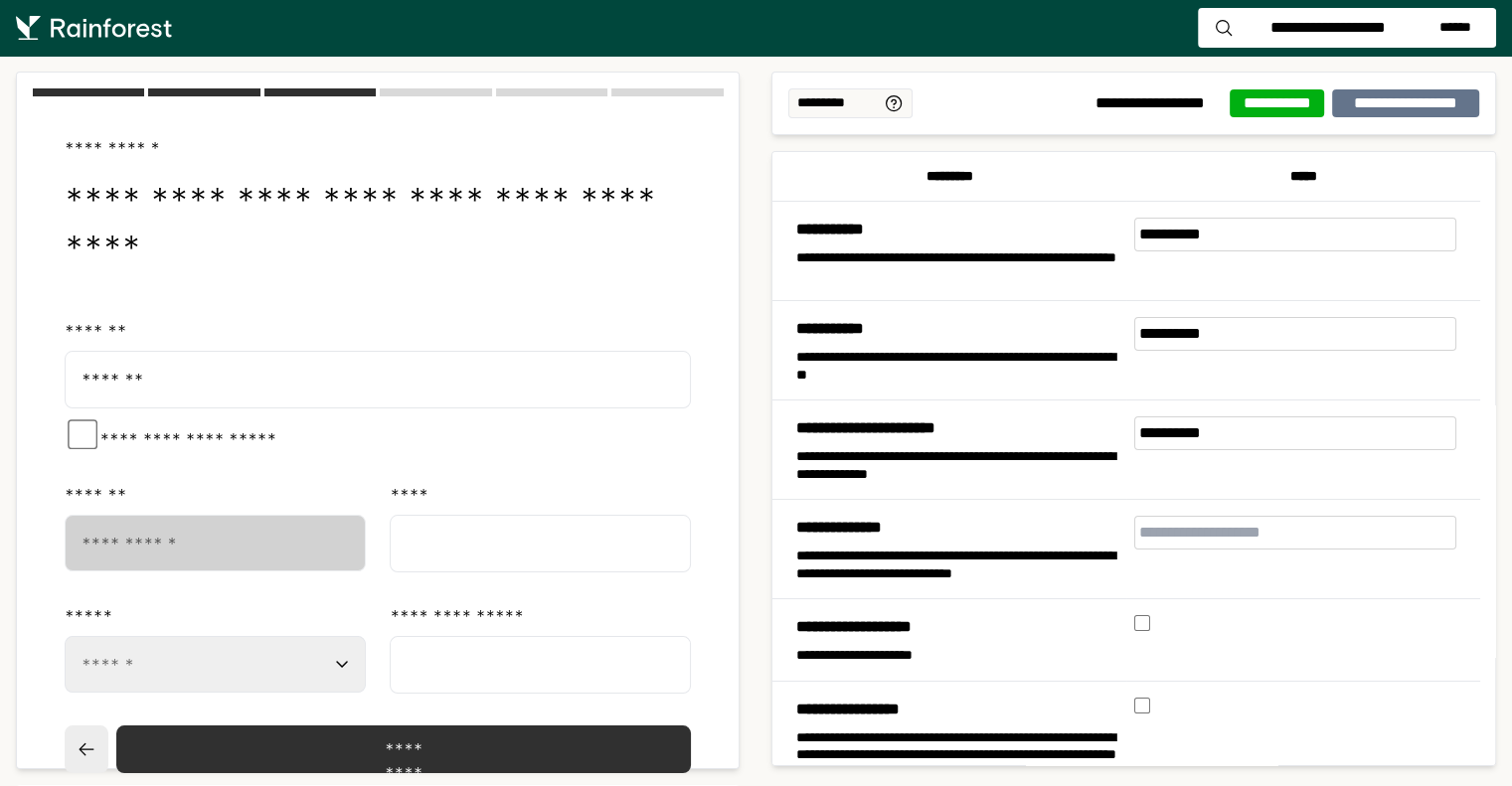 type on "*******" 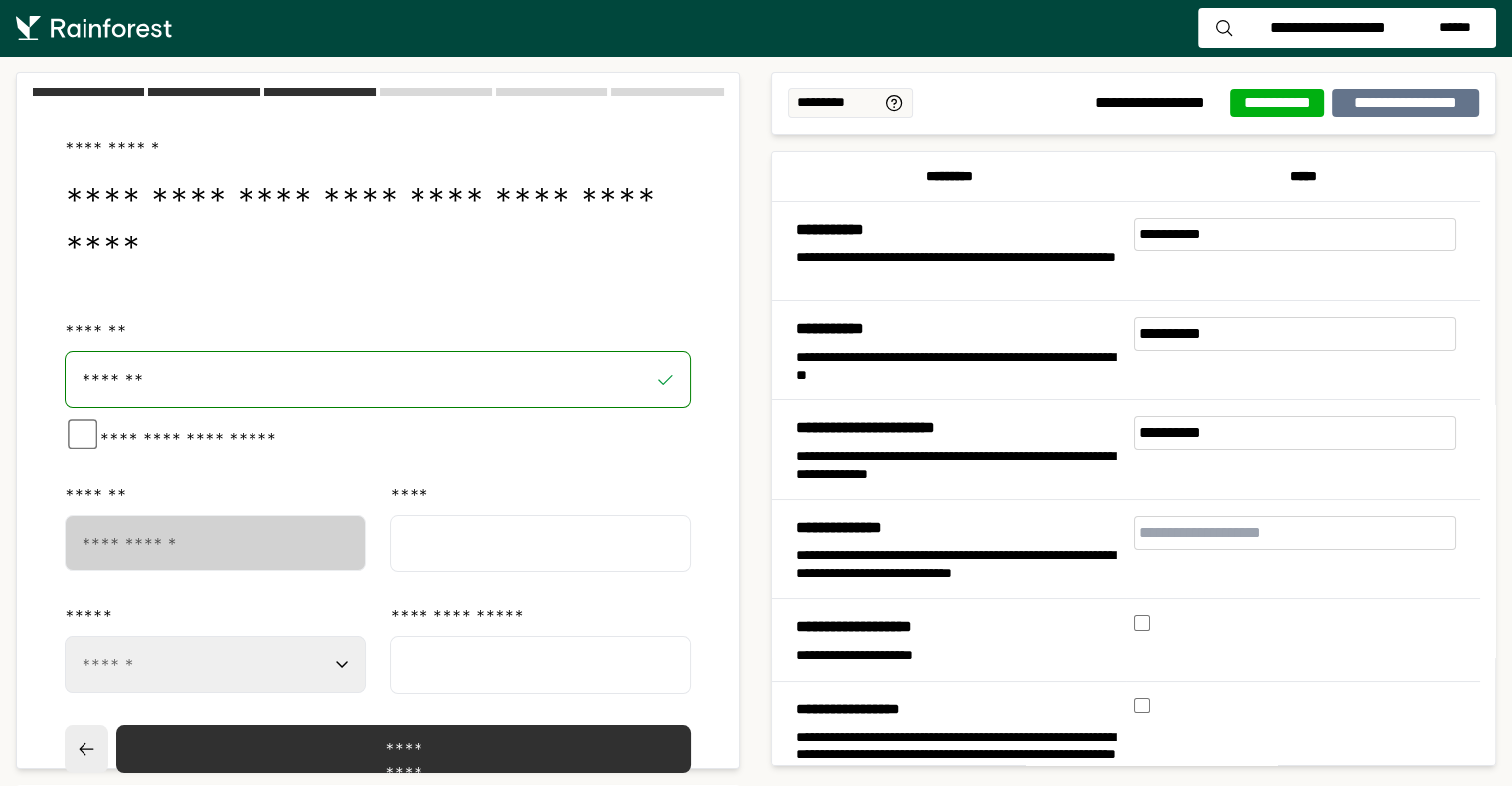 click at bounding box center (540, 544) 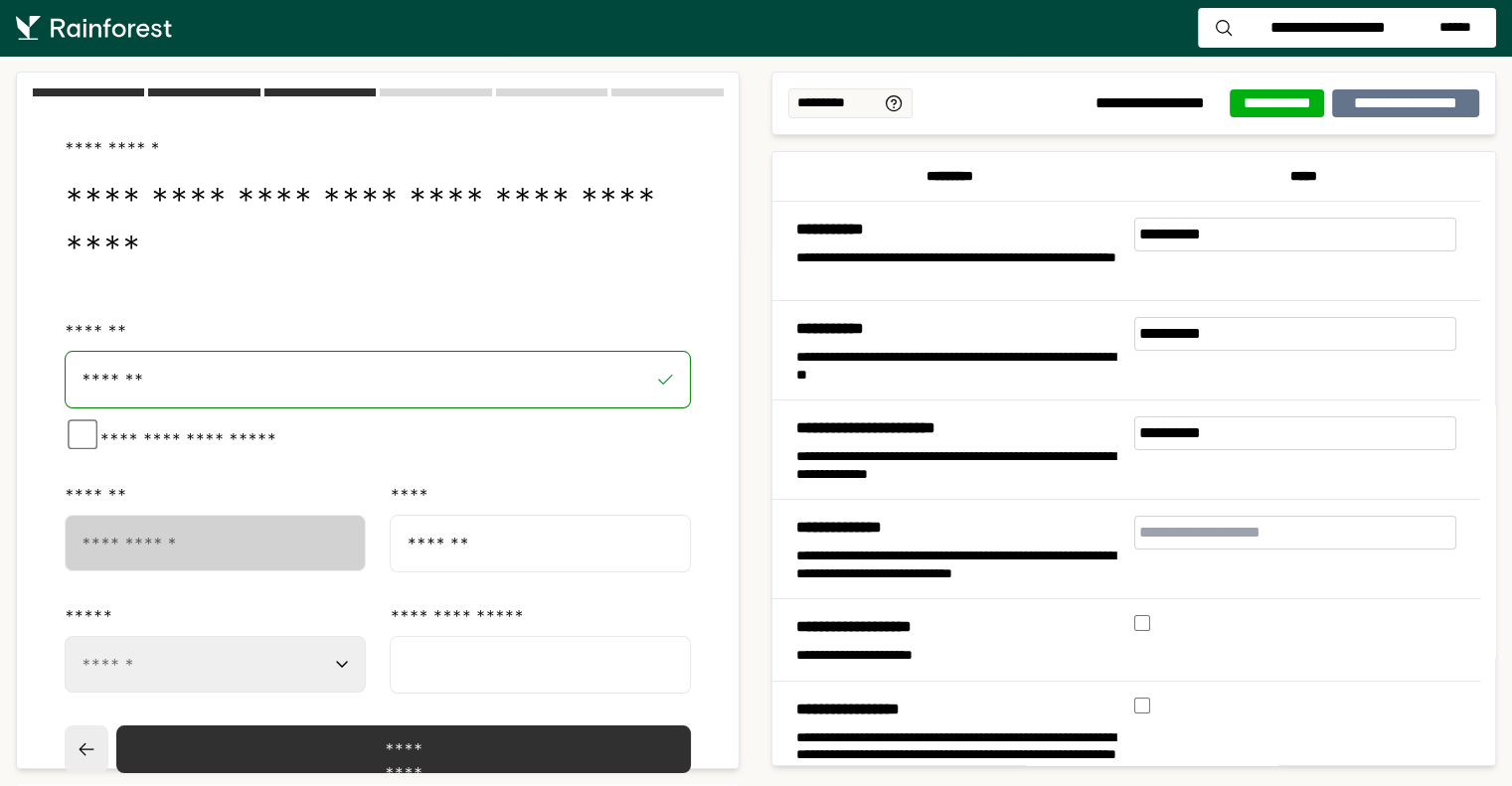 type on "*******" 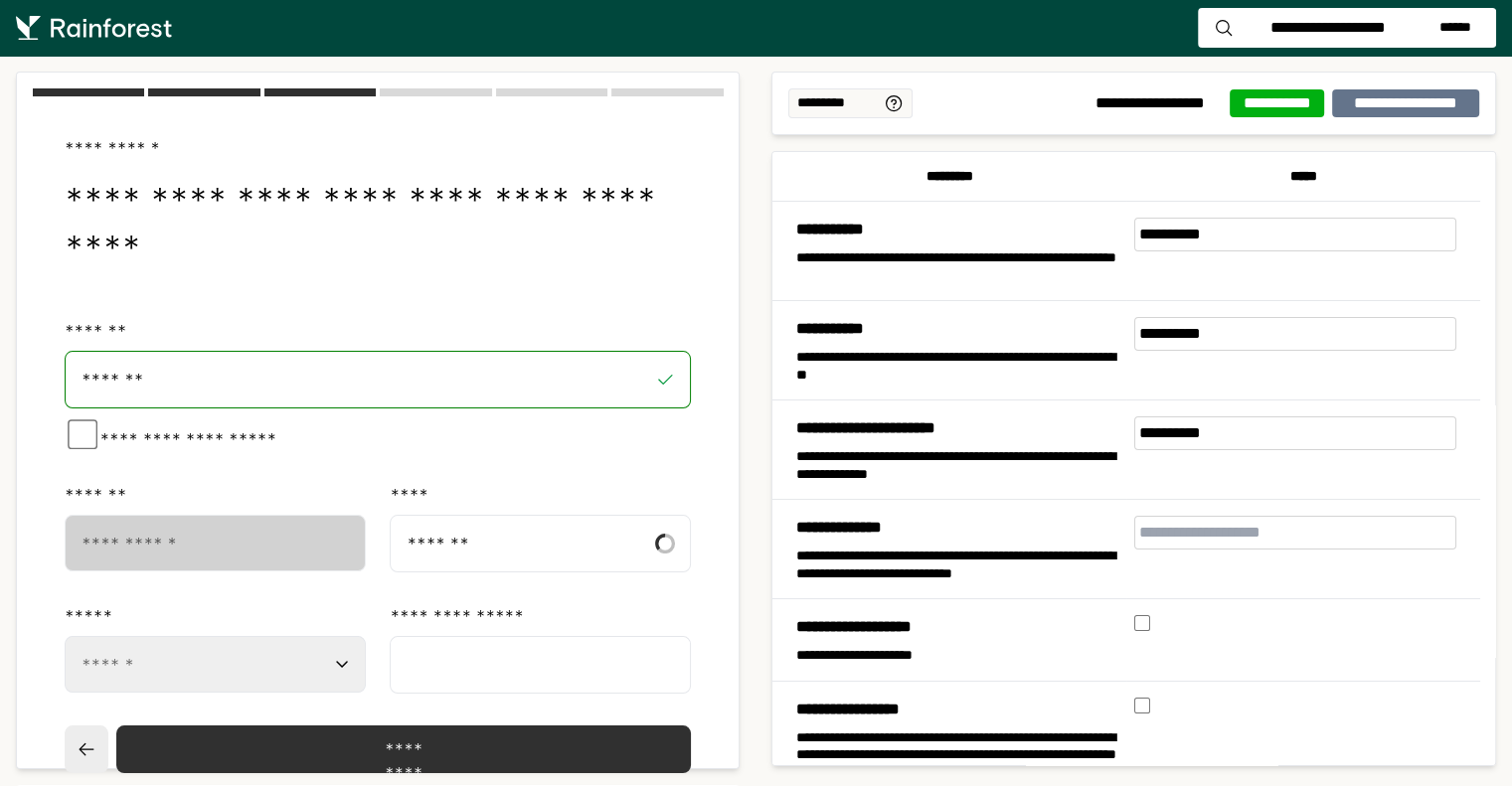 click on "**********" at bounding box center [215, 665] 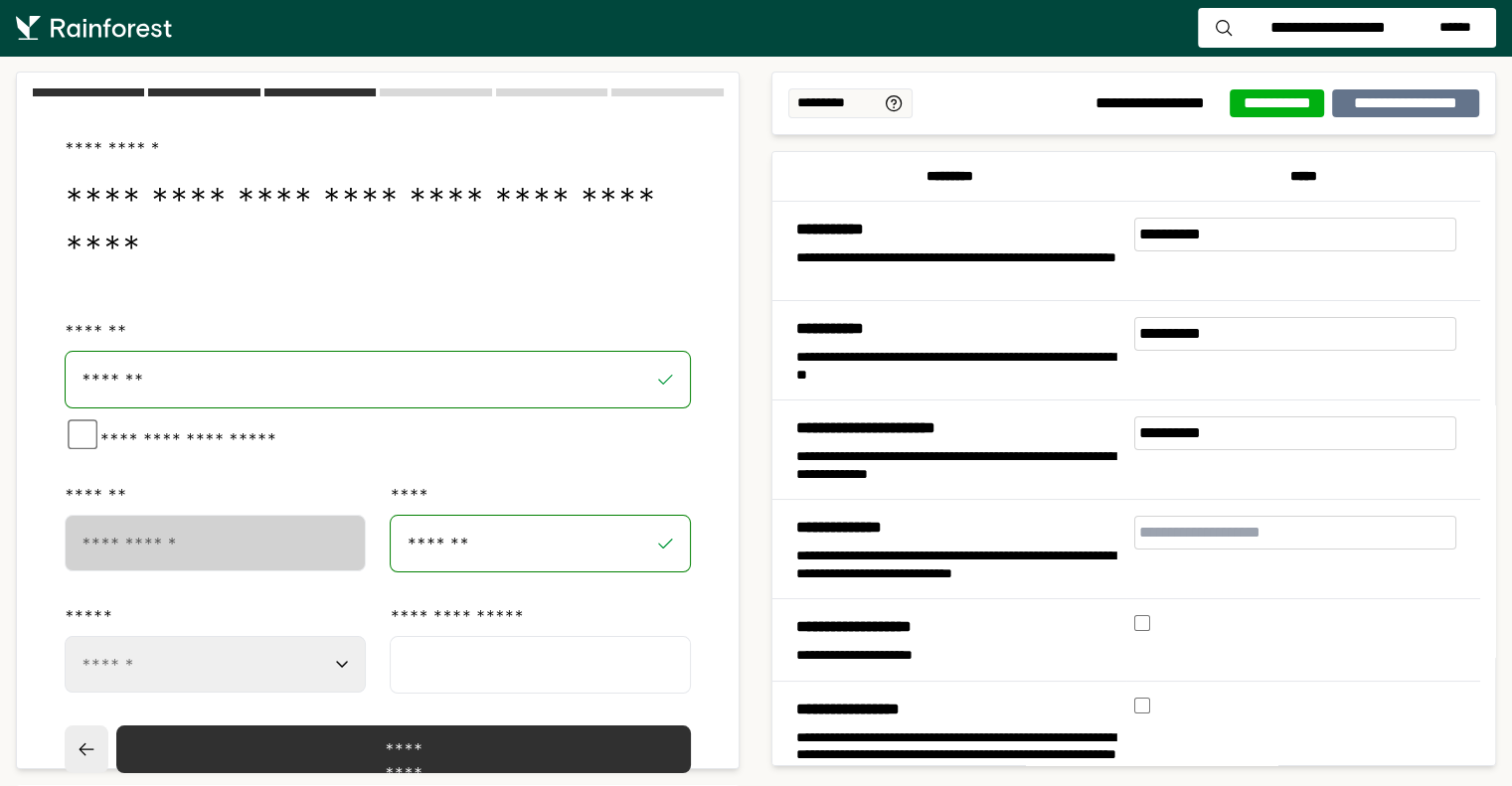 select on "**" 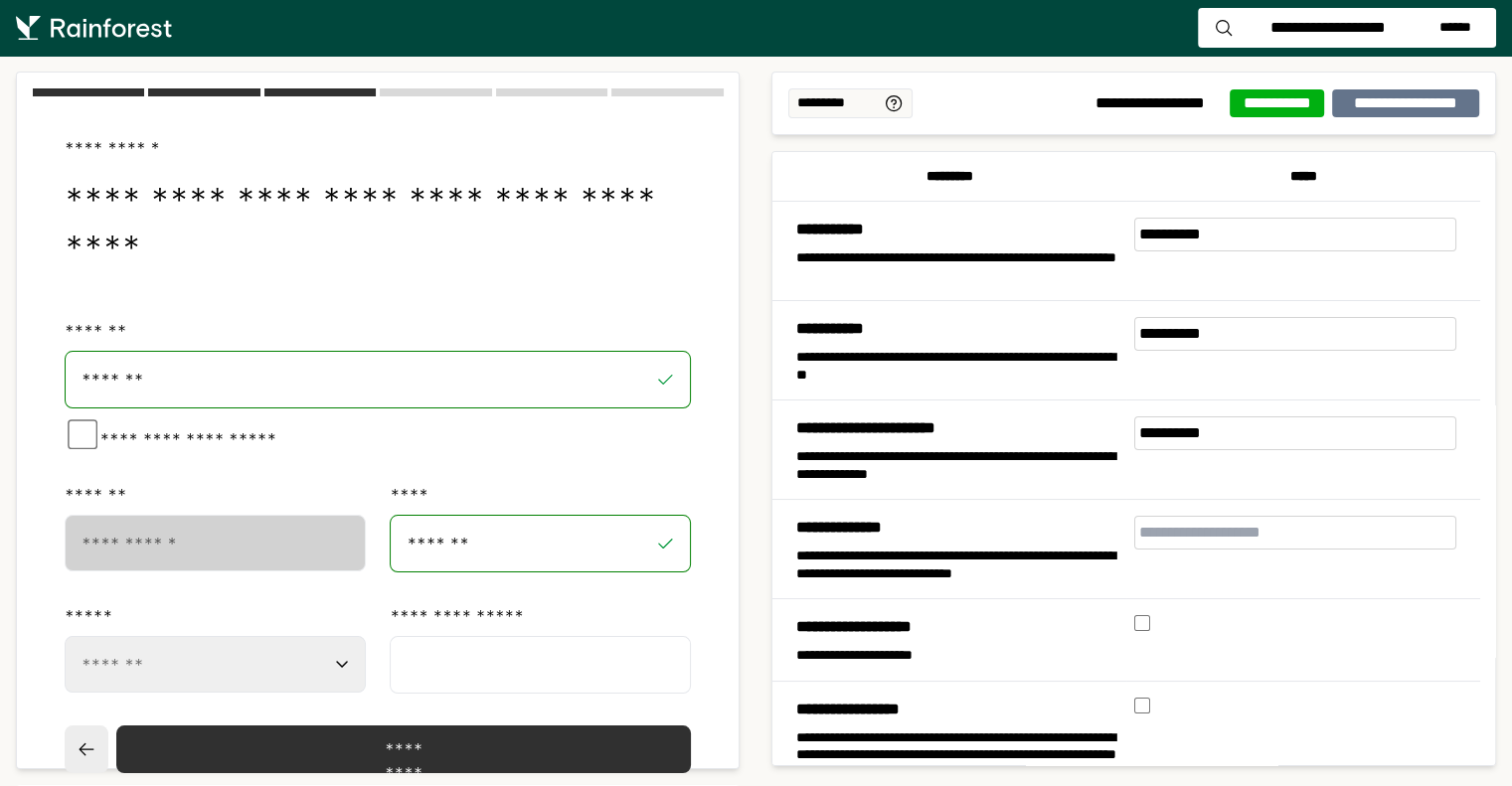 click on "**********" at bounding box center (215, 665) 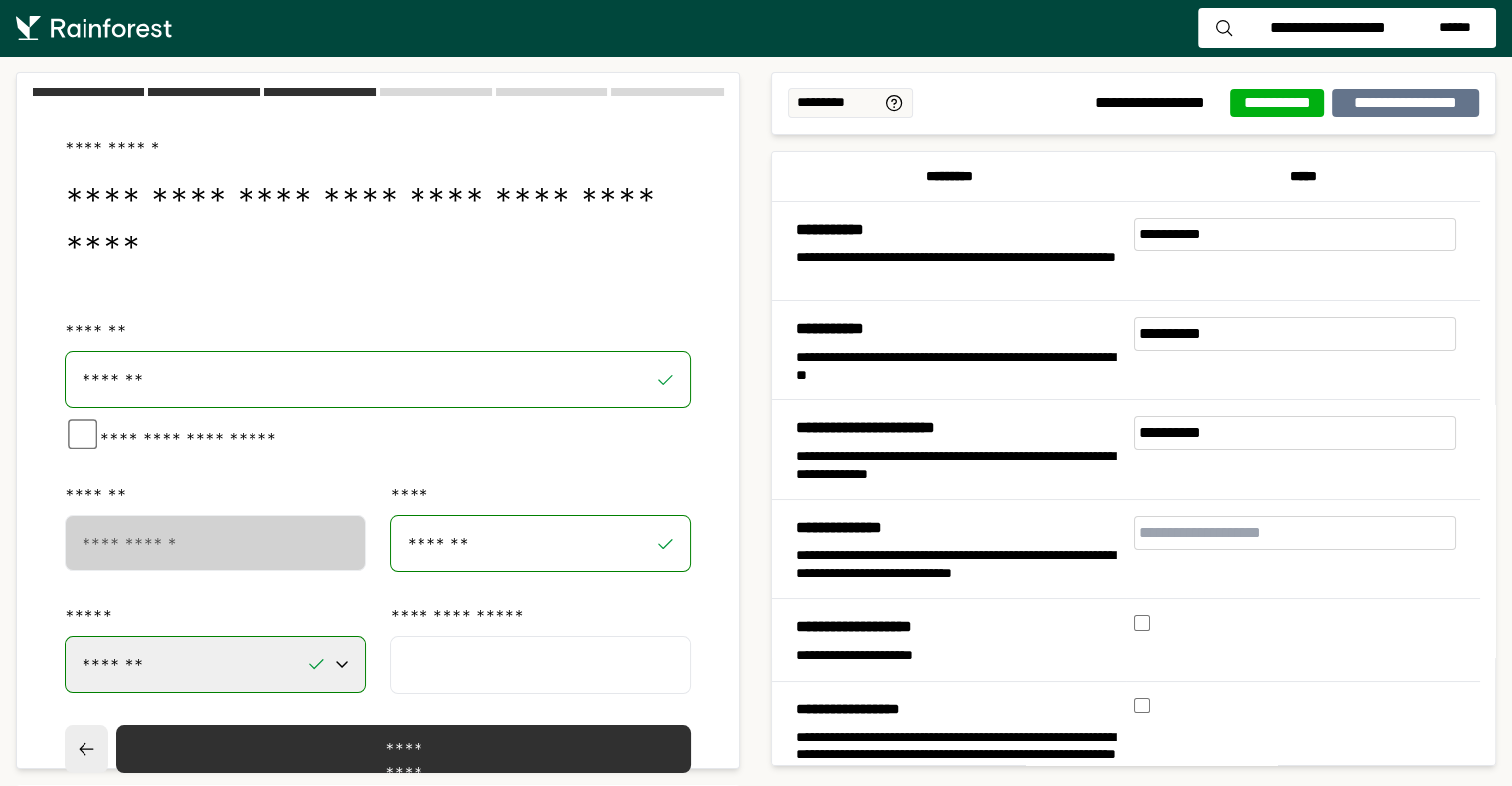click at bounding box center [540, 665] 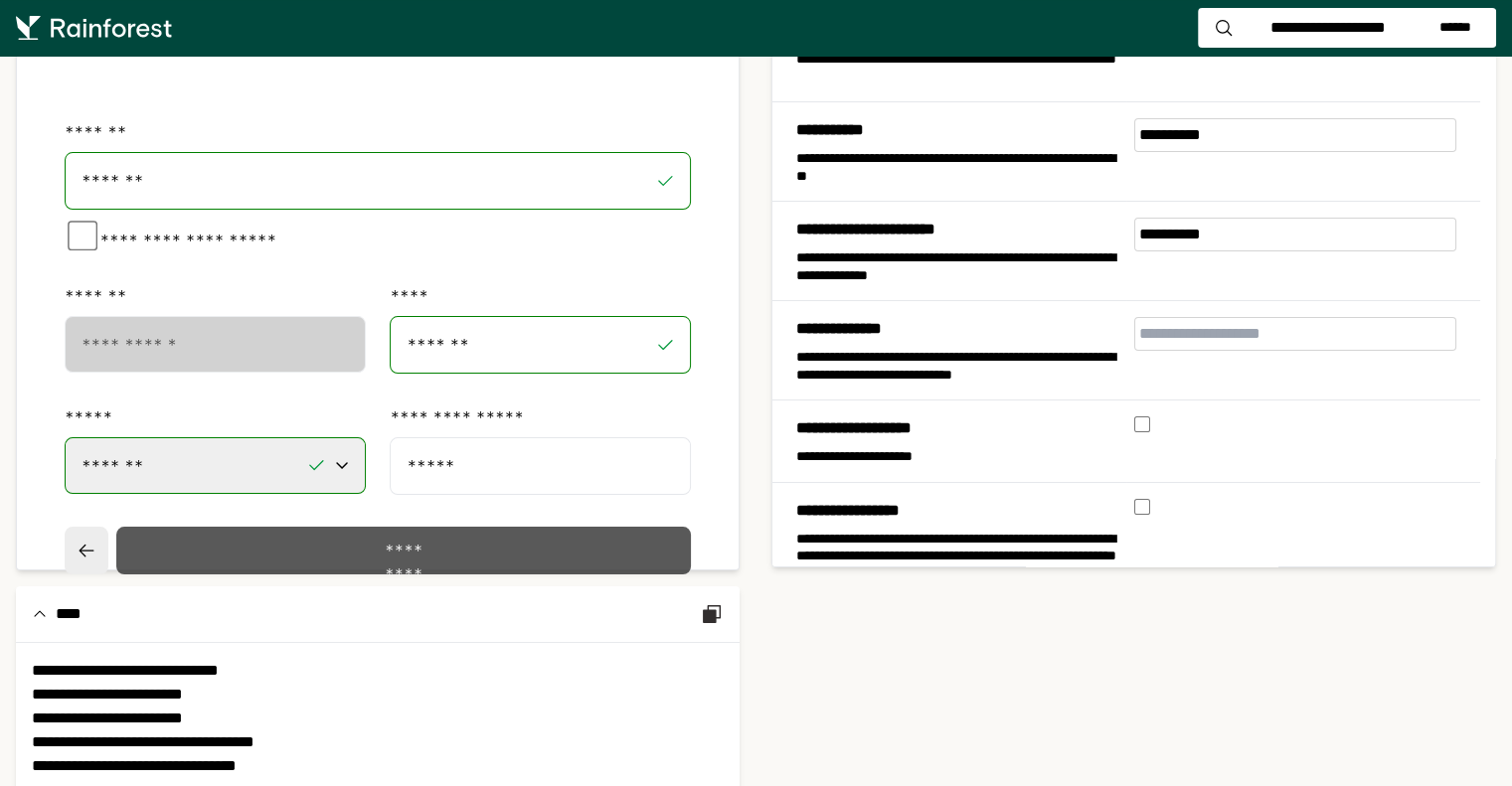type on "*****" 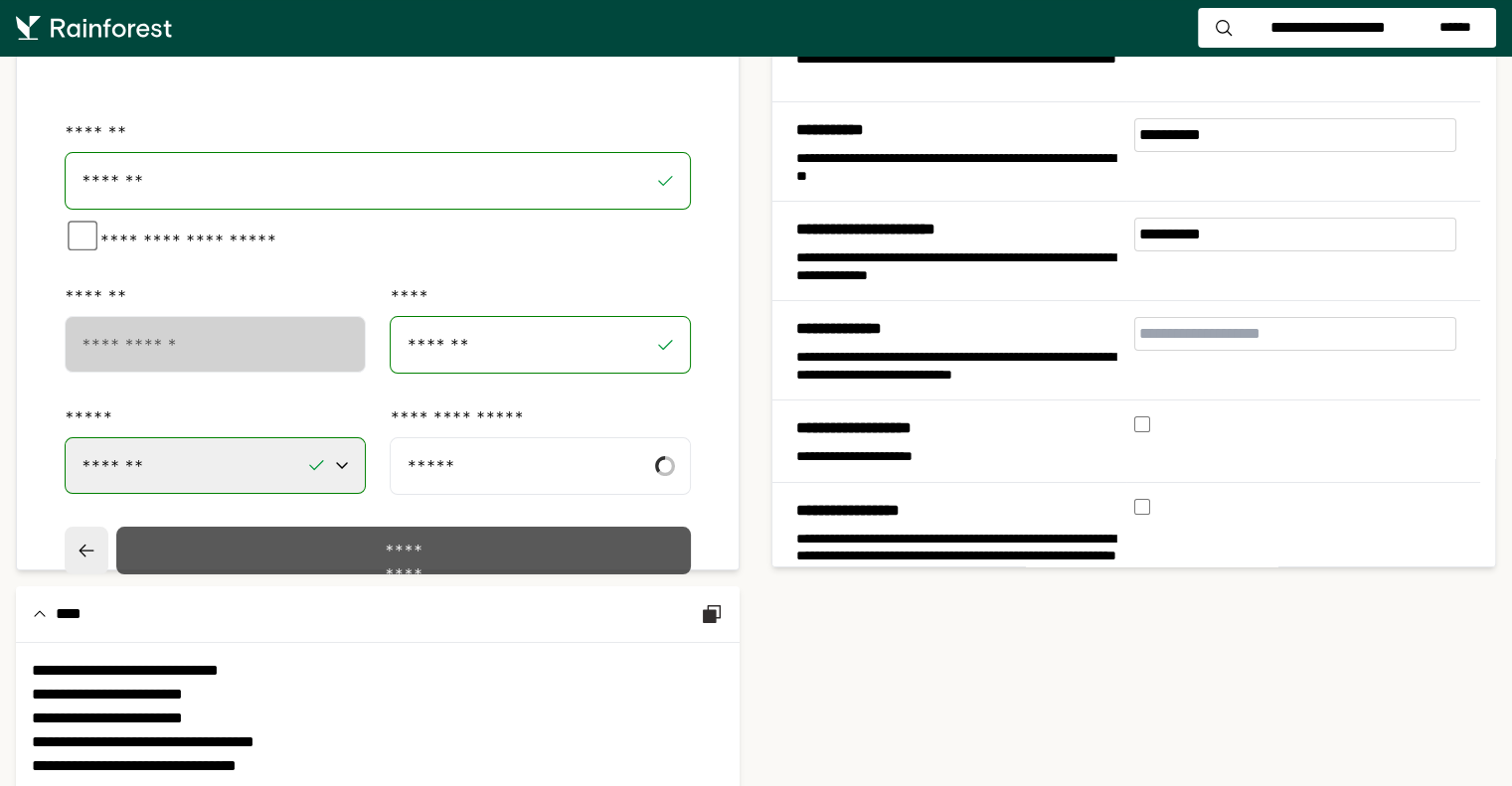 click on "*********" at bounding box center (404, 550) 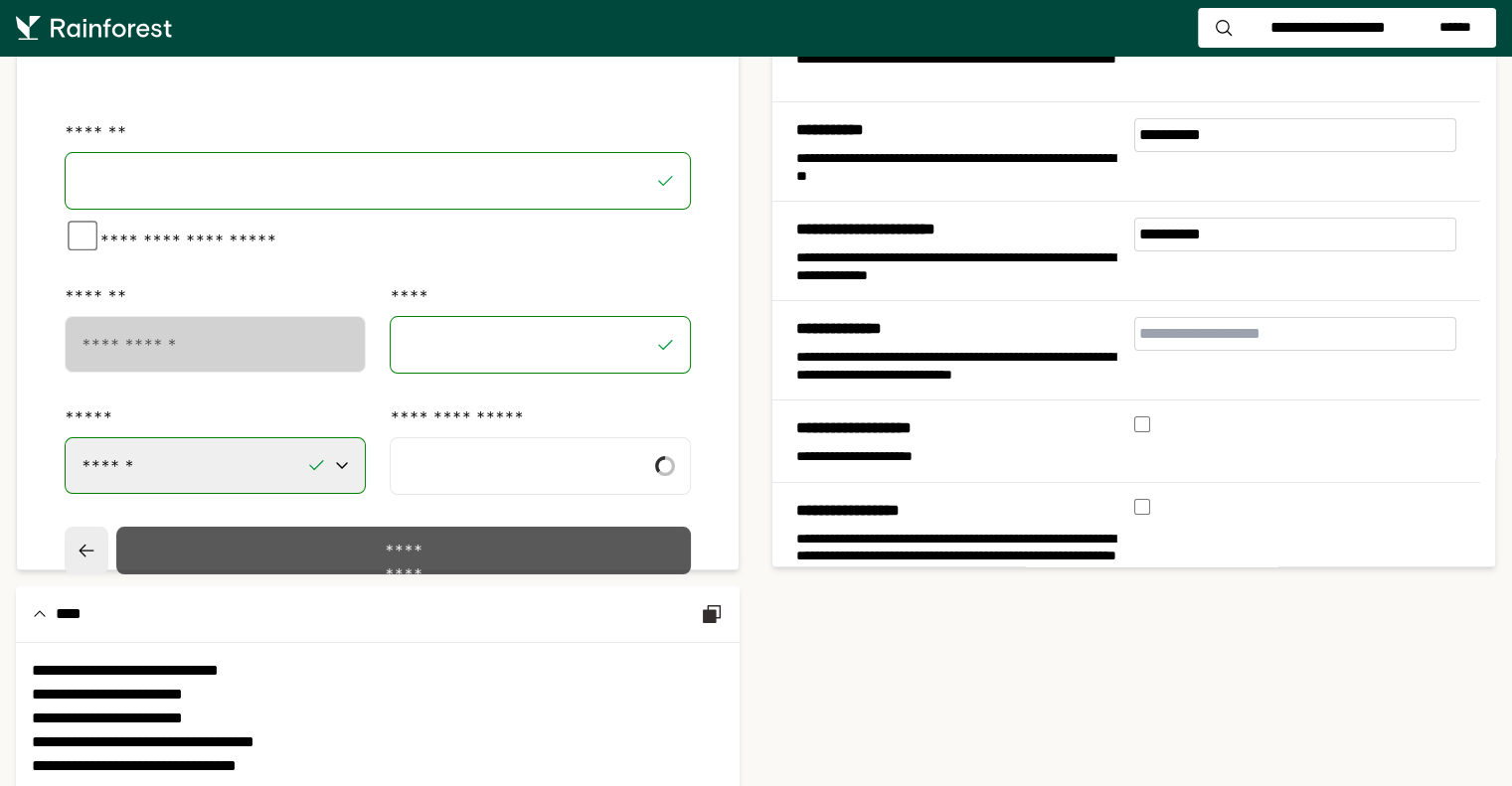 scroll, scrollTop: 739, scrollLeft: 0, axis: vertical 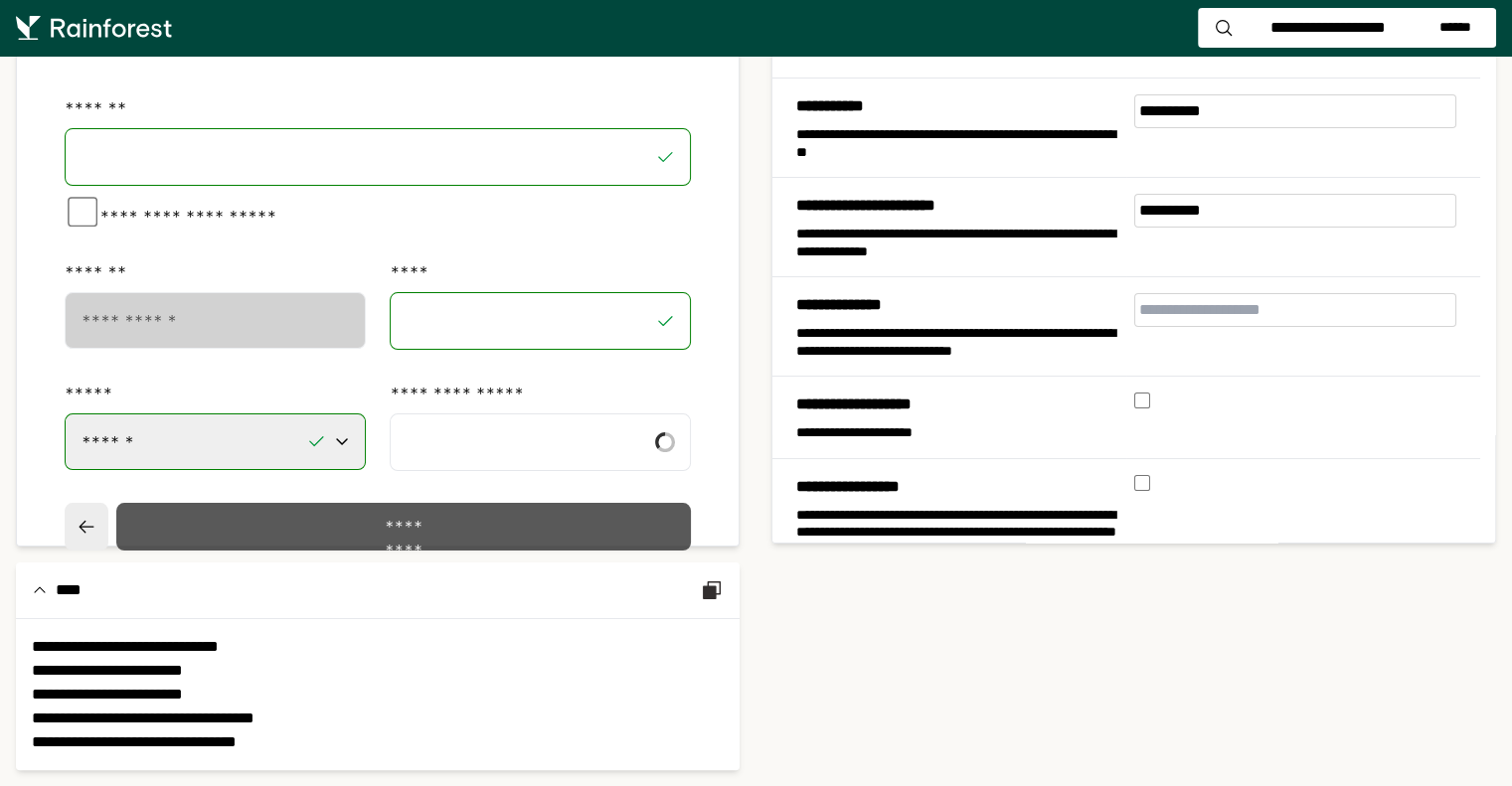 select on "**" 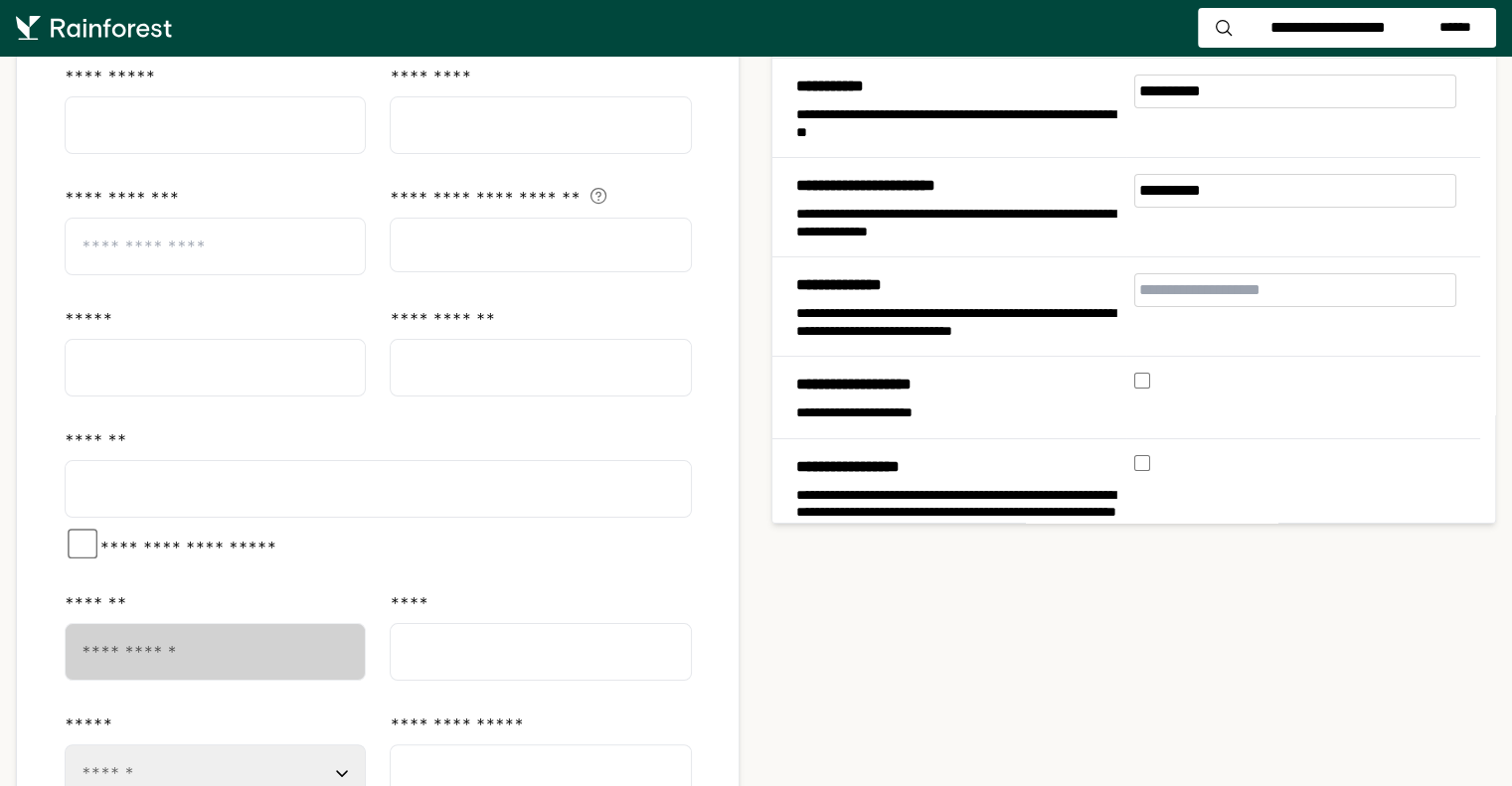 scroll, scrollTop: 0, scrollLeft: 0, axis: both 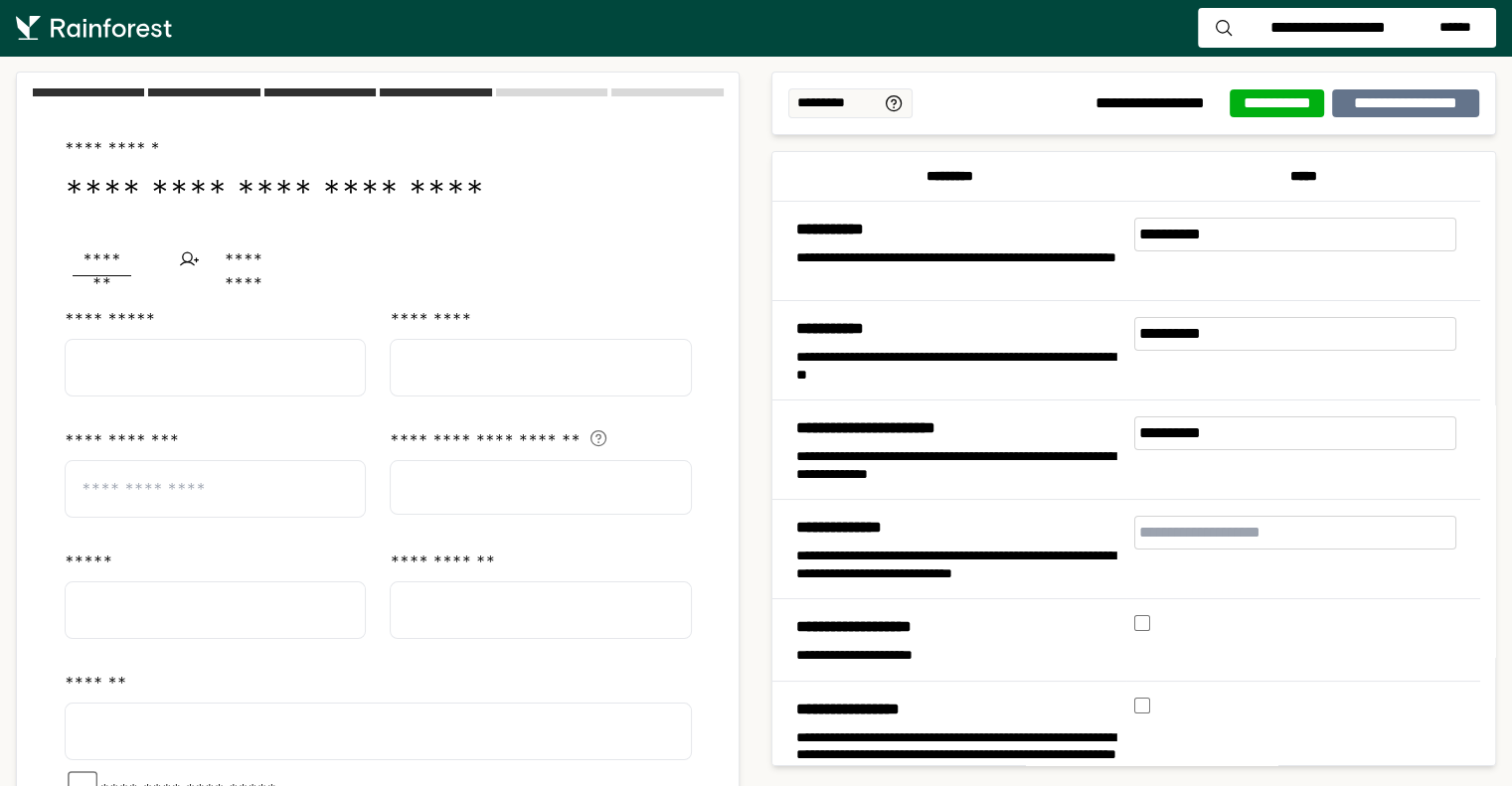 click at bounding box center (215, 368) 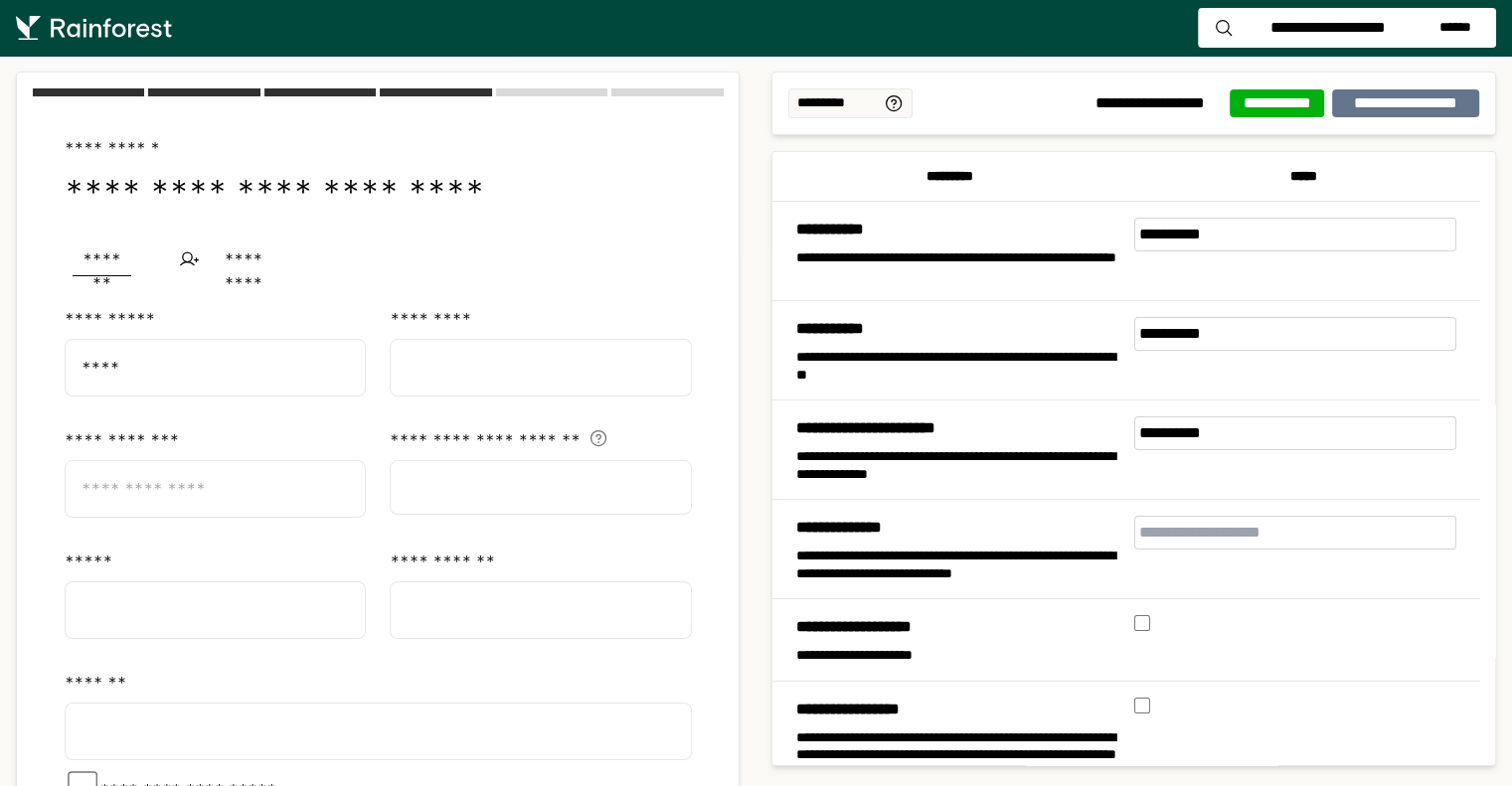 type on "****" 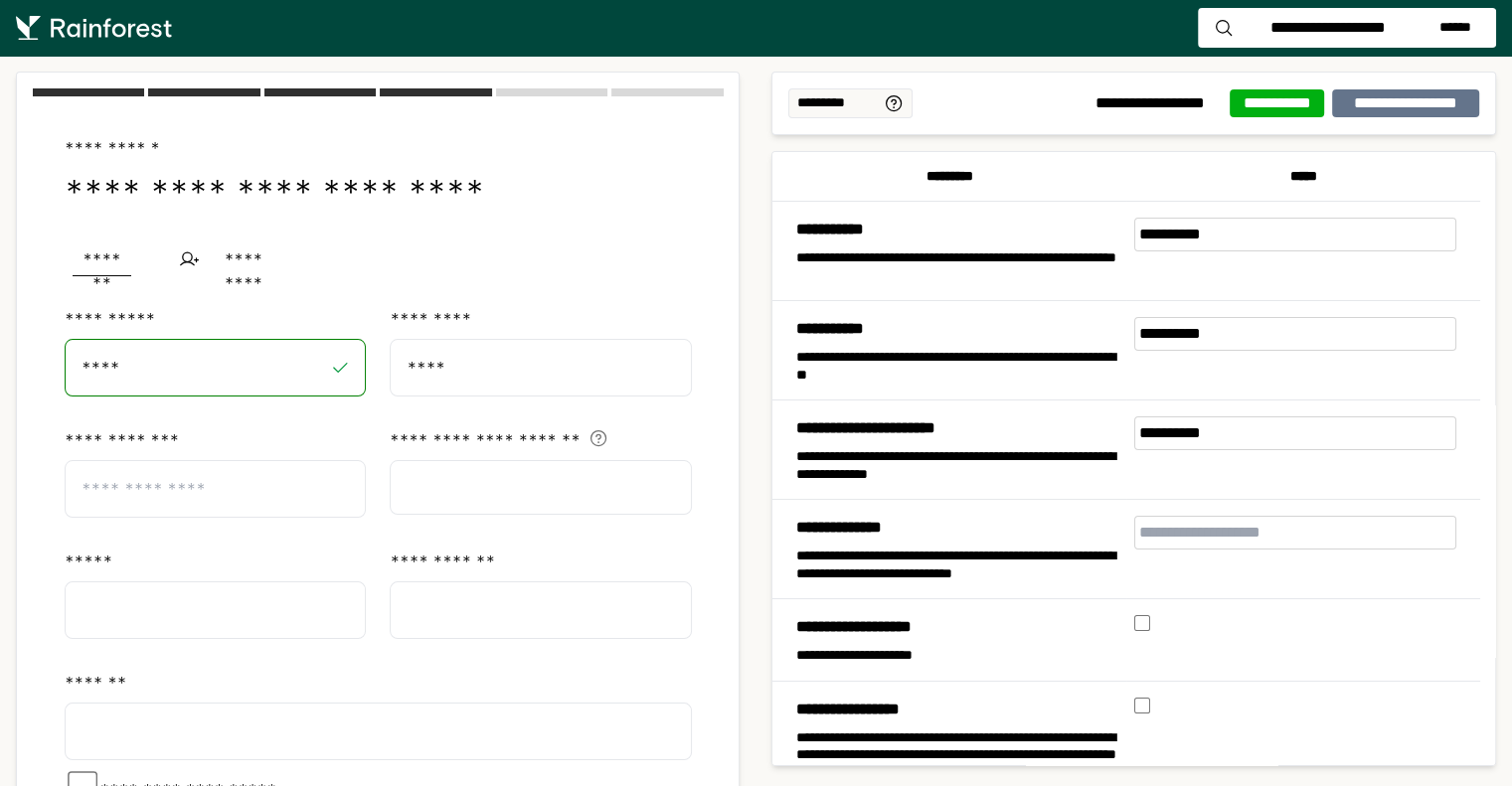 type on "****" 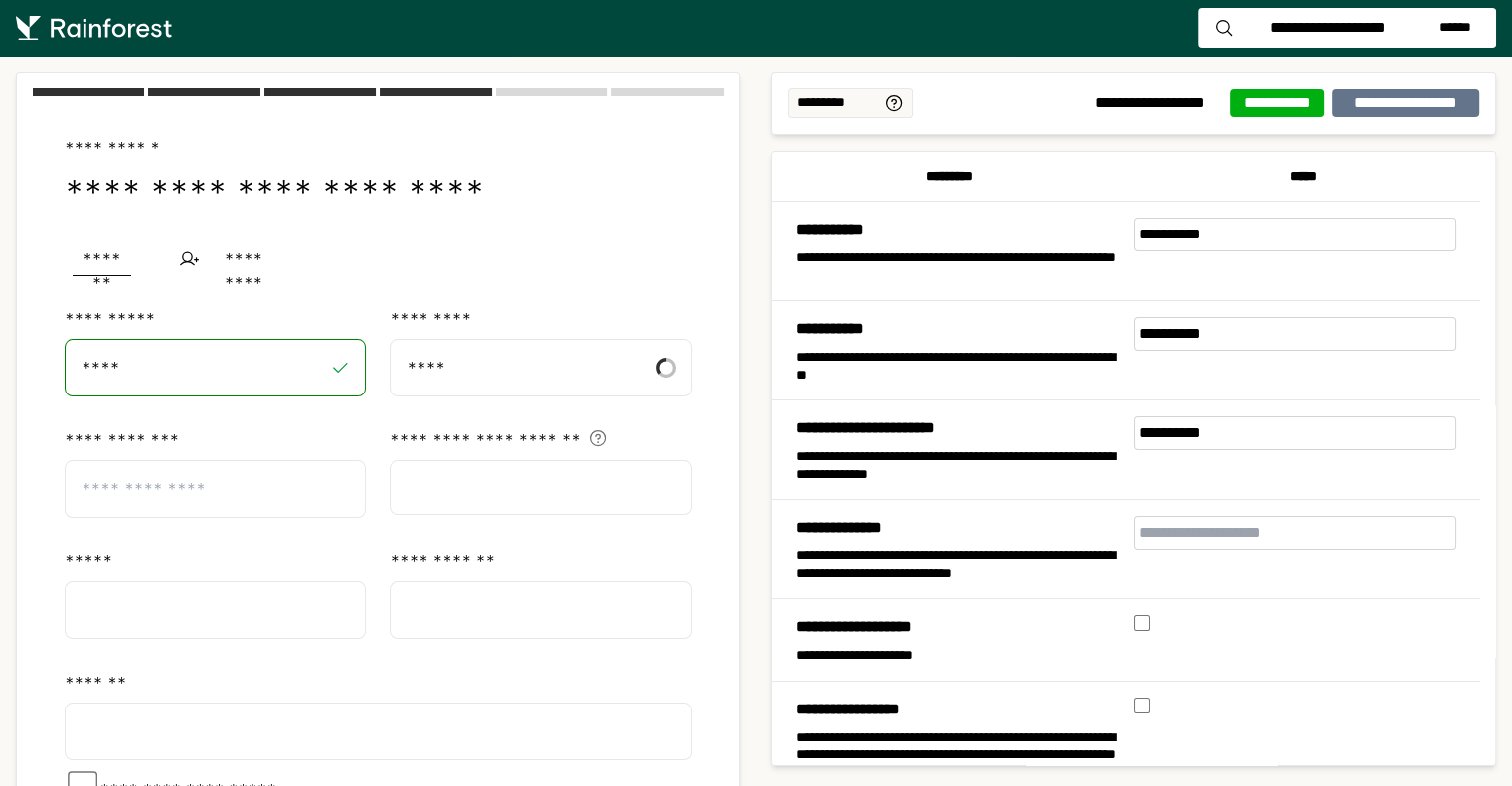 click at bounding box center [215, 489] 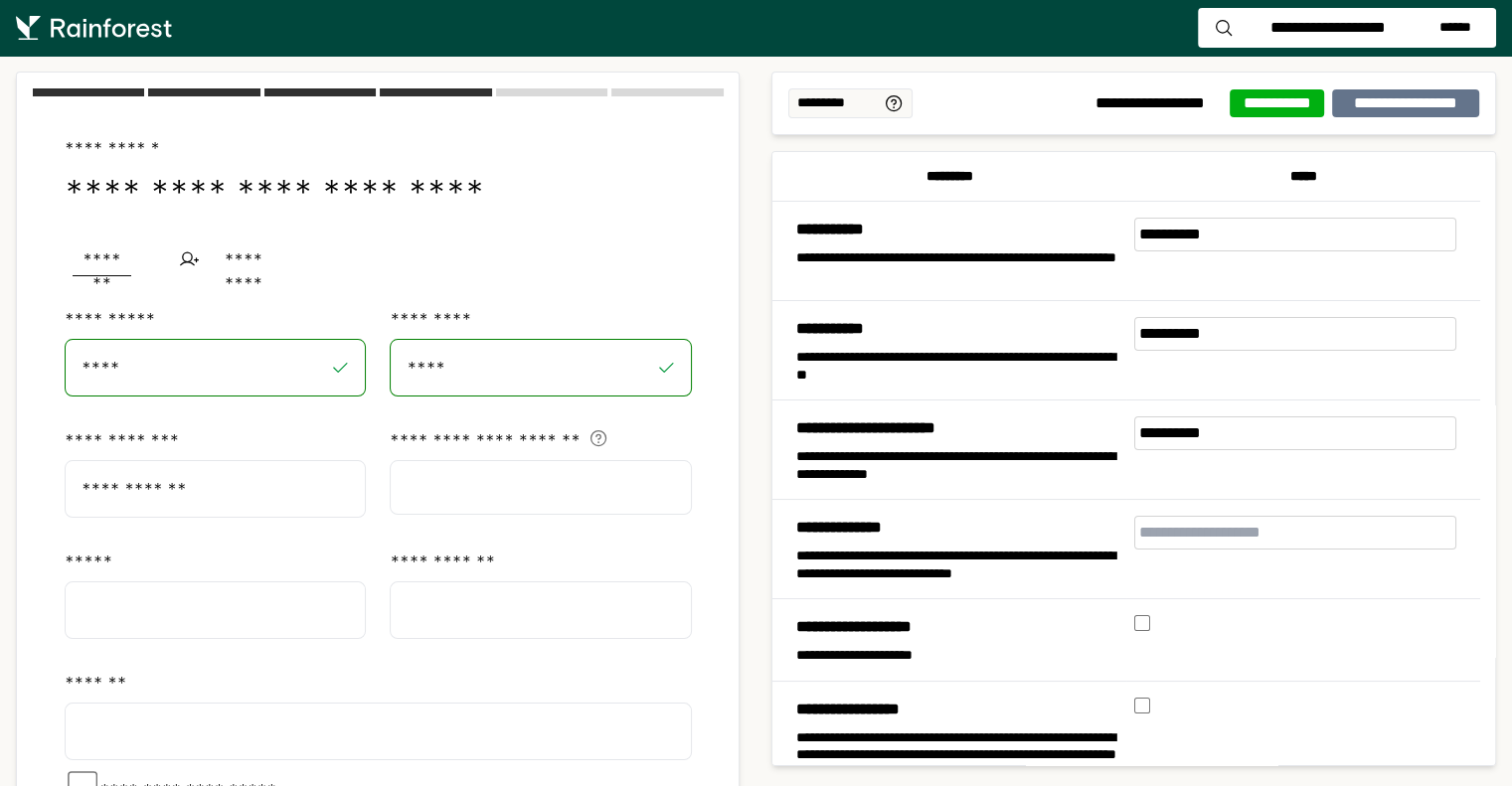type on "**********" 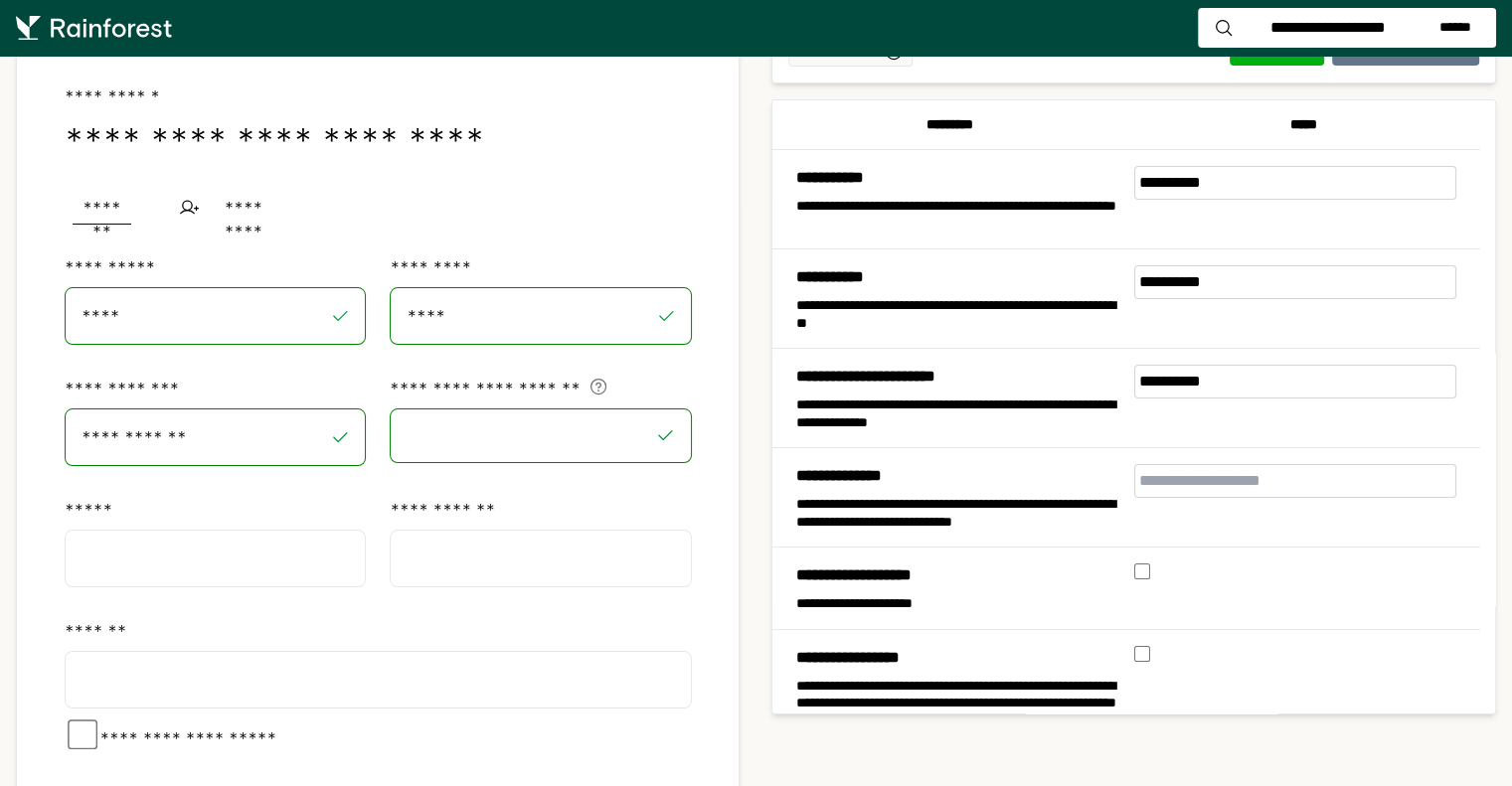 scroll, scrollTop: 99, scrollLeft: 0, axis: vertical 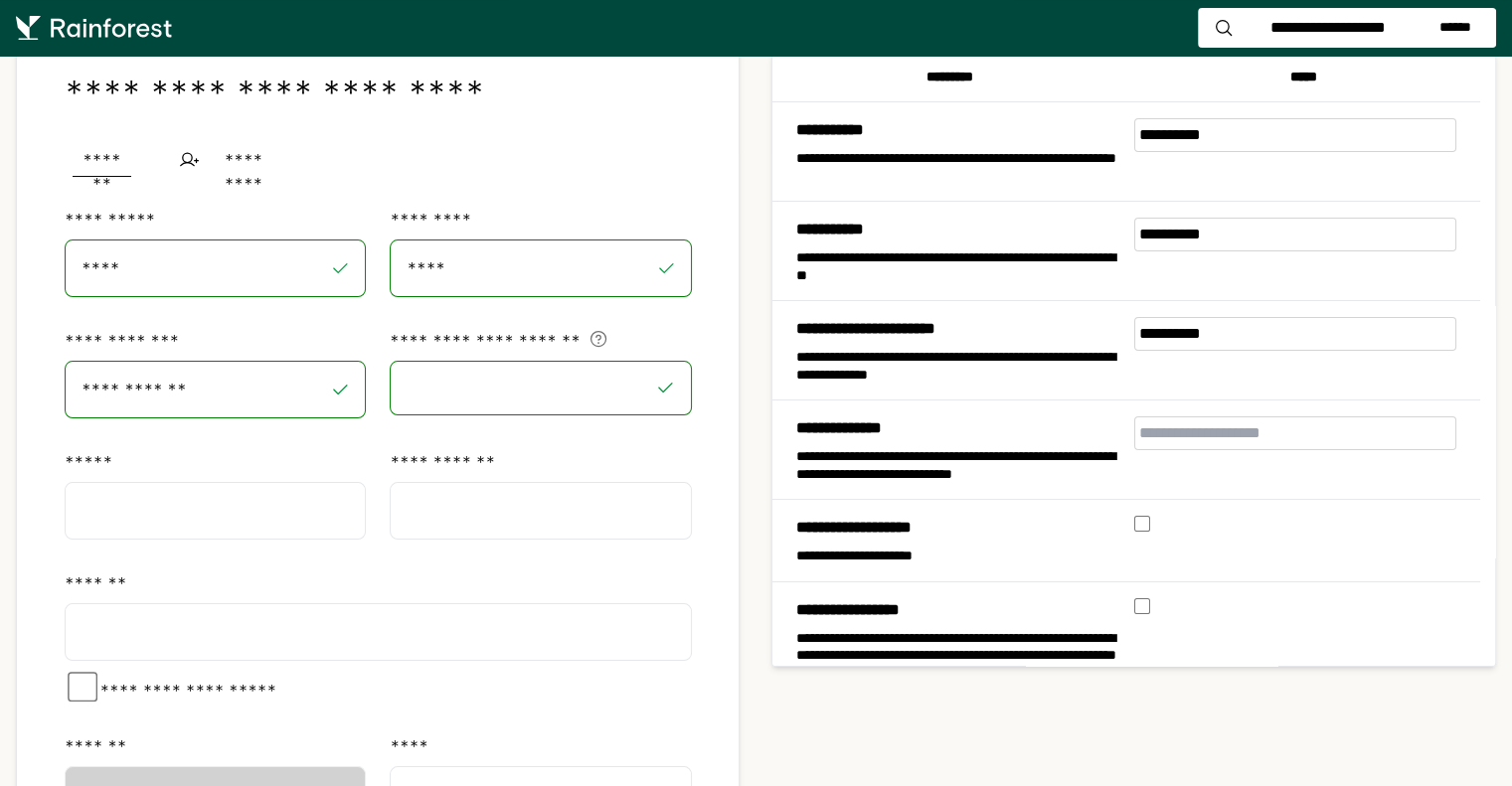 click at bounding box center [215, 511] 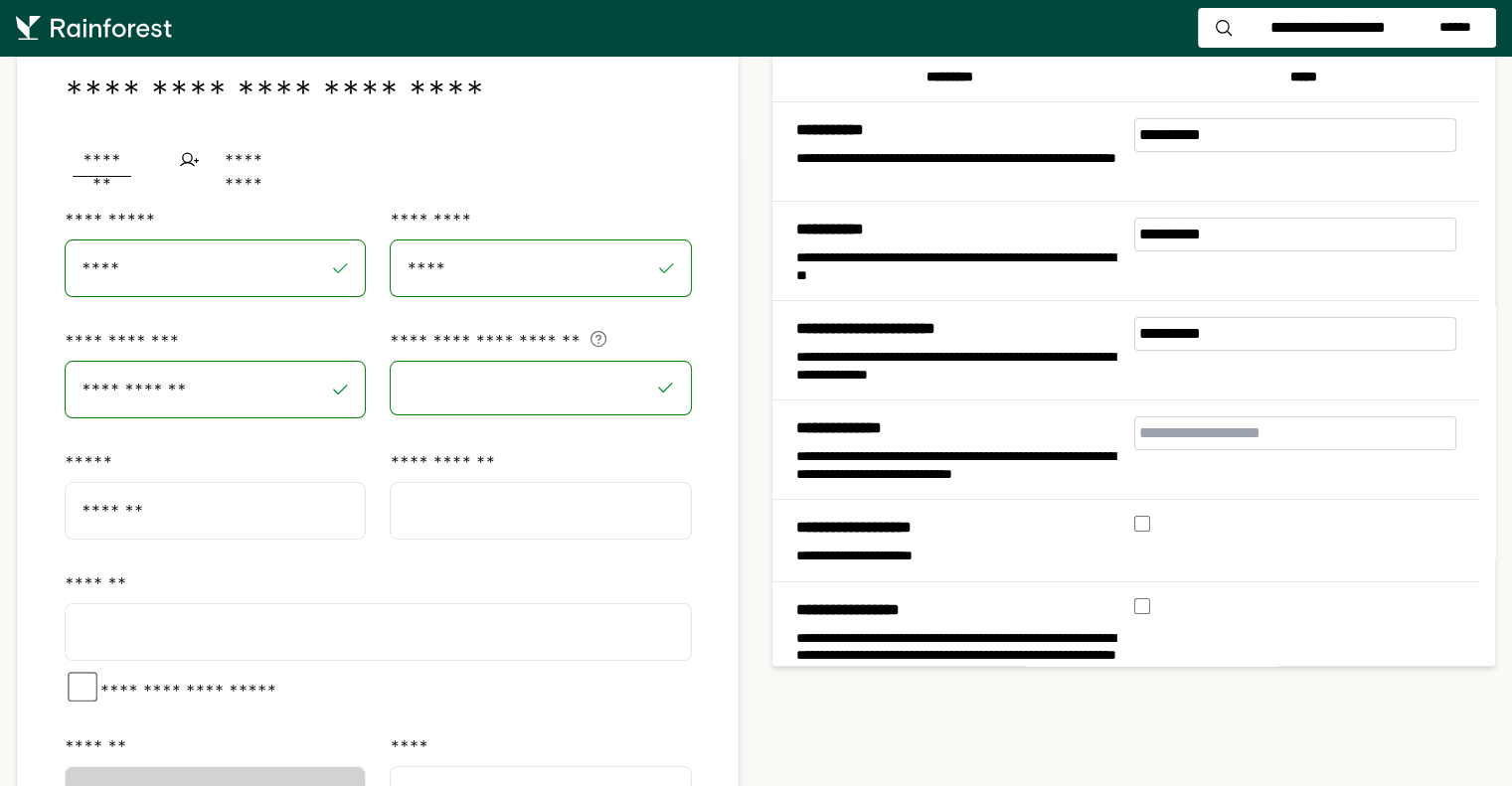 type on "*******" 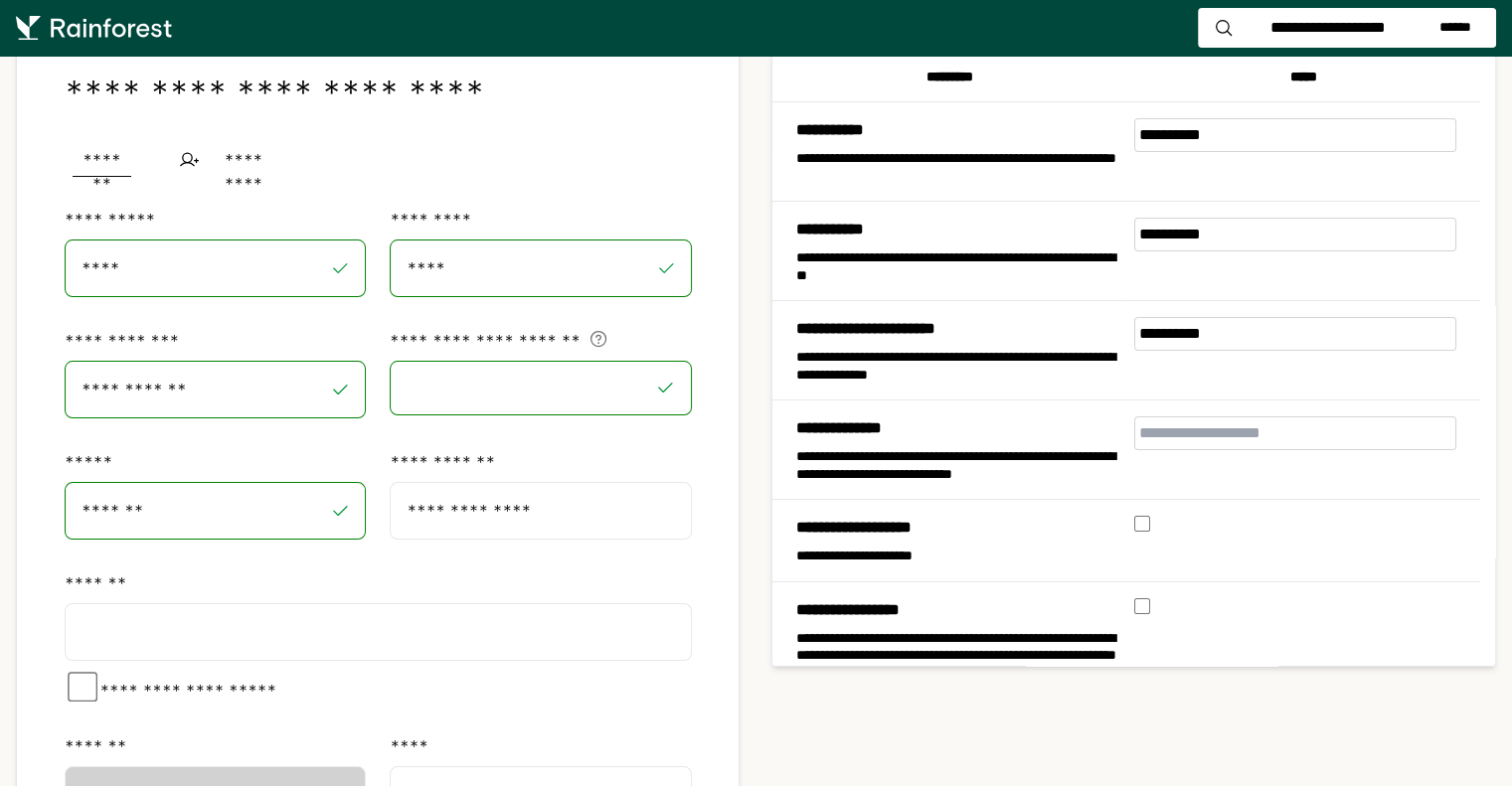 type on "**********" 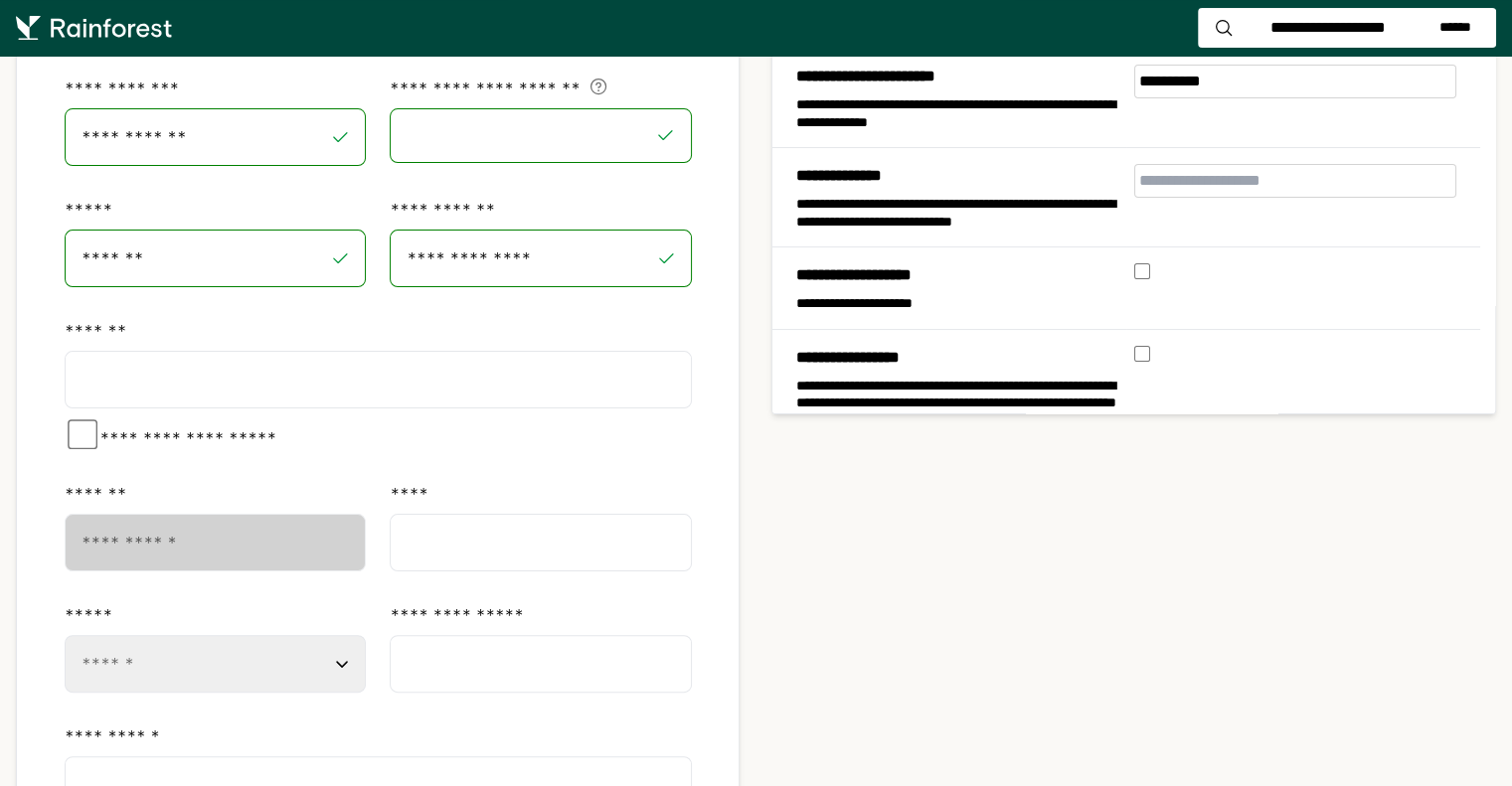 scroll, scrollTop: 497, scrollLeft: 0, axis: vertical 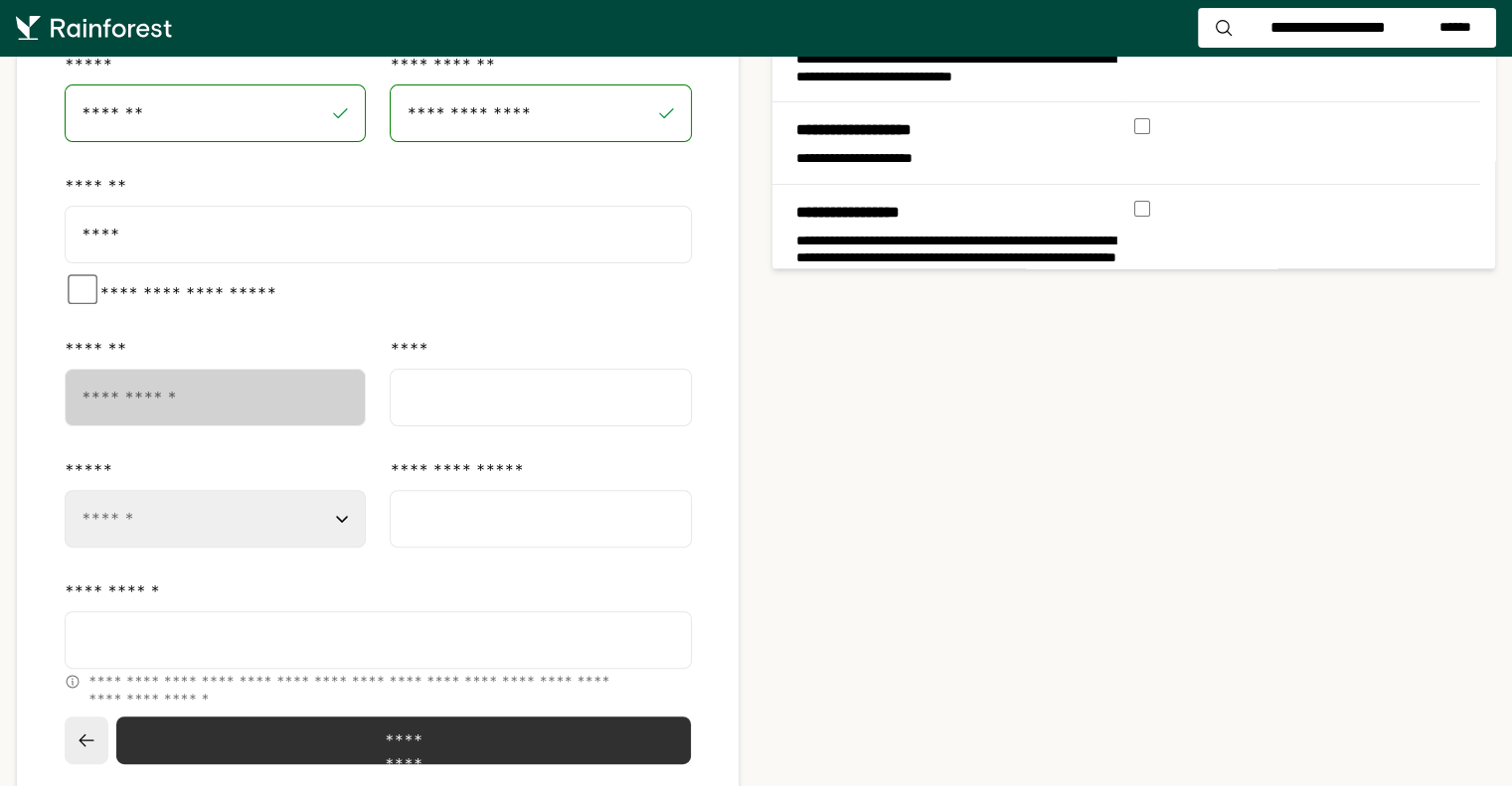 type on "****" 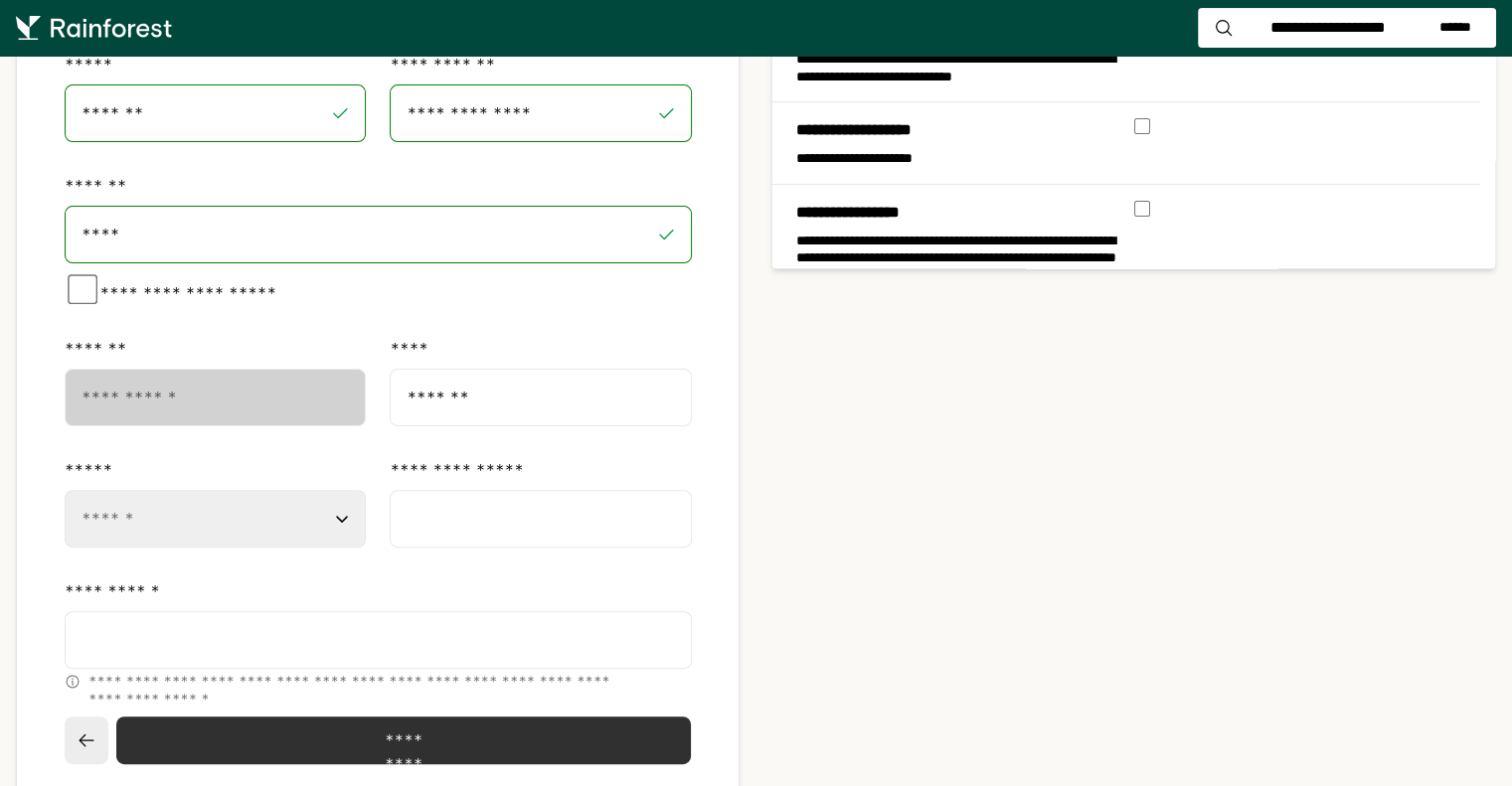 type on "*******" 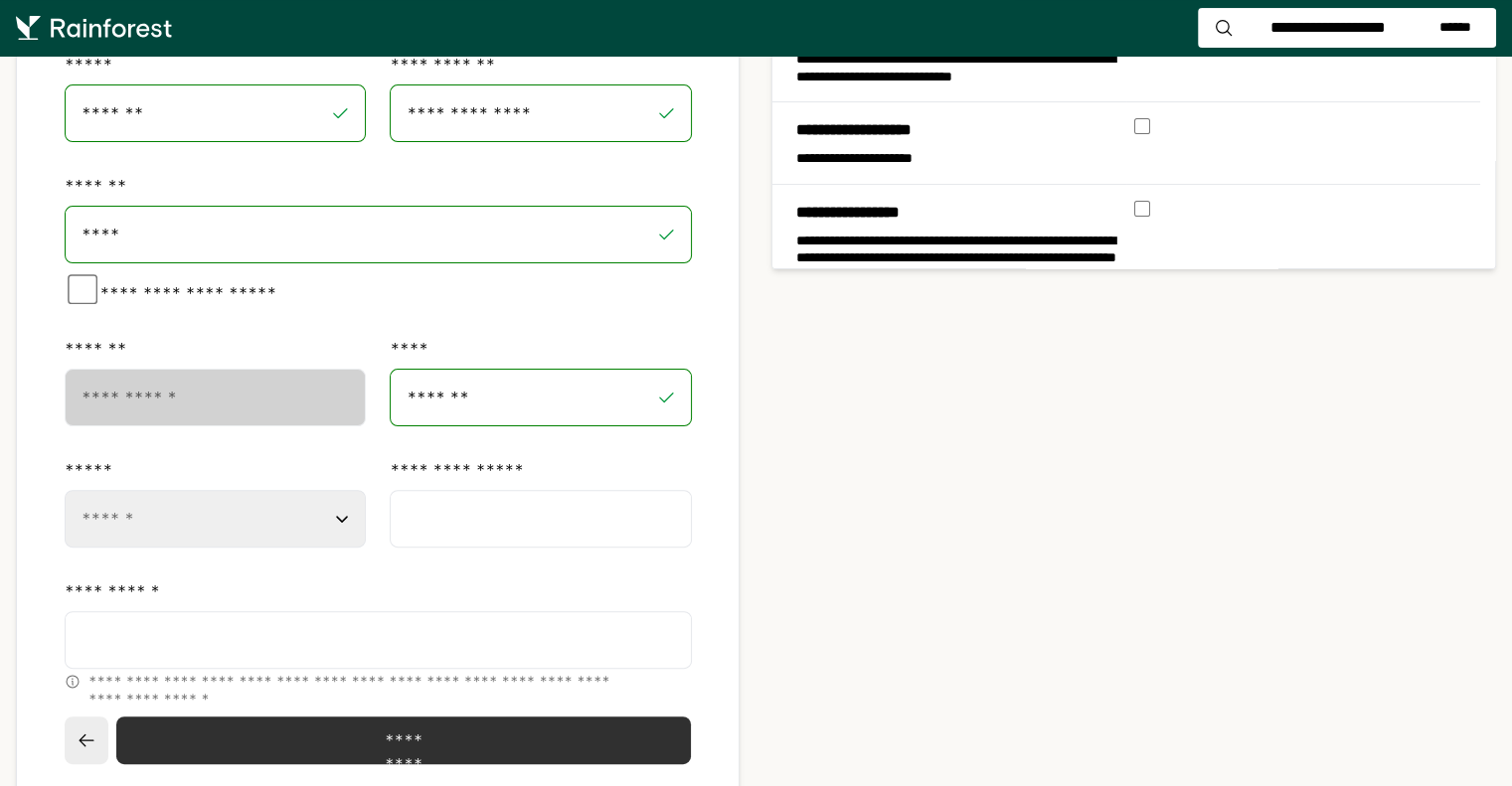 click on "**********" at bounding box center (215, 519) 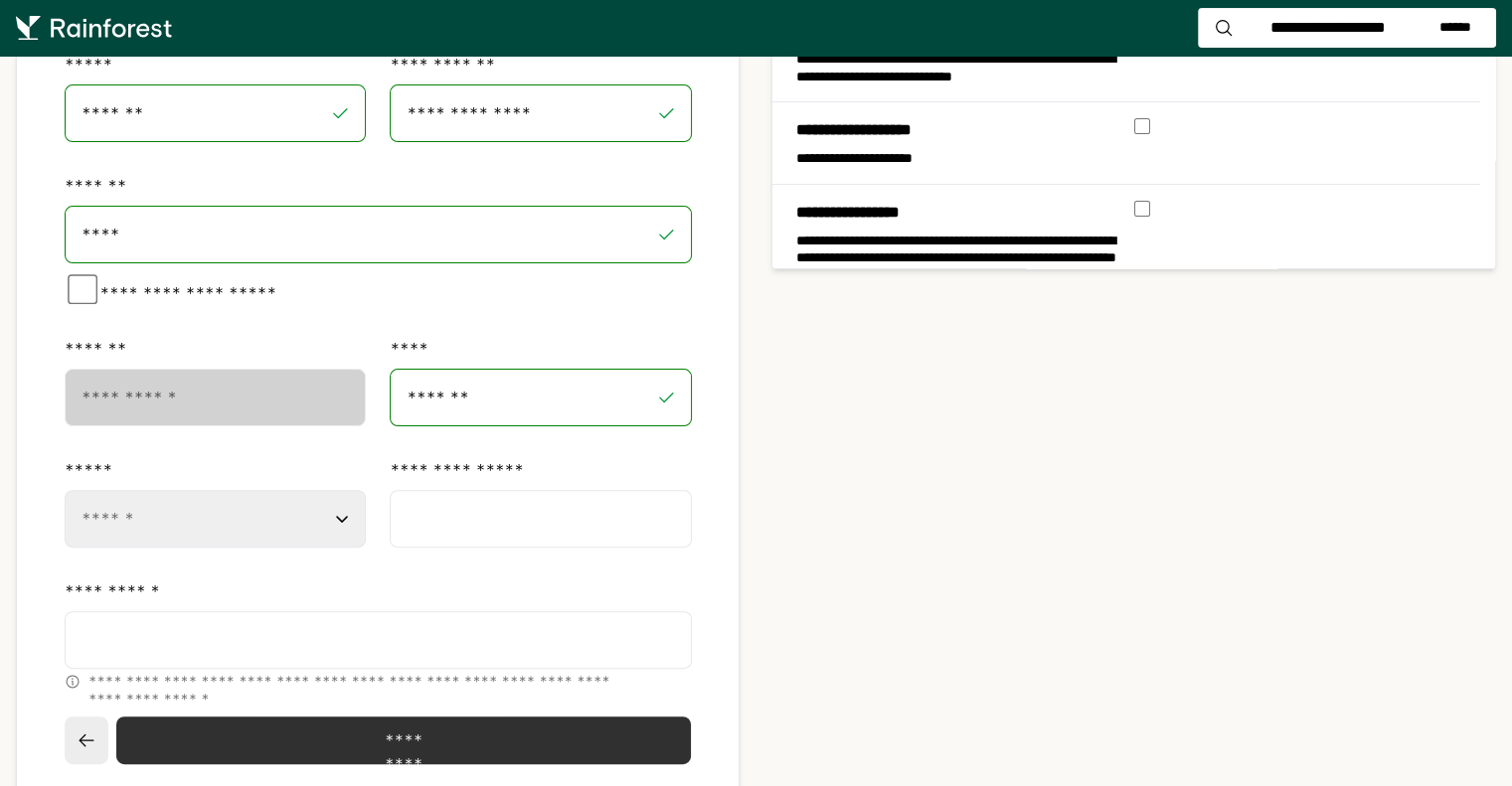 select on "**" 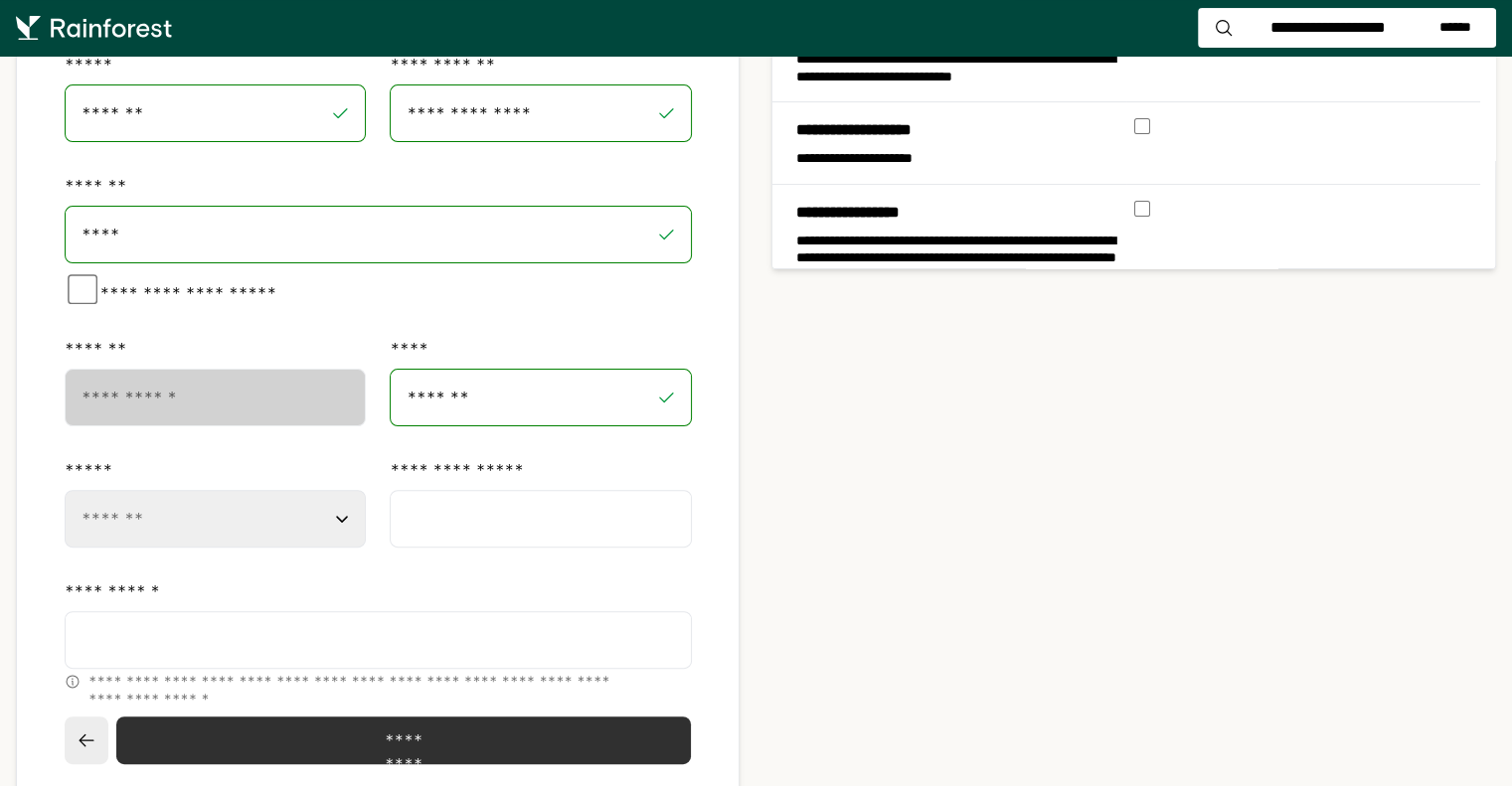 click on "**********" at bounding box center (215, 519) 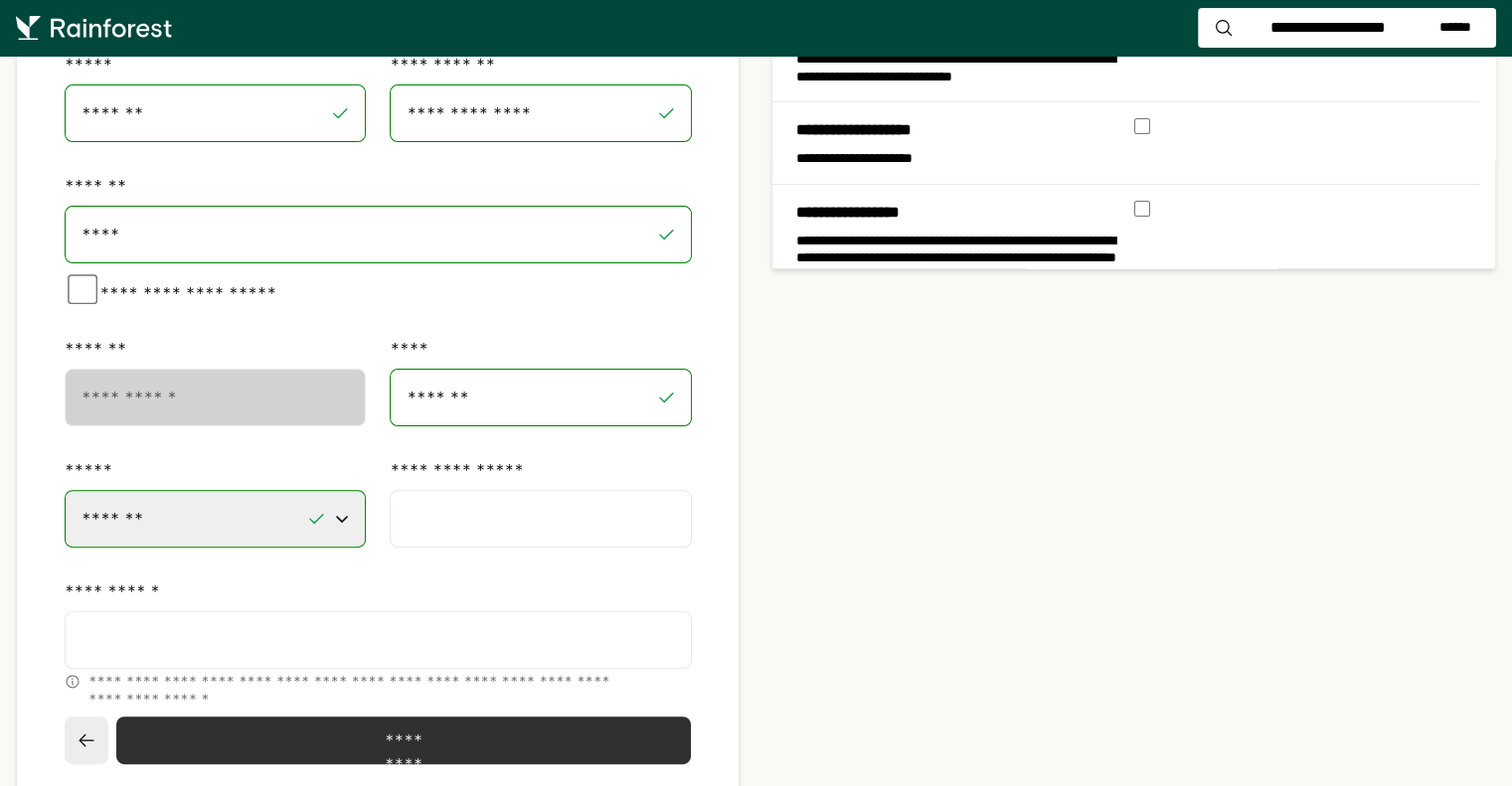 click at bounding box center [540, 519] 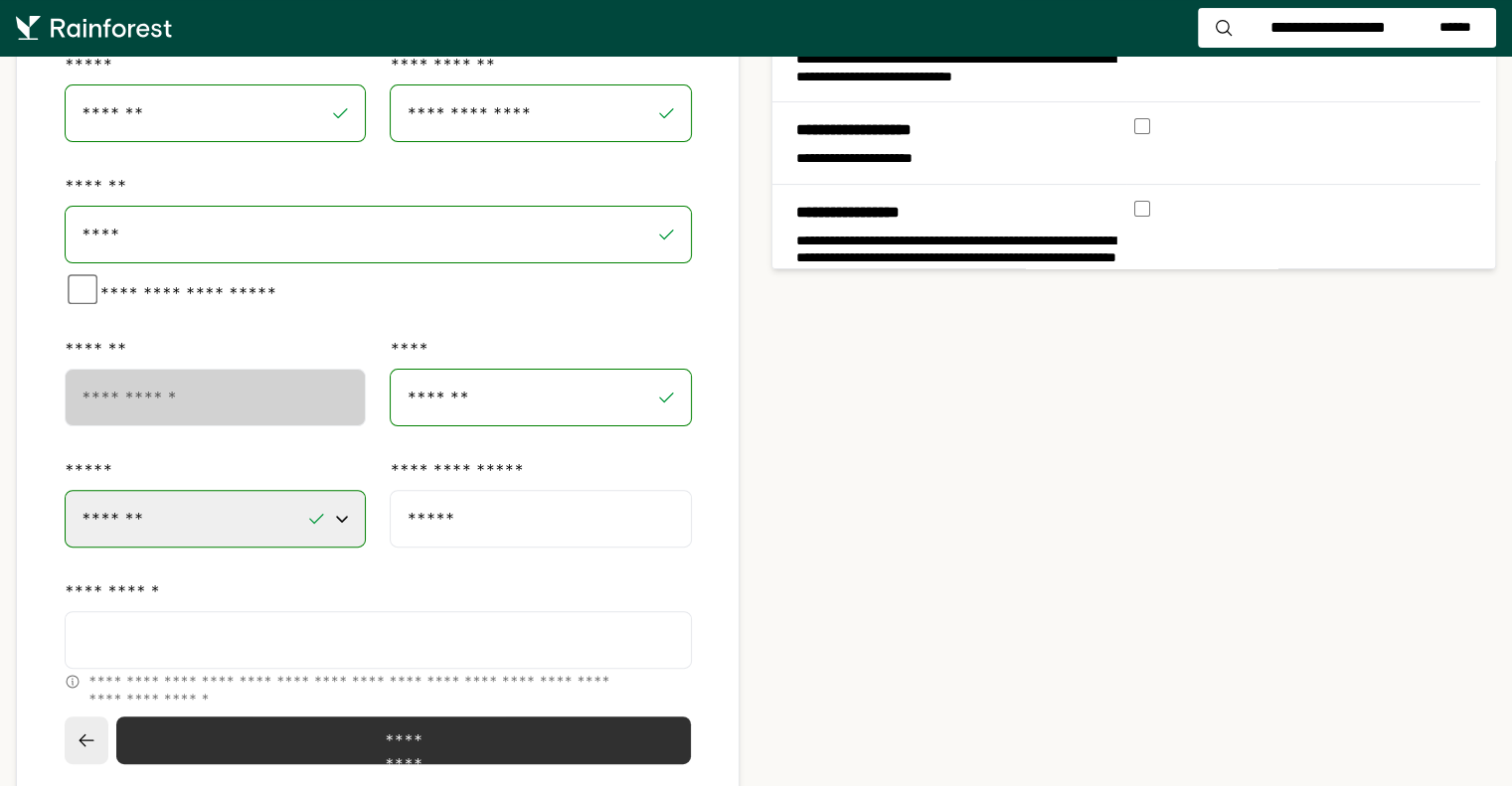 type on "*****" 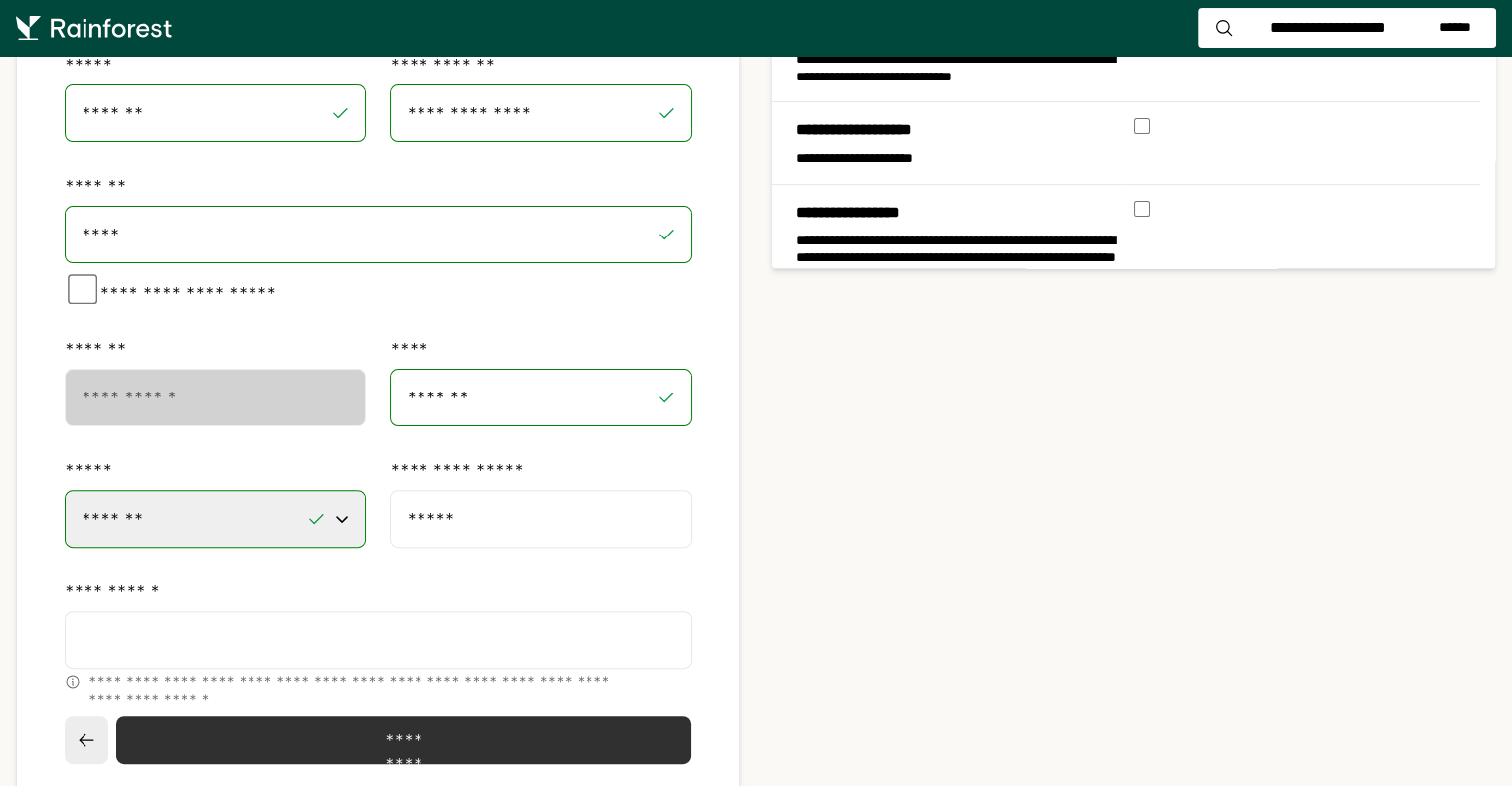 click on "**********" at bounding box center [378, 487] 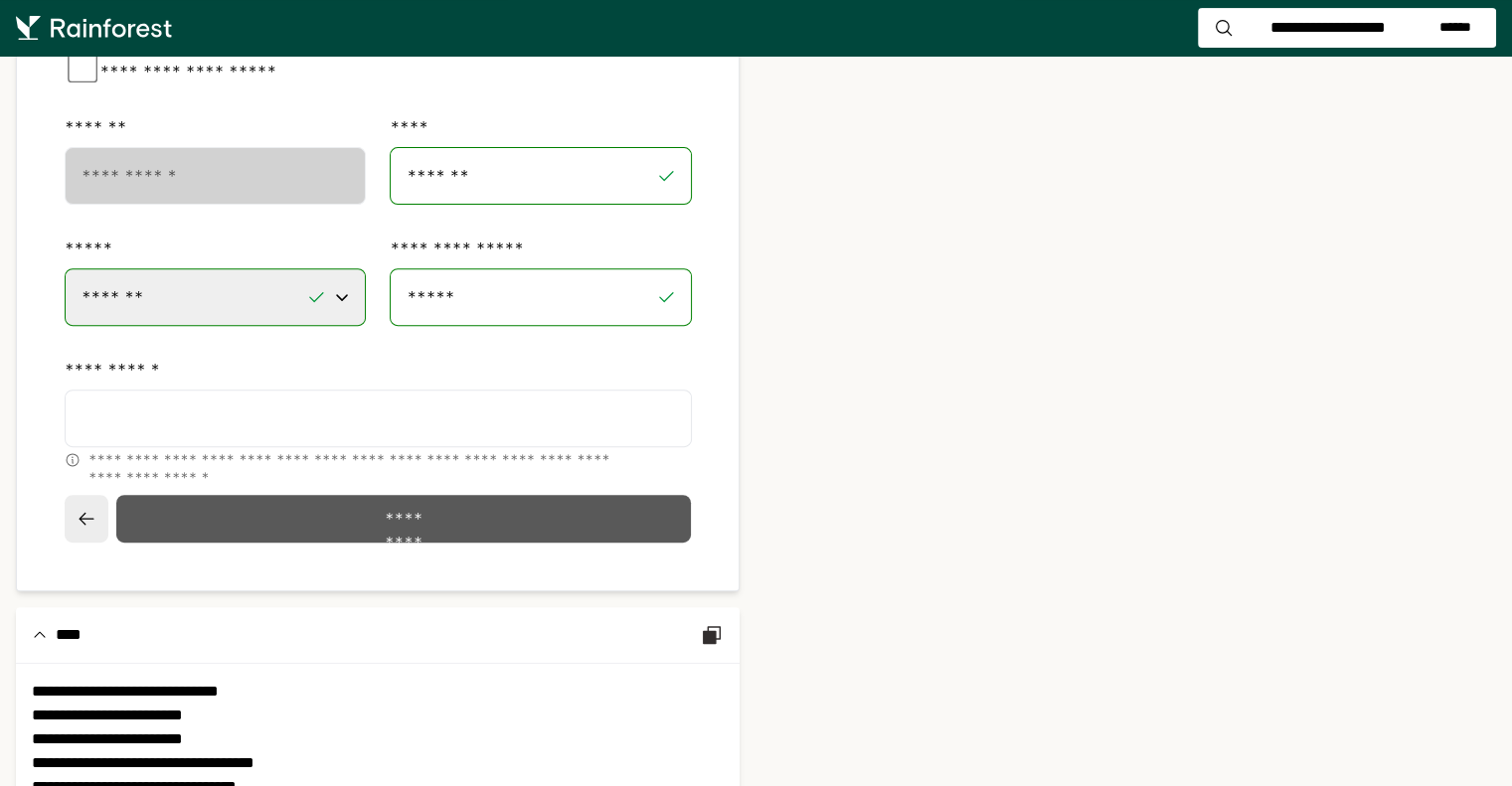 scroll, scrollTop: 763, scrollLeft: 0, axis: vertical 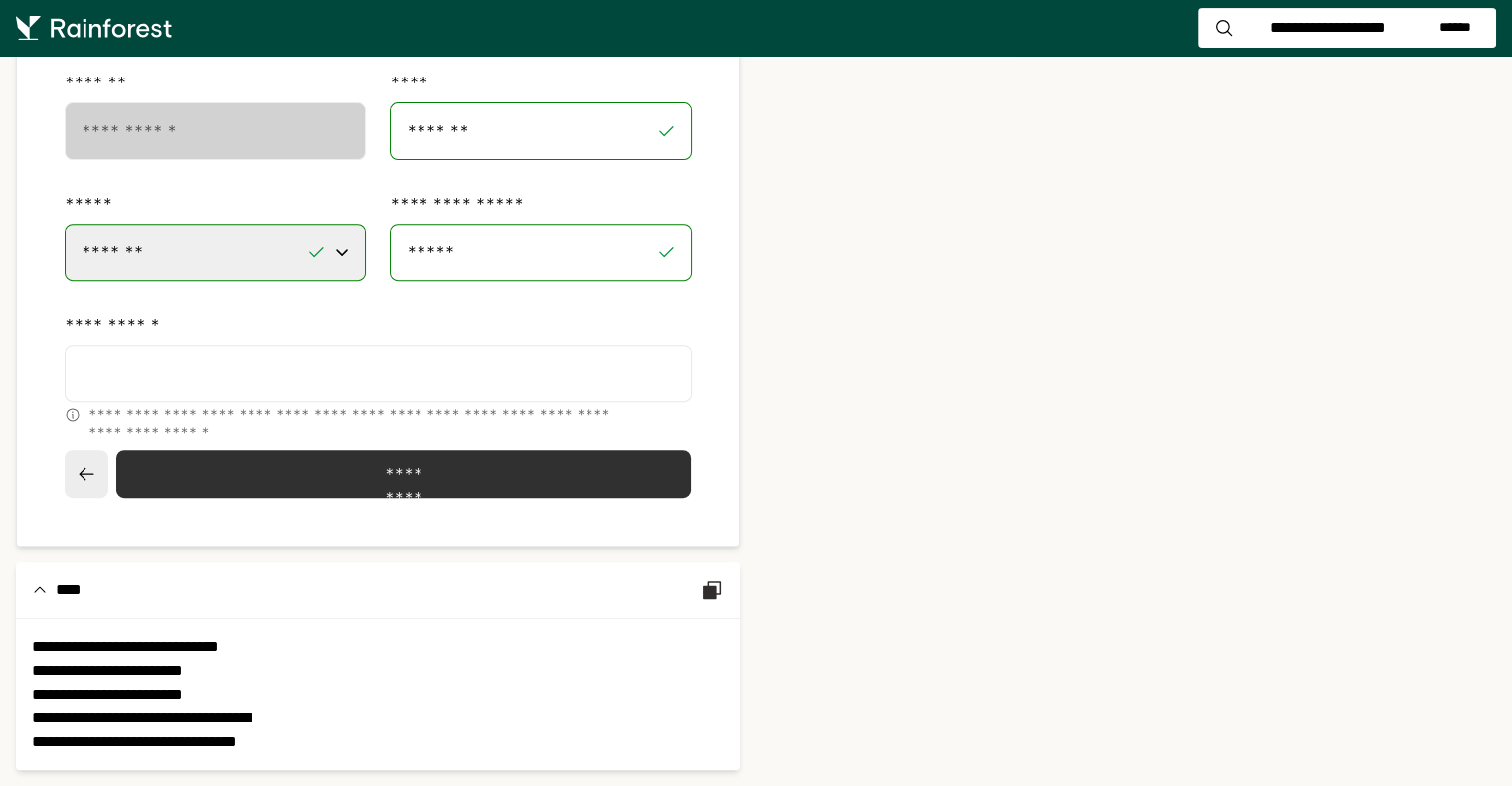 click on "*" at bounding box center (378, 374) 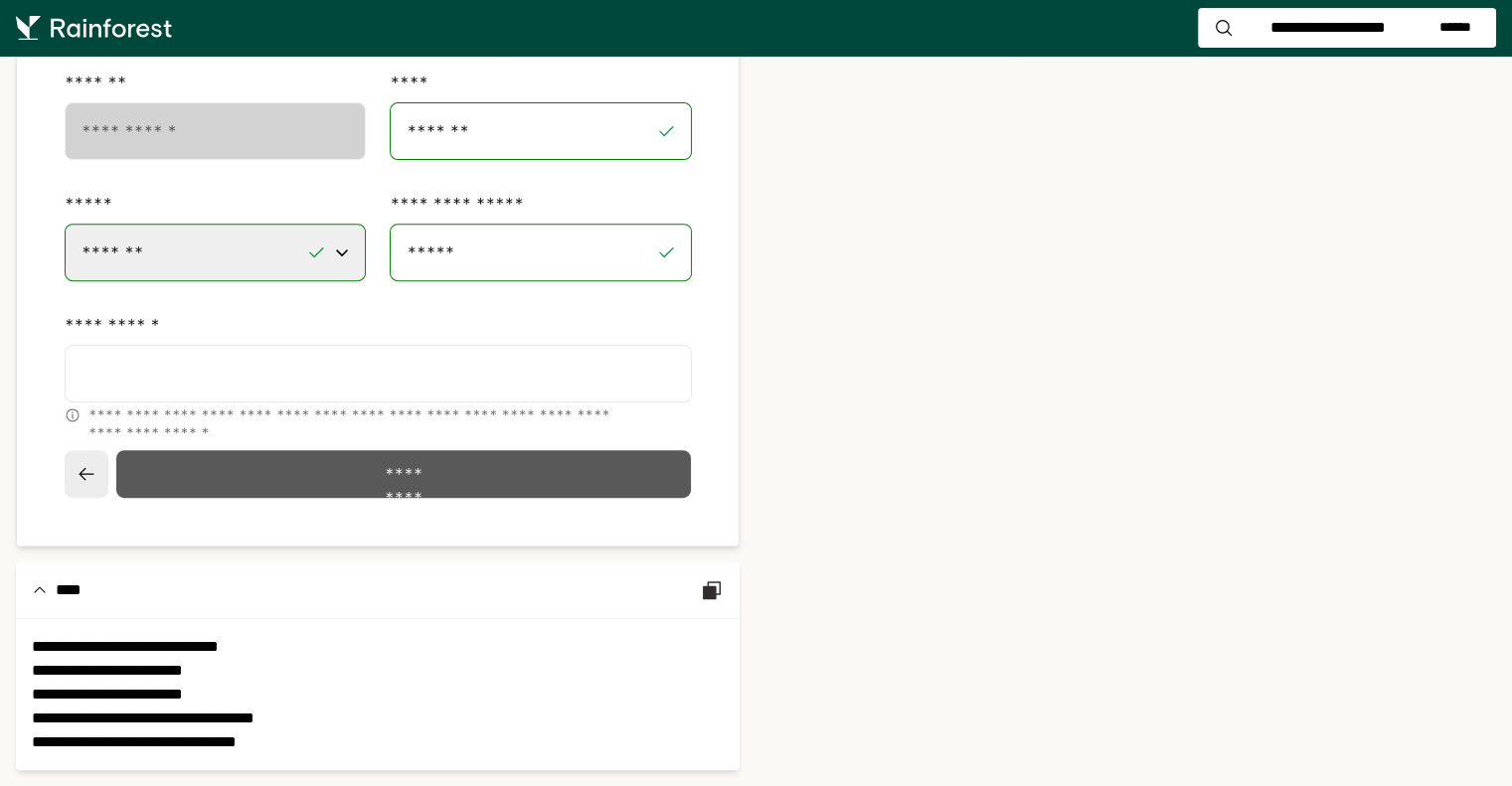 type on "**" 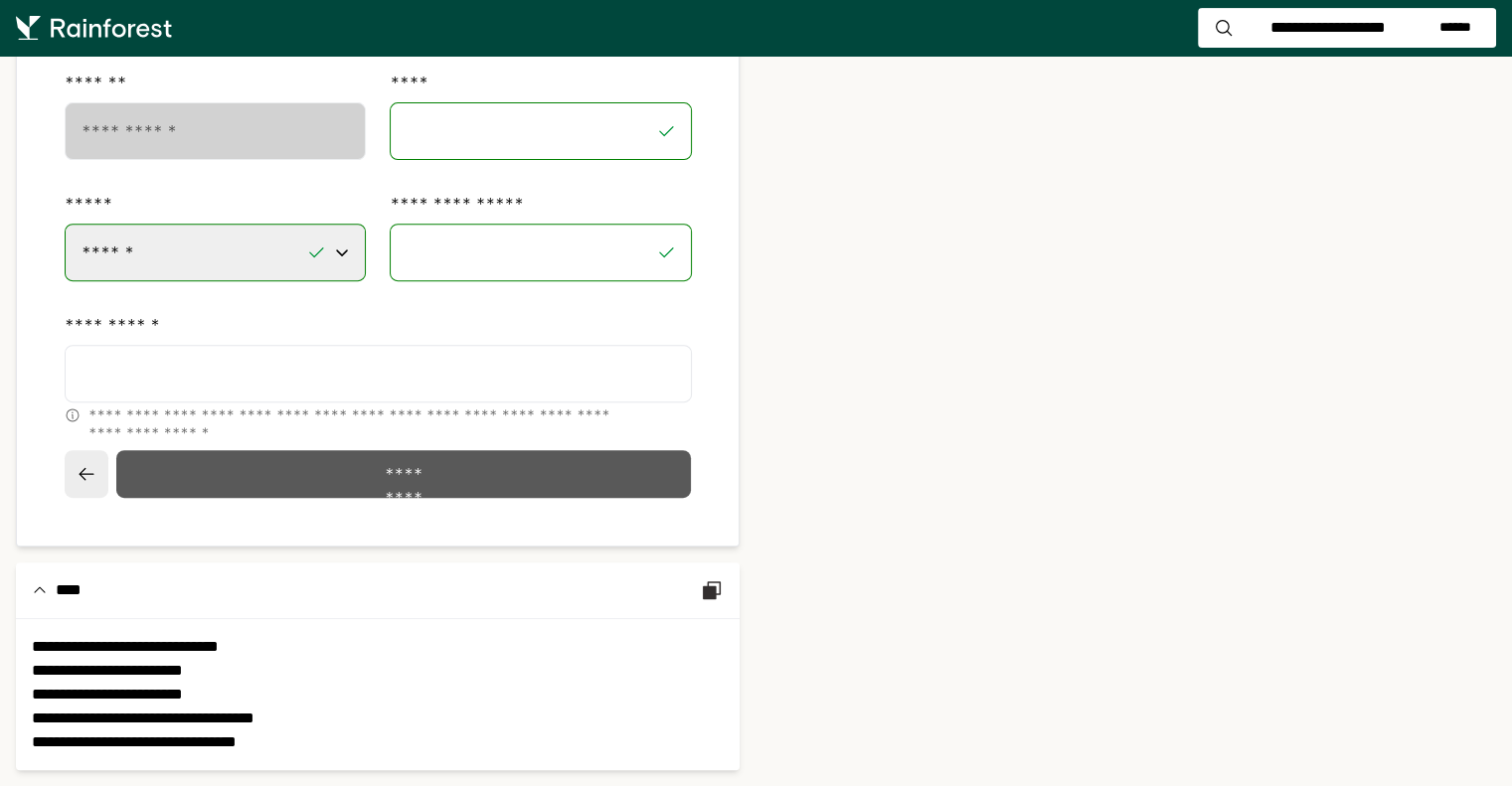 scroll, scrollTop: 0, scrollLeft: 0, axis: both 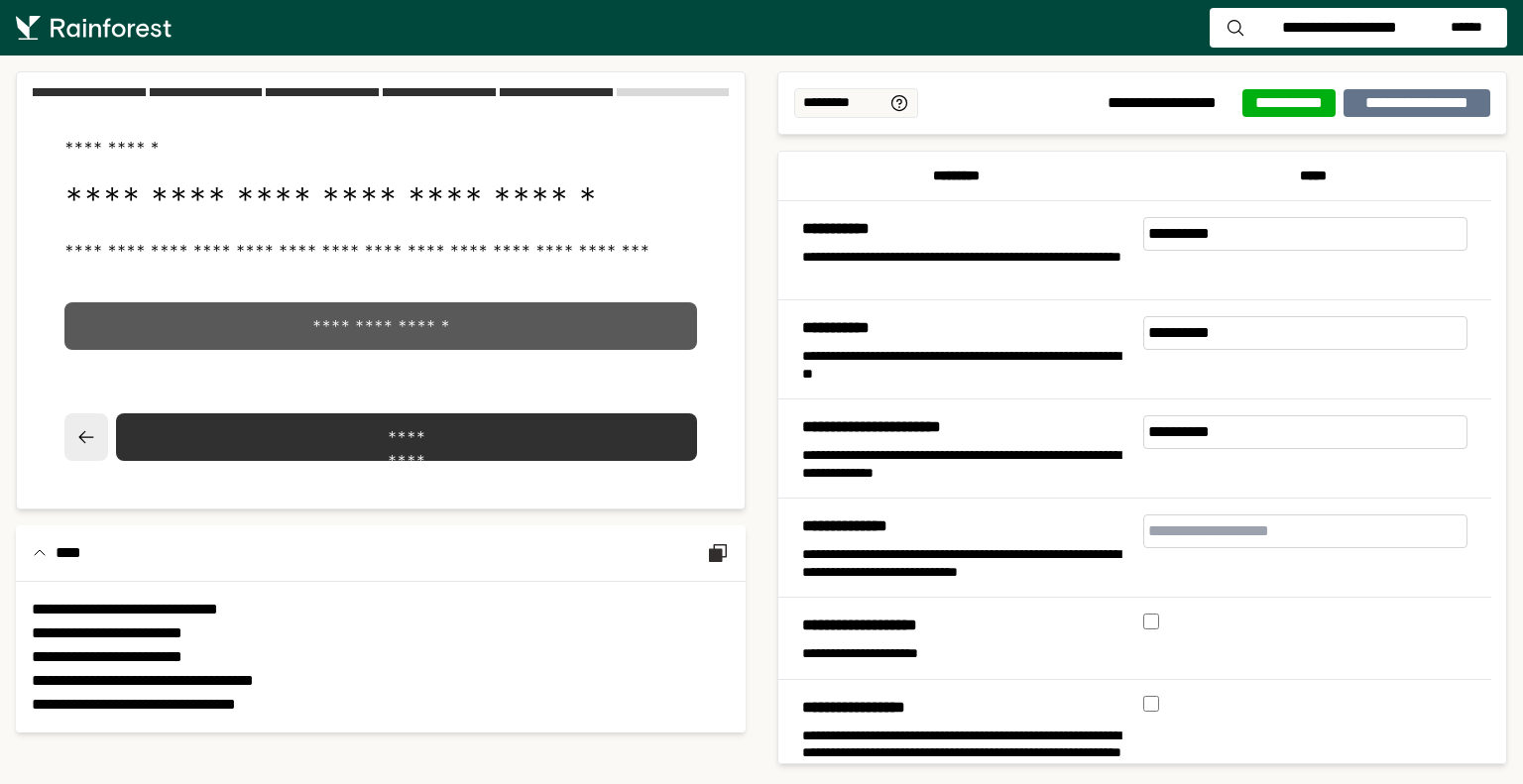 click on "**********" at bounding box center [381, 326] 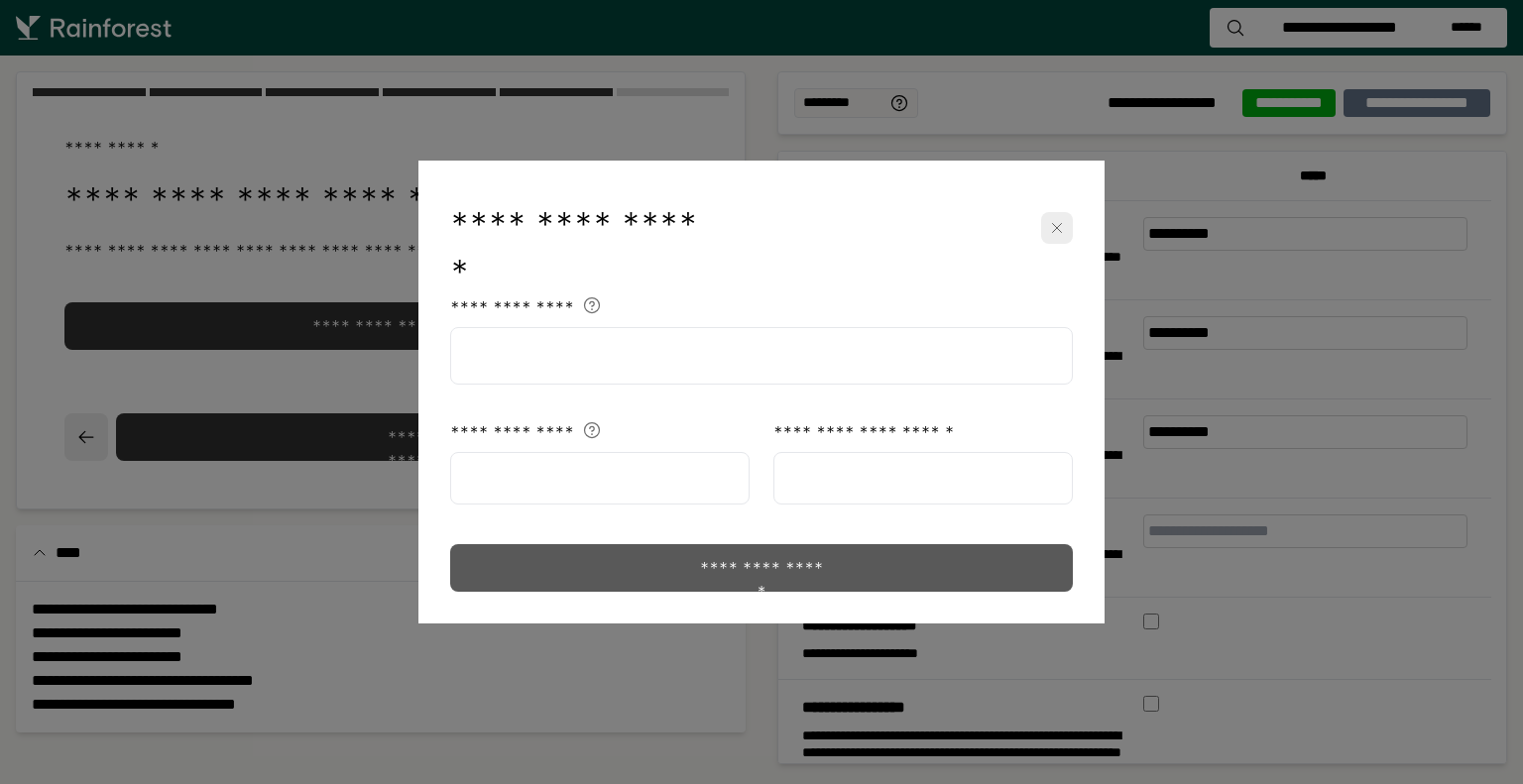 click 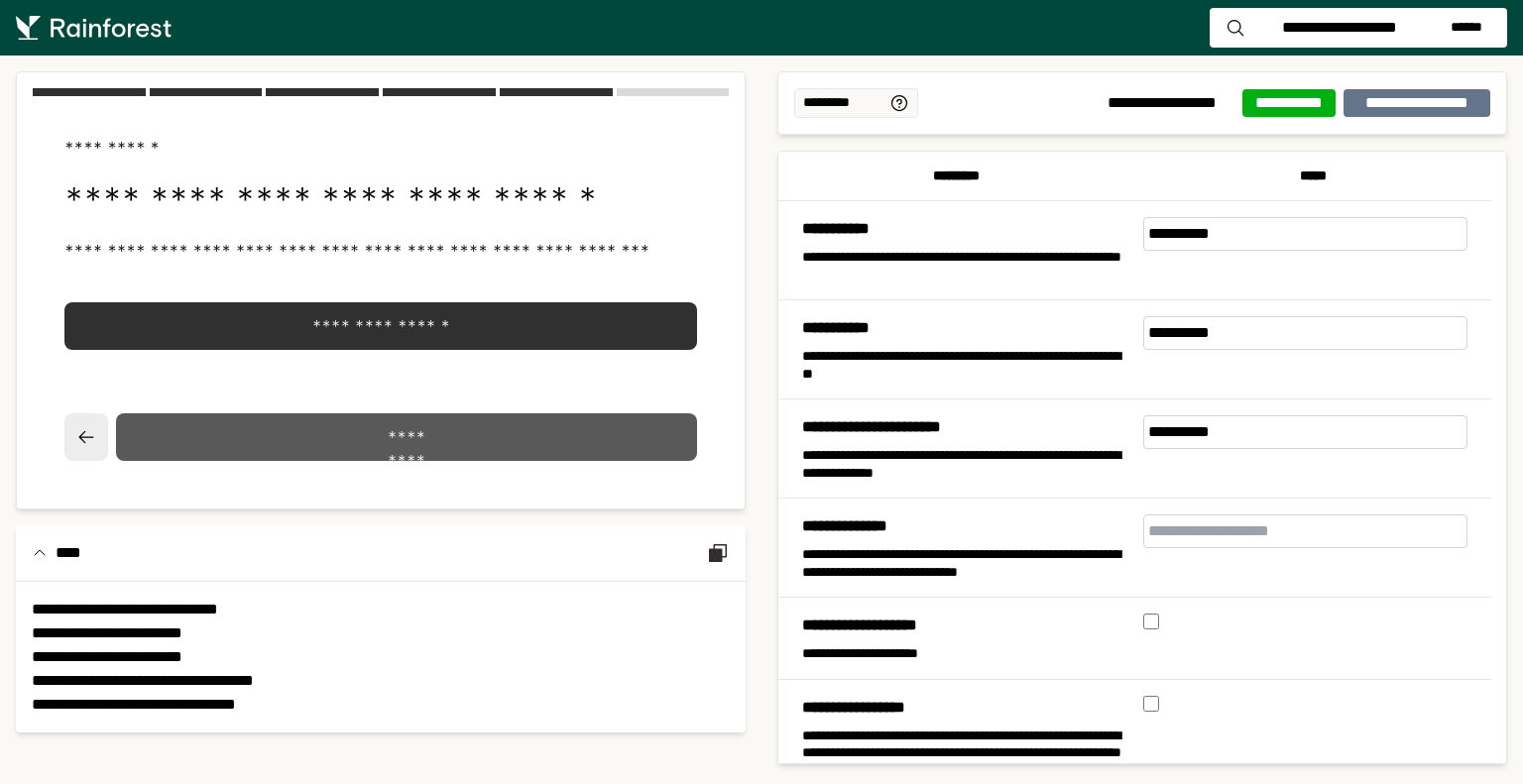 click on "*********" at bounding box center (407, 437) 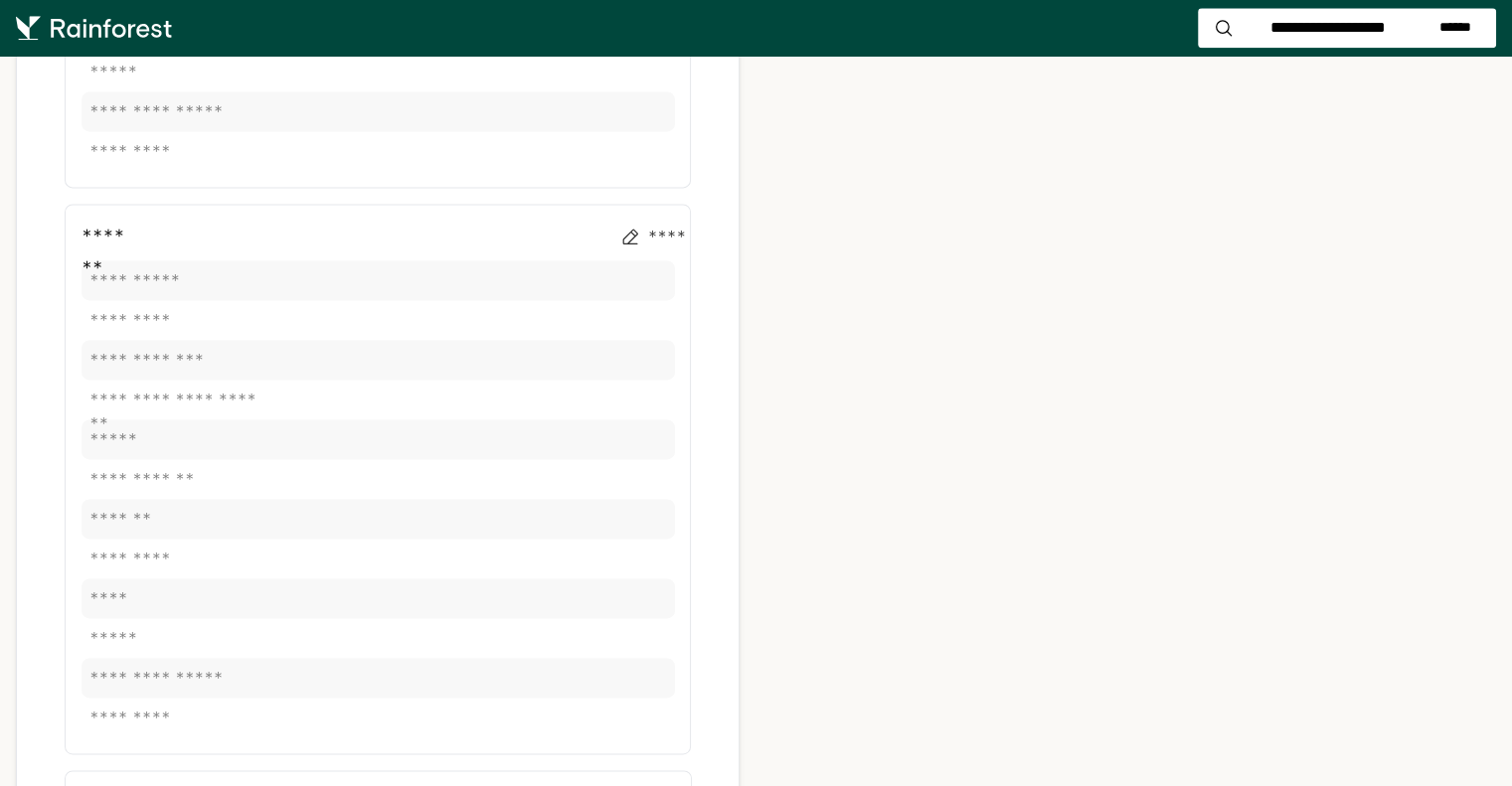 scroll, scrollTop: 3379, scrollLeft: 0, axis: vertical 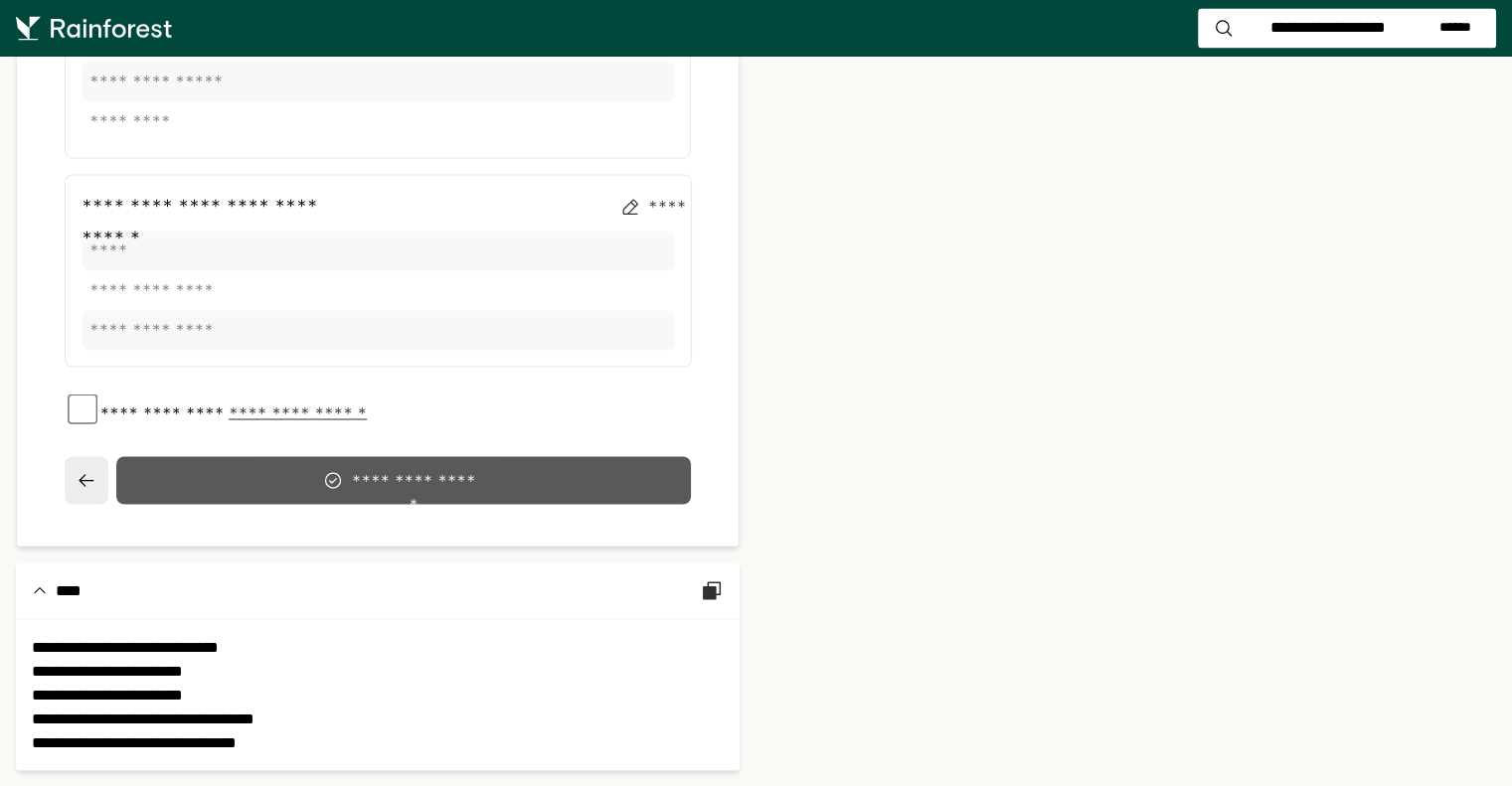 click on "**********" at bounding box center [414, 480] 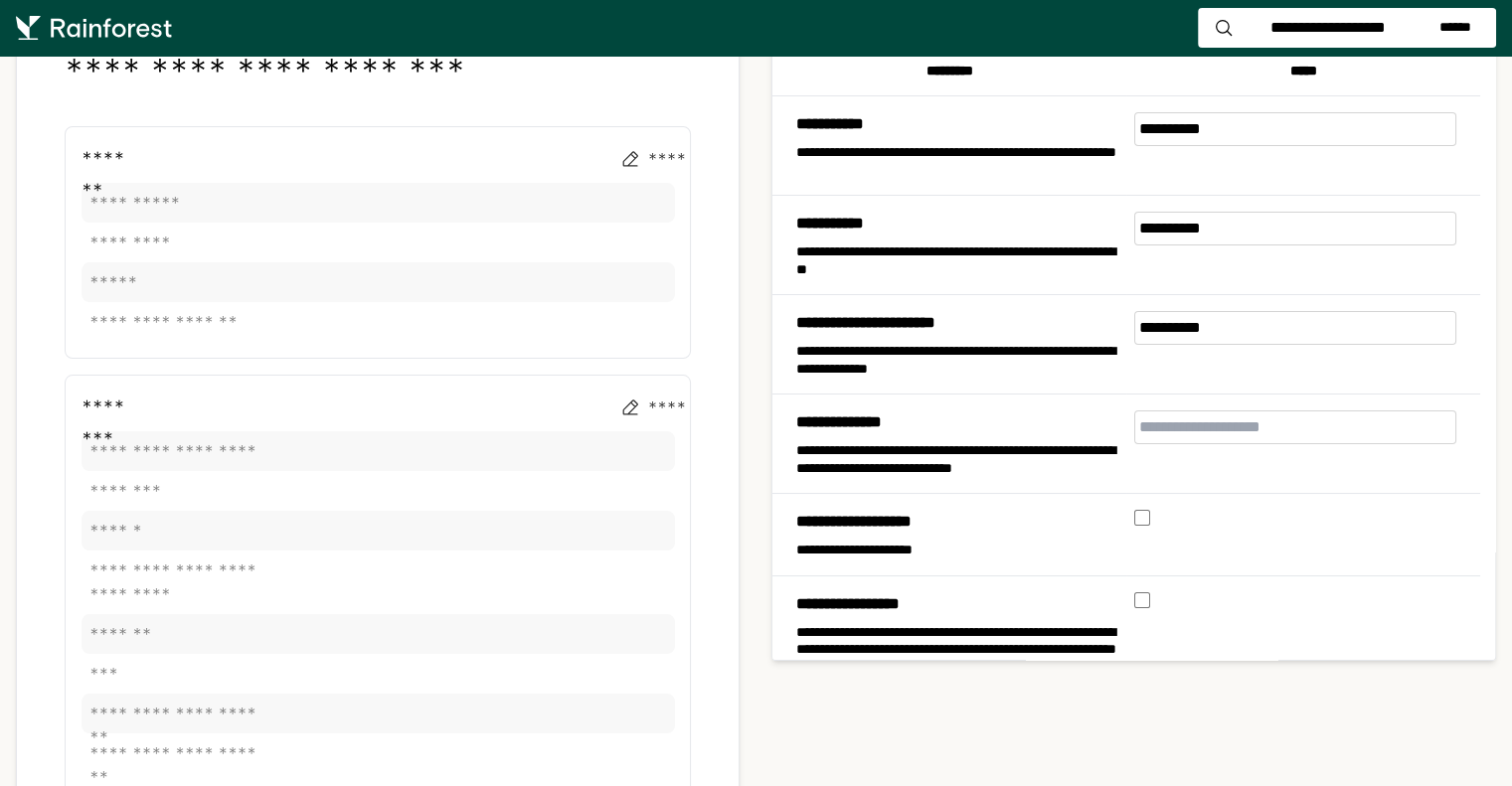scroll, scrollTop: 0, scrollLeft: 0, axis: both 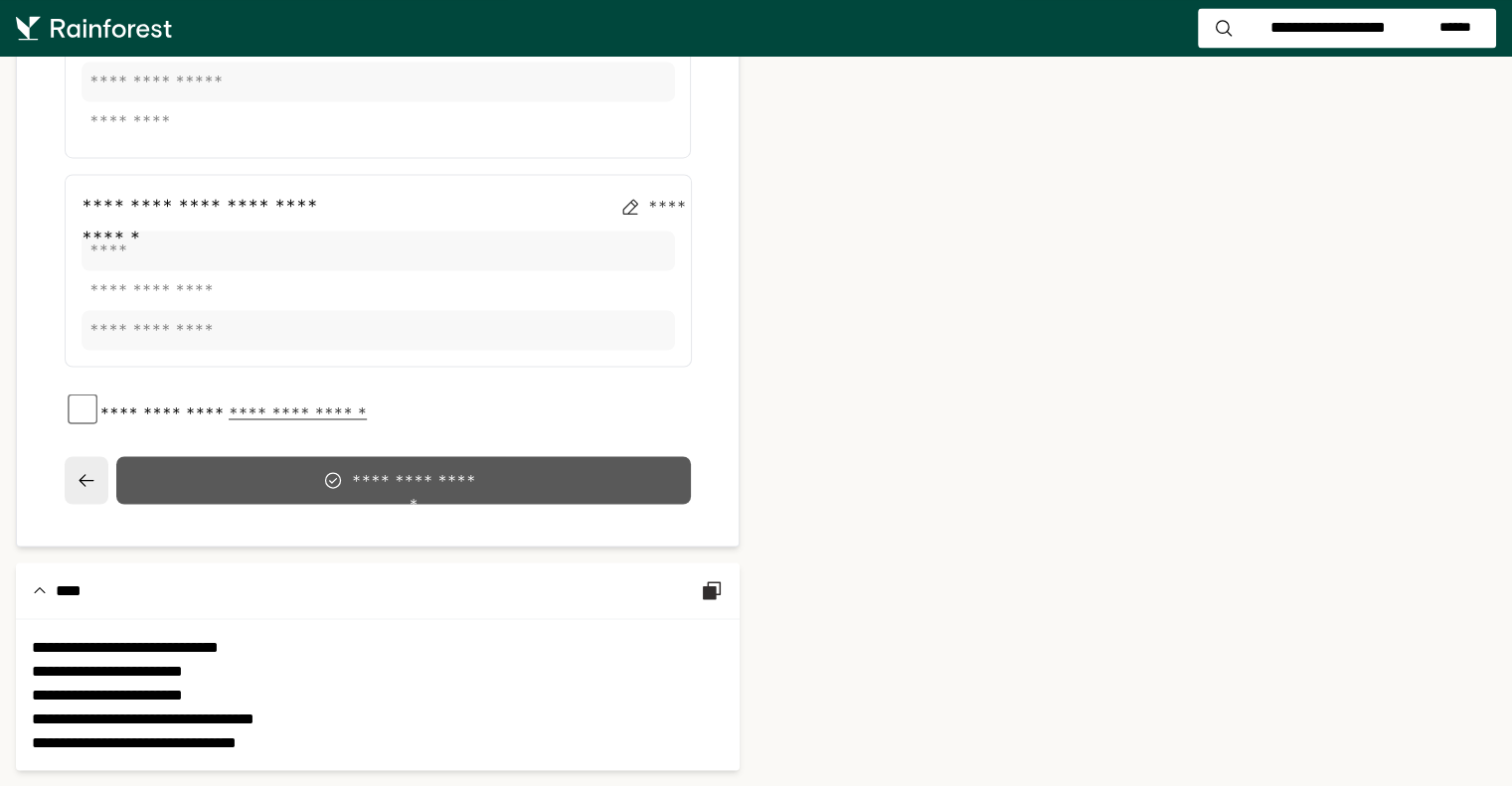 click on "**********" at bounding box center [414, 480] 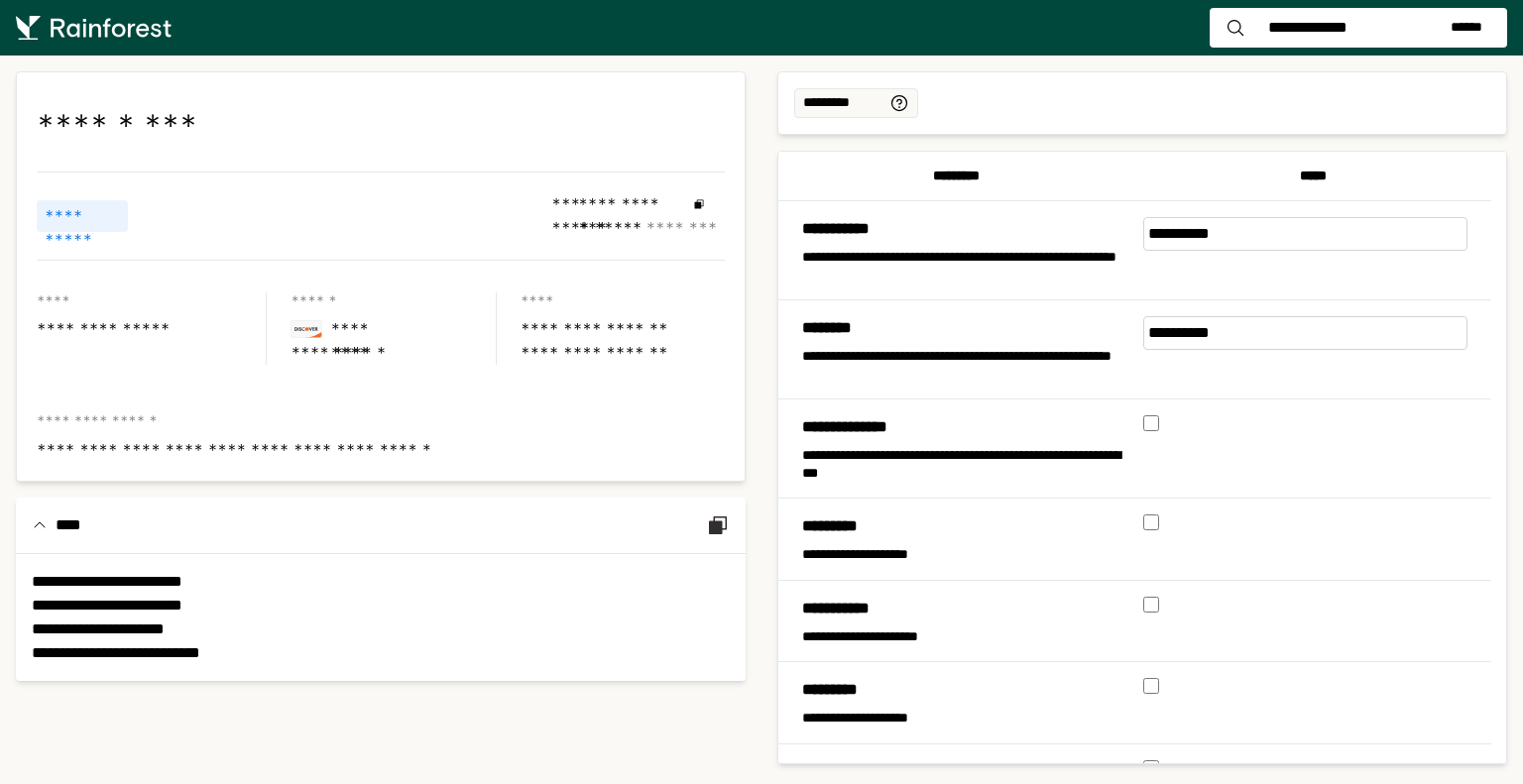 scroll, scrollTop: 0, scrollLeft: 0, axis: both 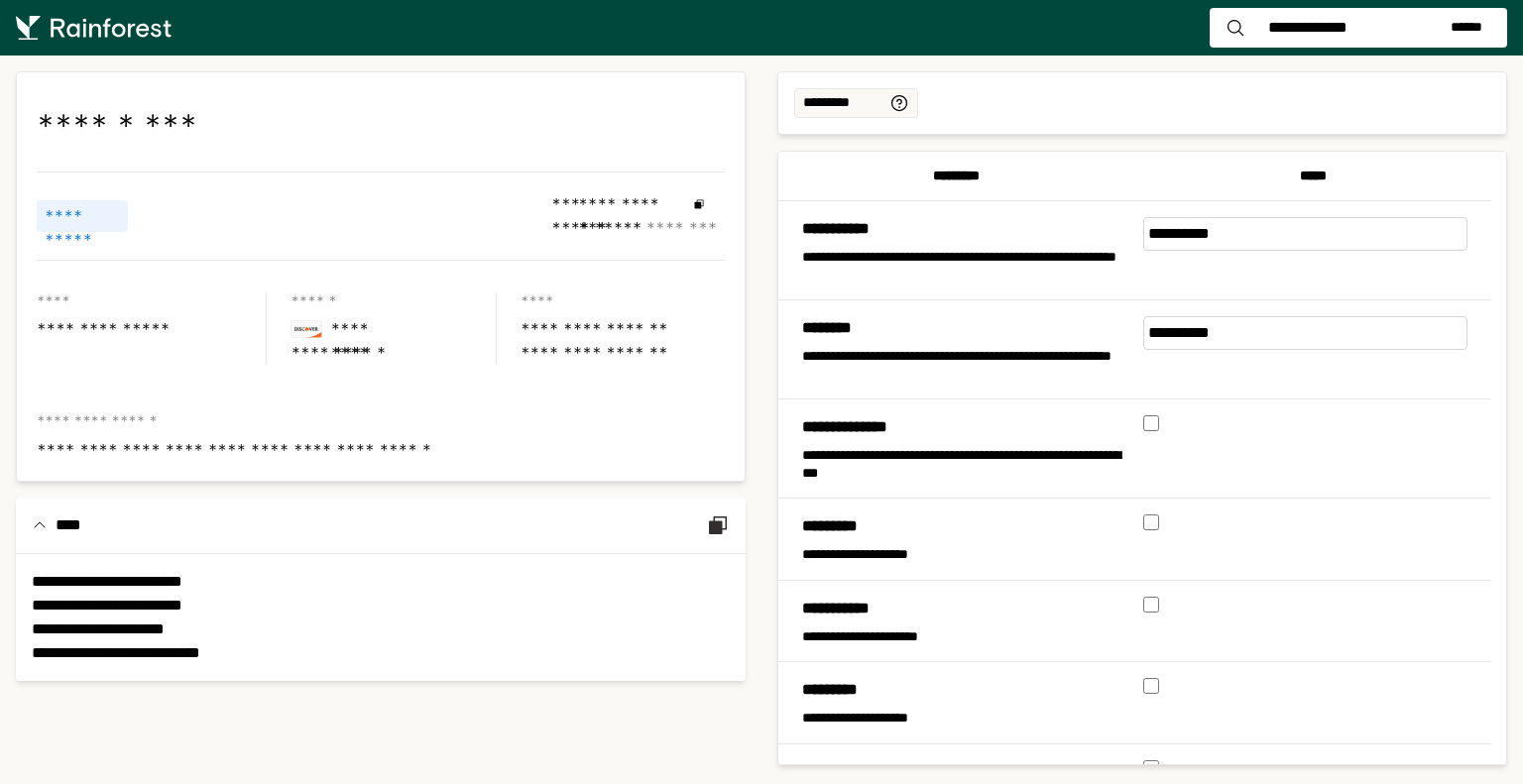 click on "**********" at bounding box center [1308, 28] 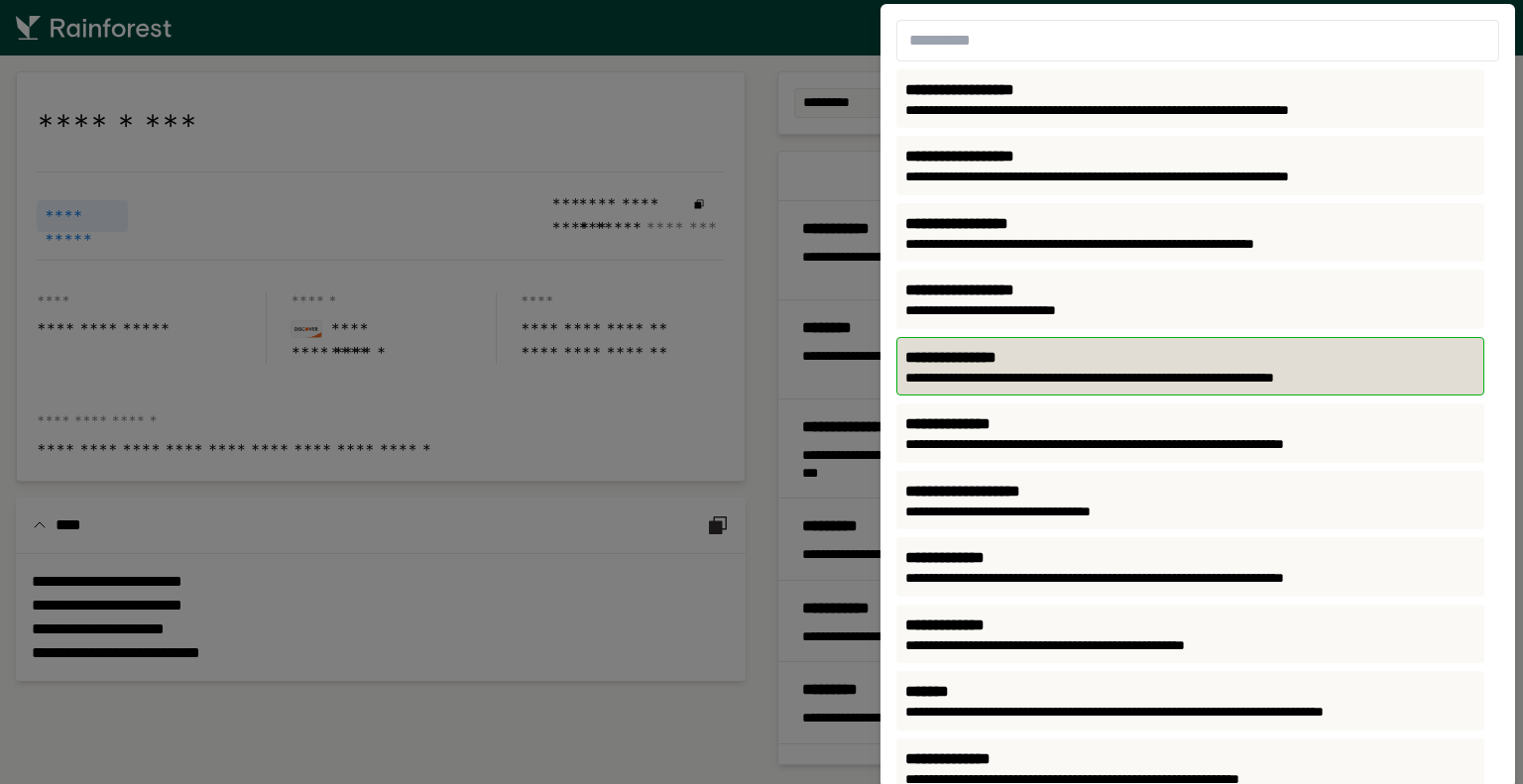 click on "**********" at bounding box center (1190, 379) 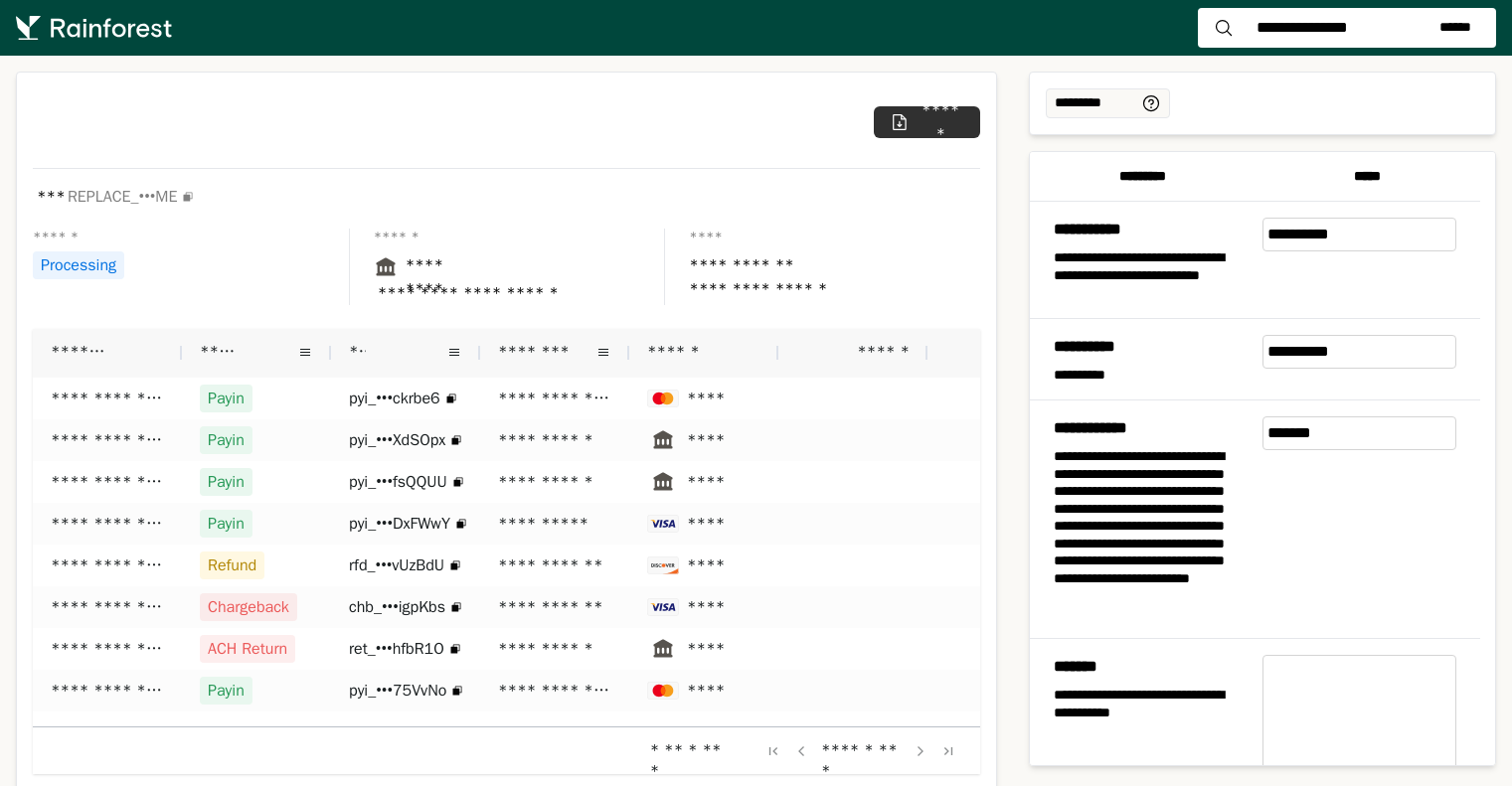 scroll, scrollTop: 0, scrollLeft: 0, axis: both 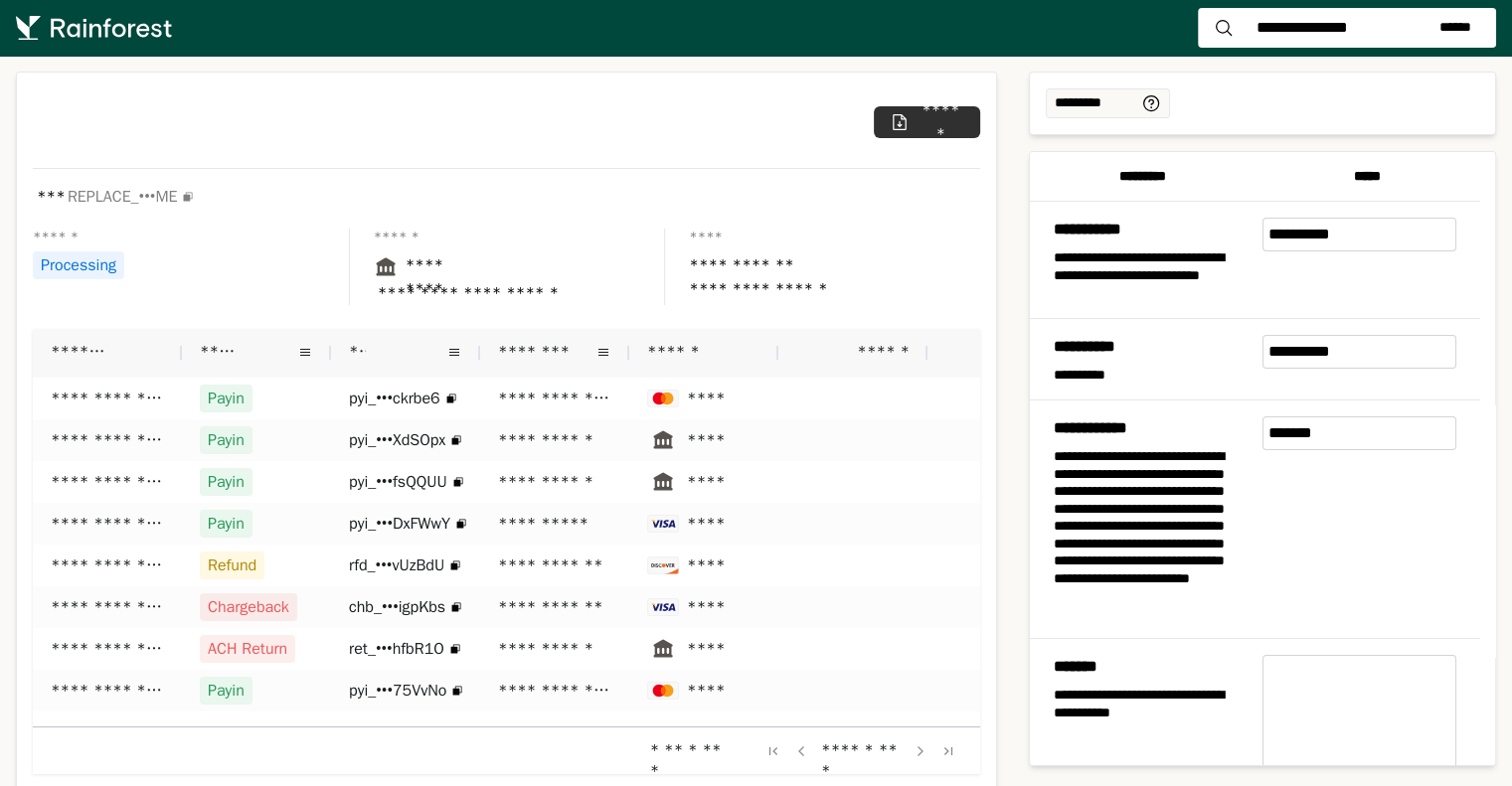 click on "**********" at bounding box center [1302, 28] 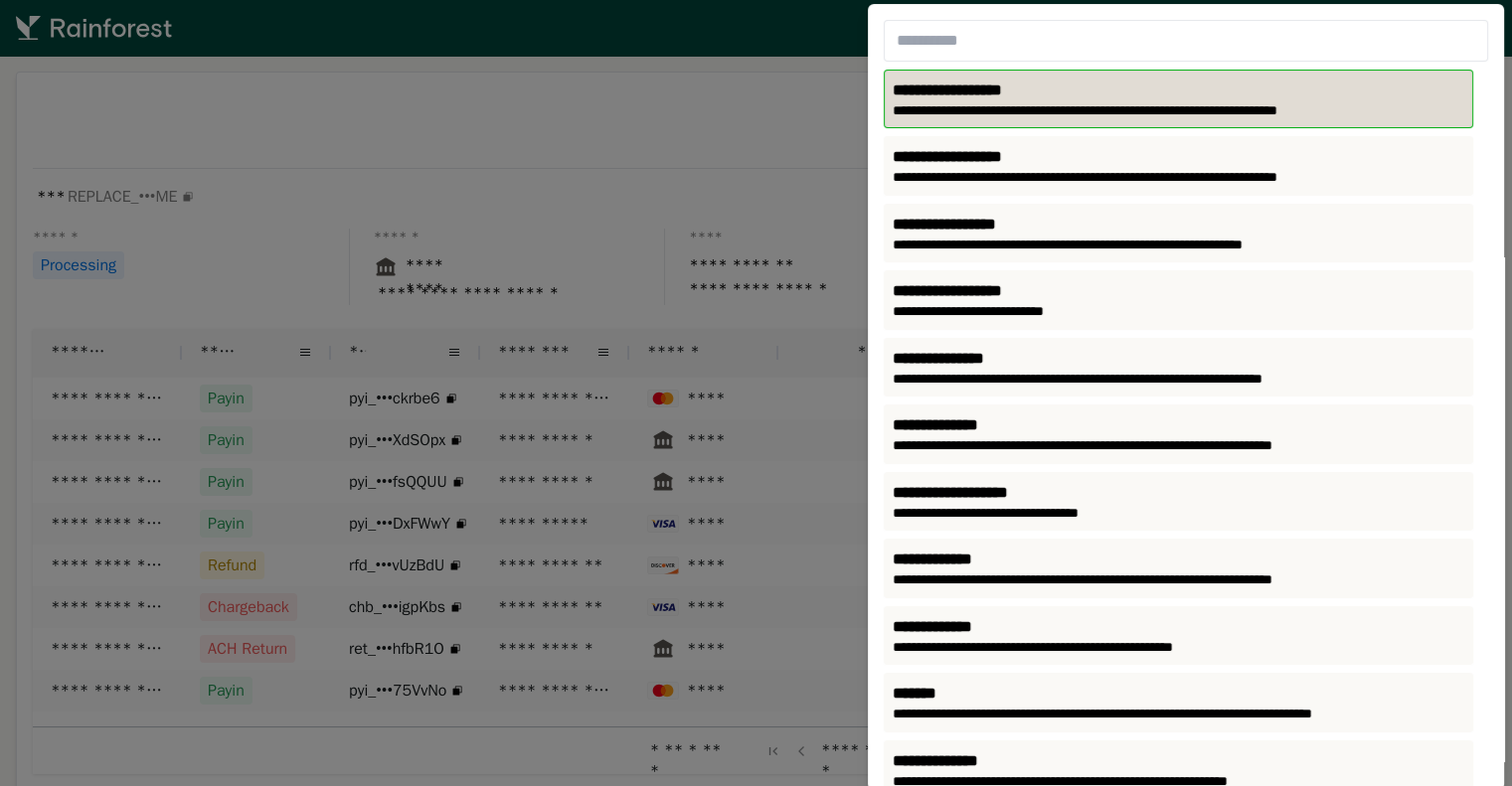 click on "**********" at bounding box center [1178, 90] 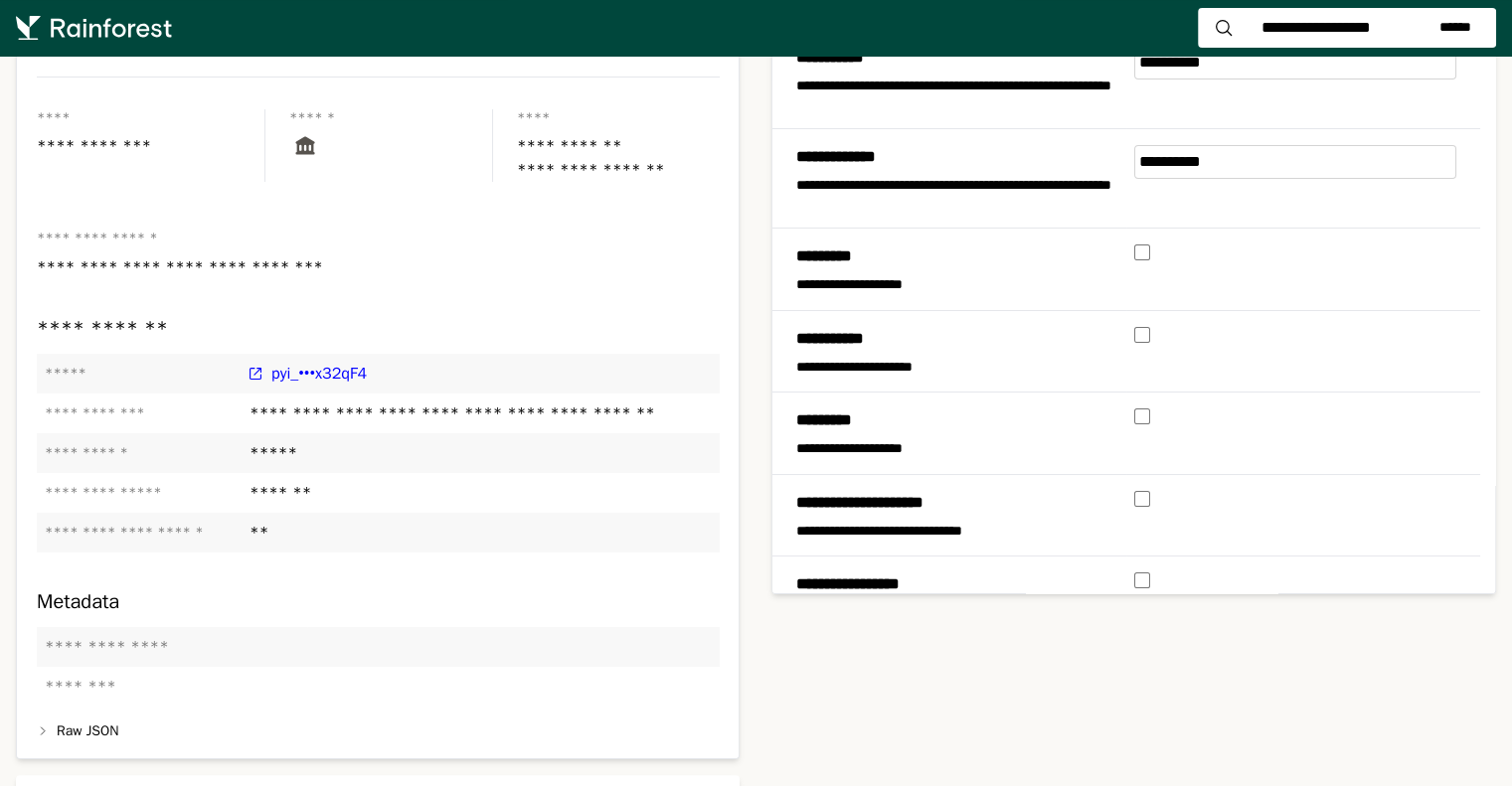 scroll, scrollTop: 0, scrollLeft: 0, axis: both 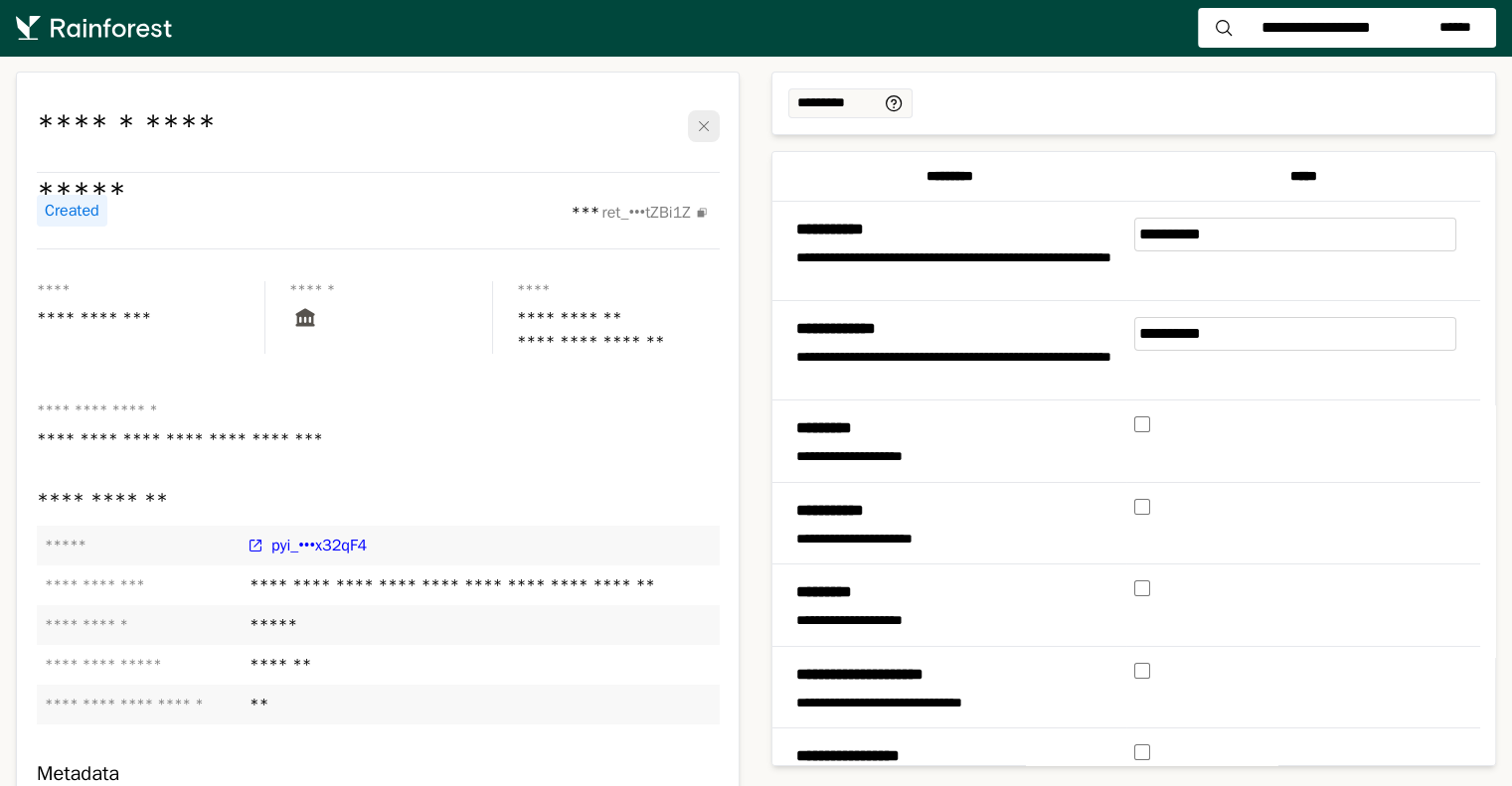click on "**********" at bounding box center [1316, 28] 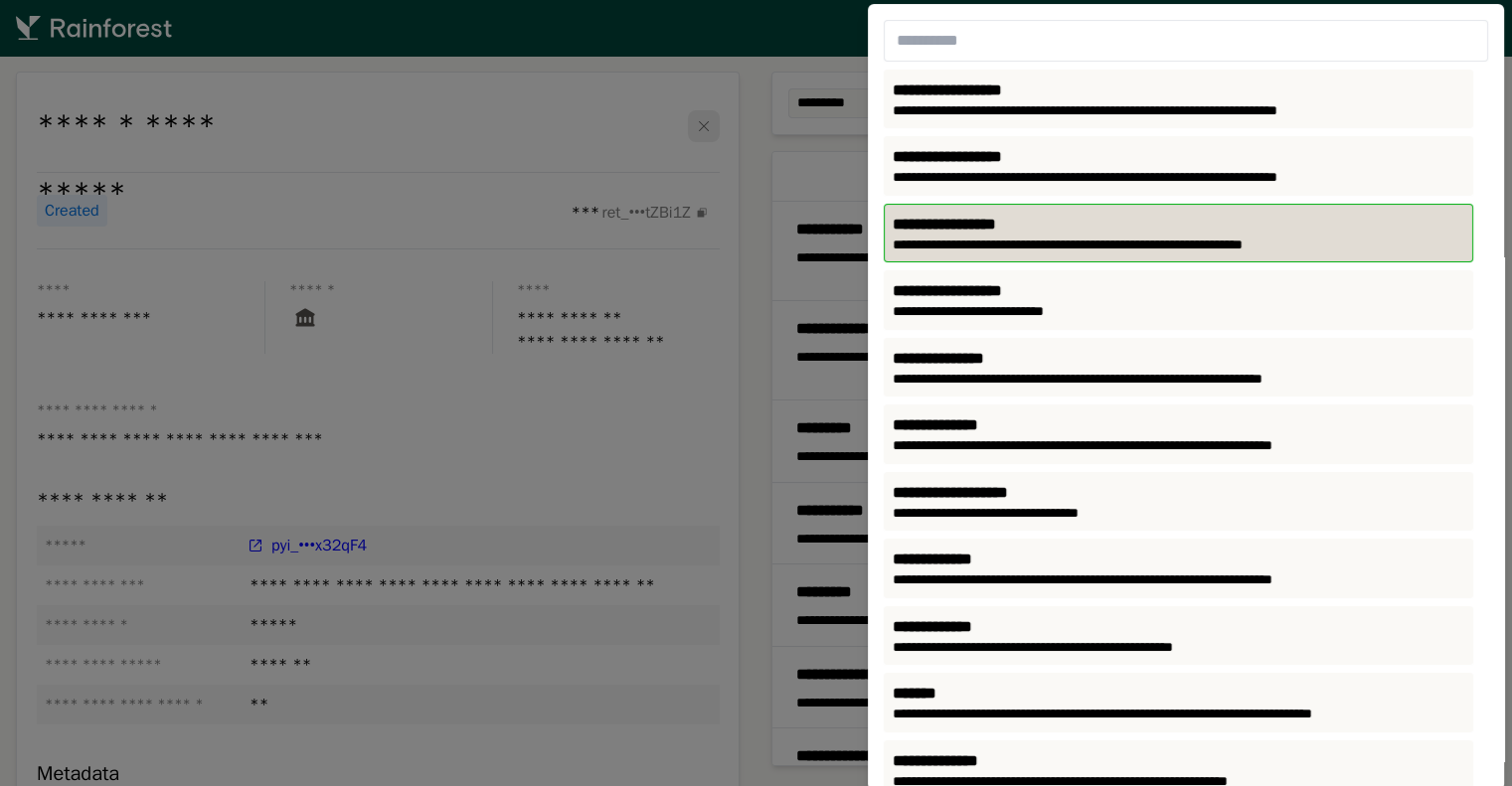 click on "**********" at bounding box center [1178, 225] 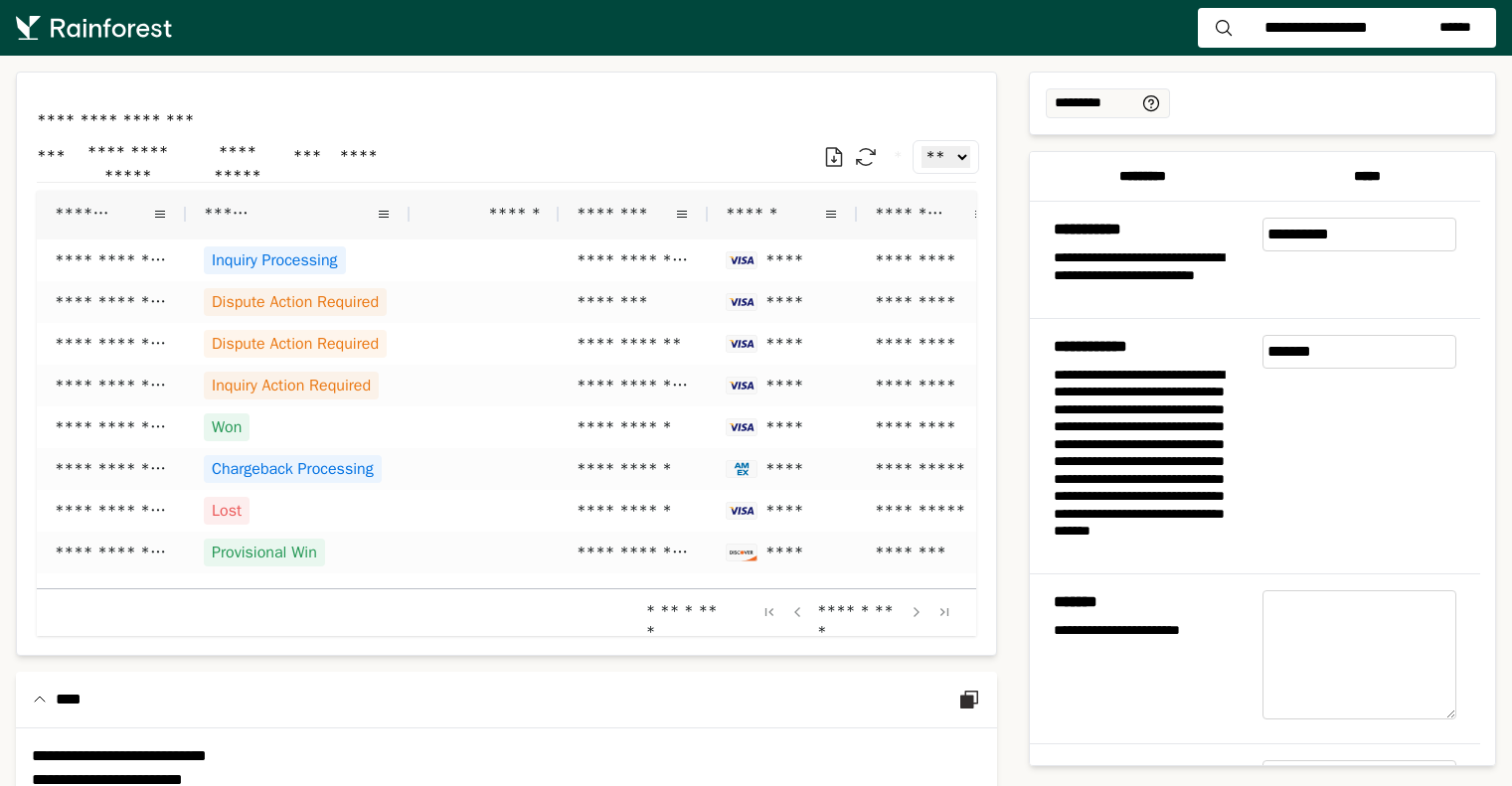 scroll, scrollTop: 0, scrollLeft: 0, axis: both 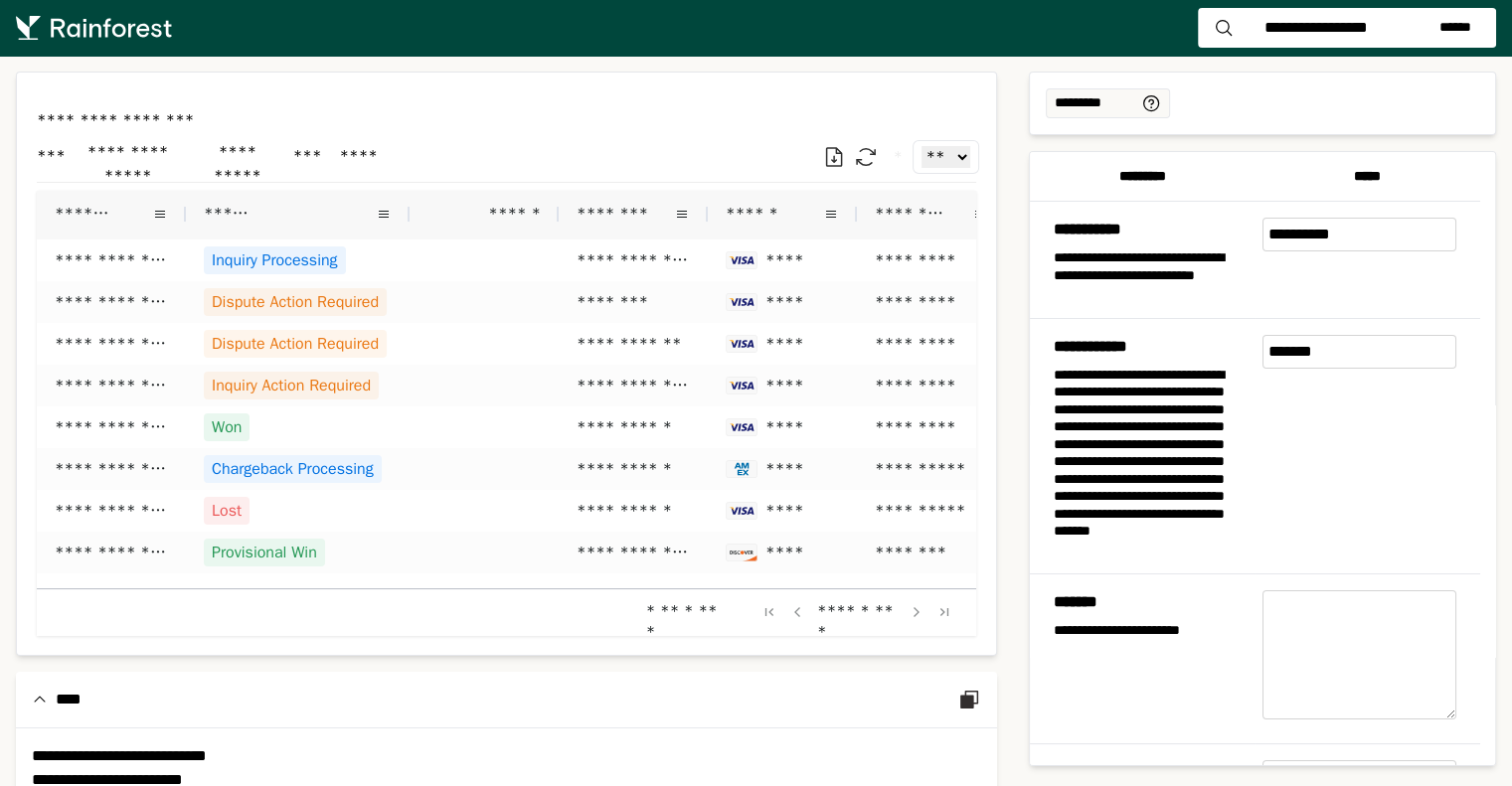 click on "**********" at bounding box center (1316, 28) 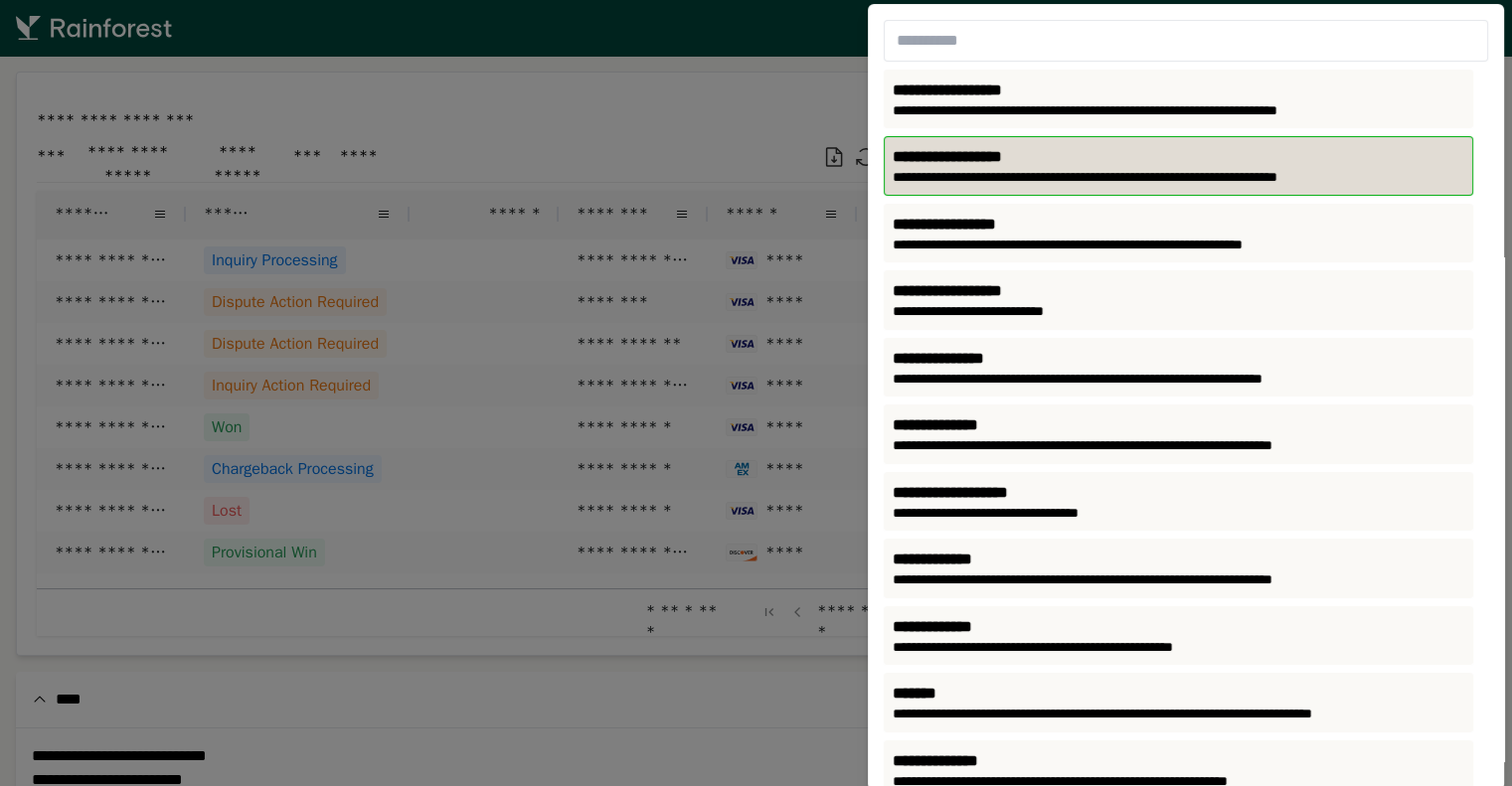 click on "**********" at bounding box center [1178, 178] 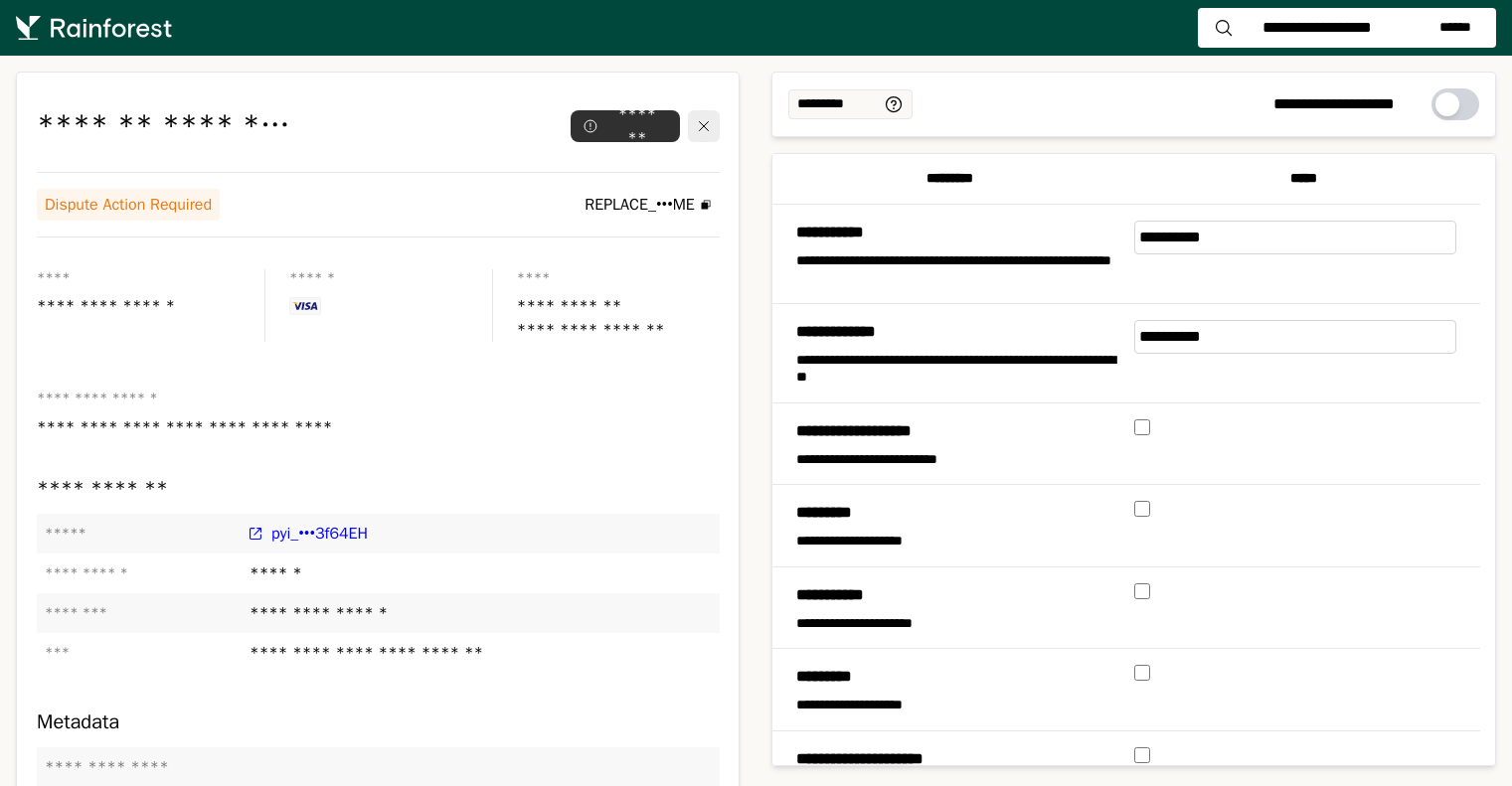 scroll, scrollTop: 0, scrollLeft: 0, axis: both 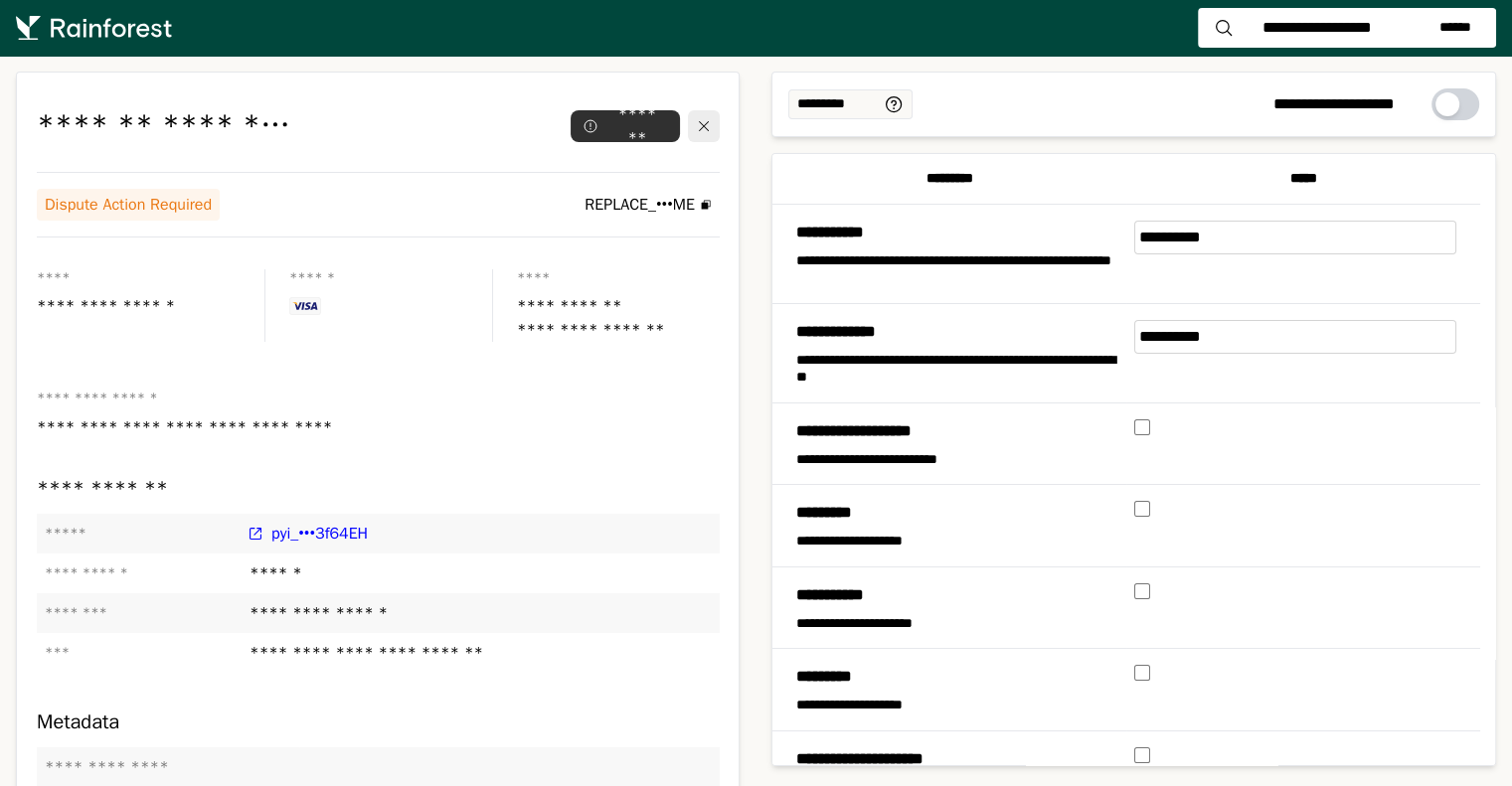 click on "**********" at bounding box center [1316, 28] 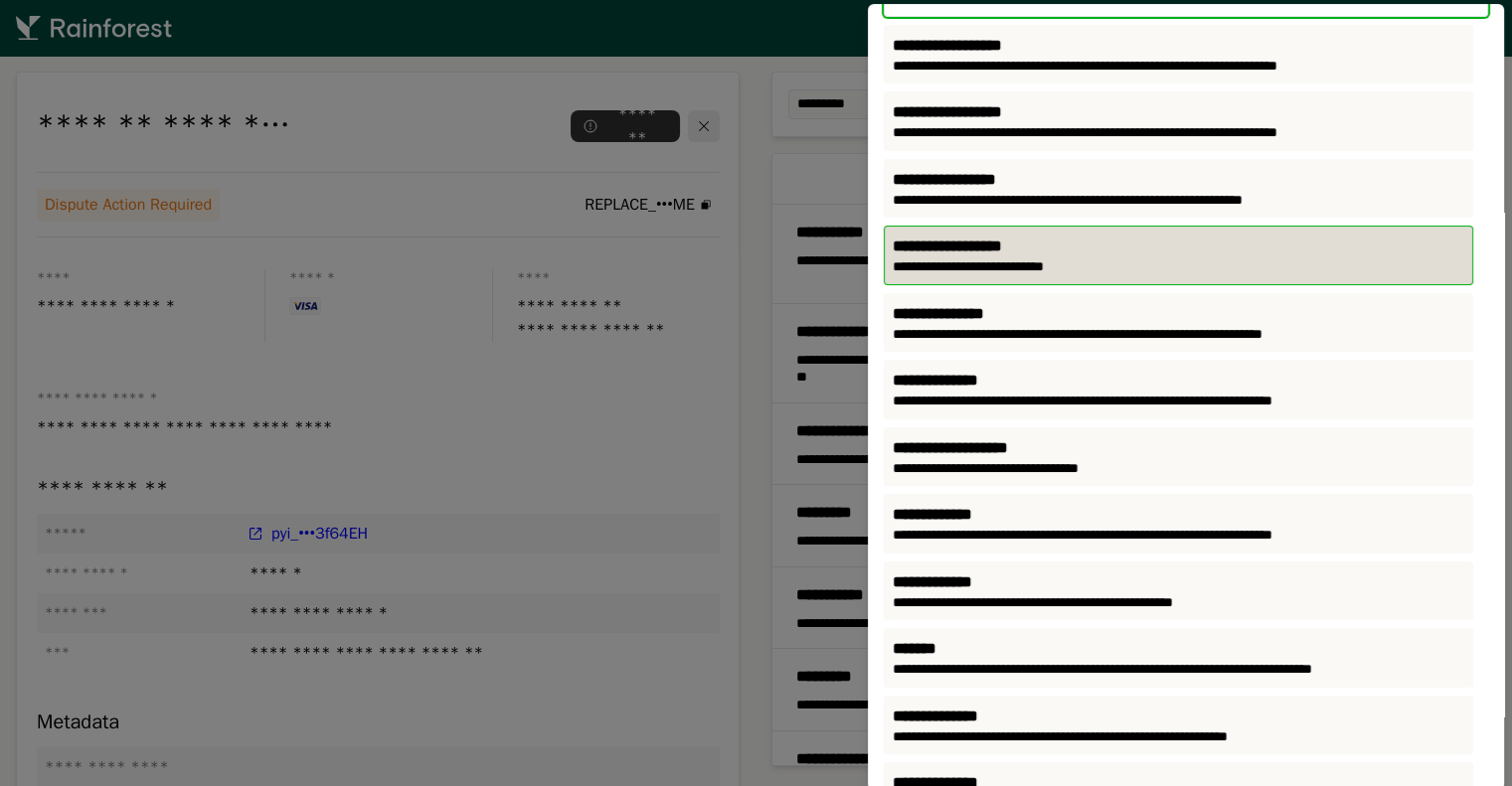 scroll, scrollTop: 86, scrollLeft: 0, axis: vertical 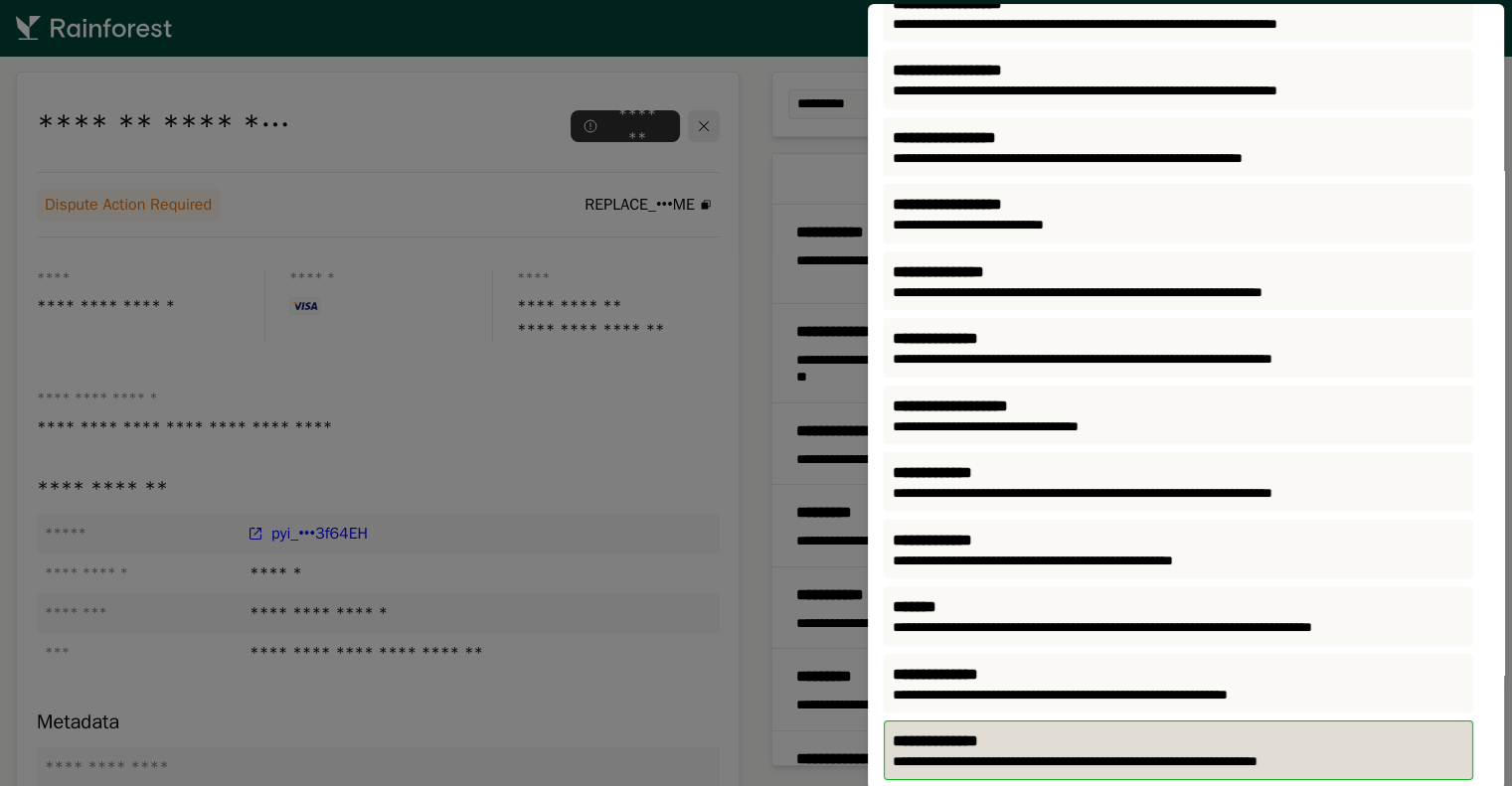 click on "**********" at bounding box center [1178, 741] 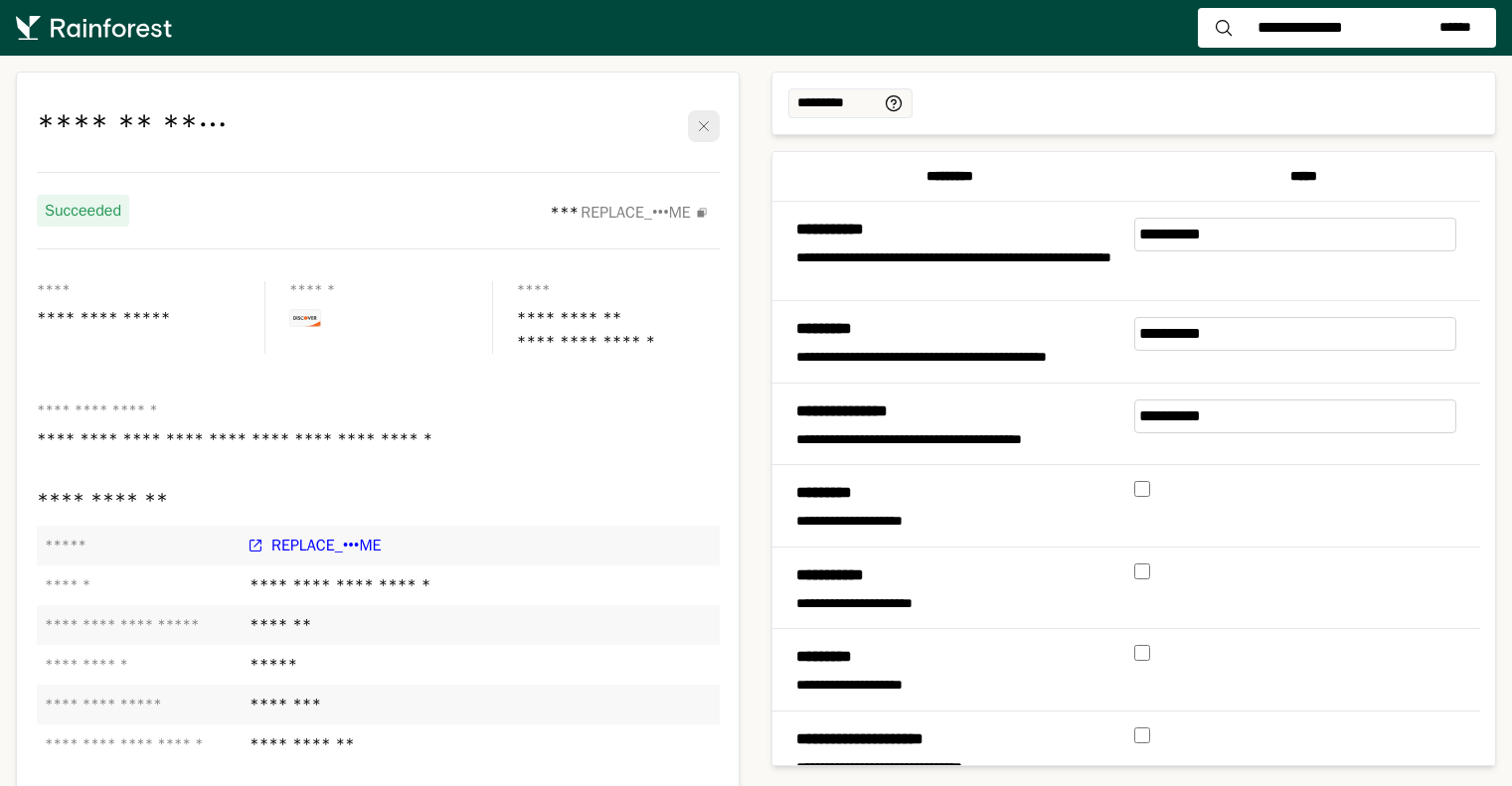 scroll, scrollTop: 0, scrollLeft: 0, axis: both 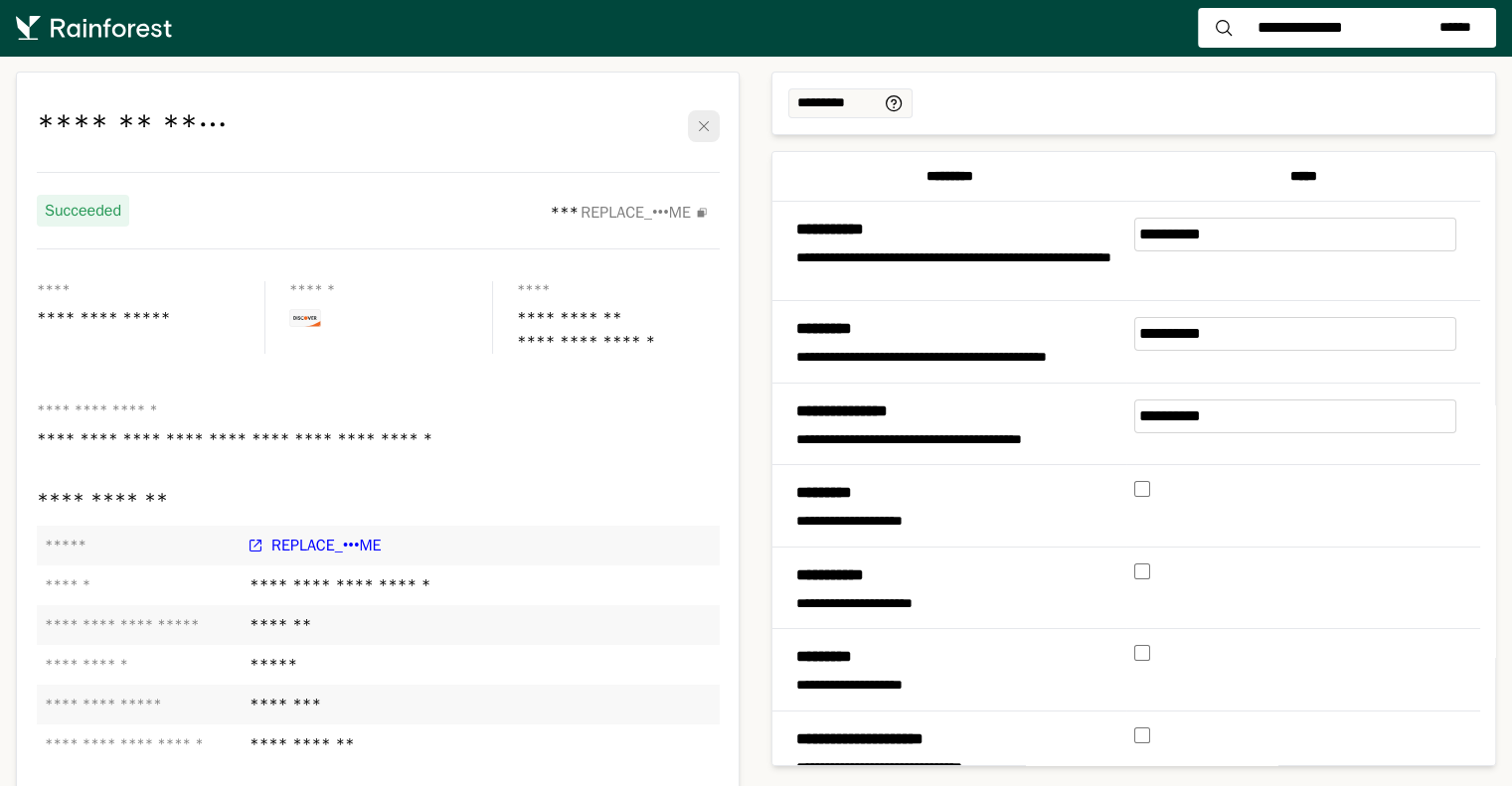 click on "**********" at bounding box center (1300, 28) 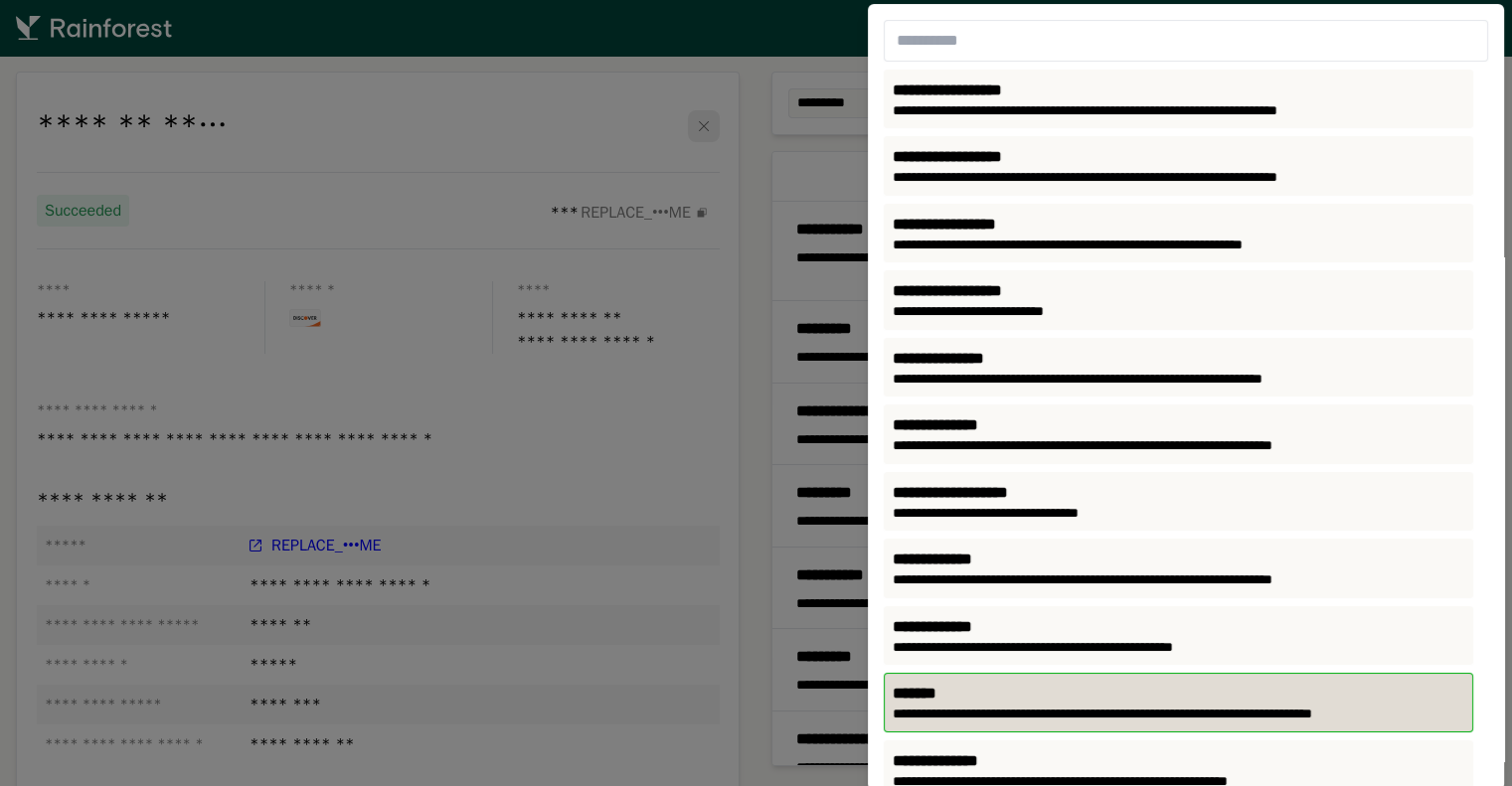click on "*******" at bounding box center (1178, 694) 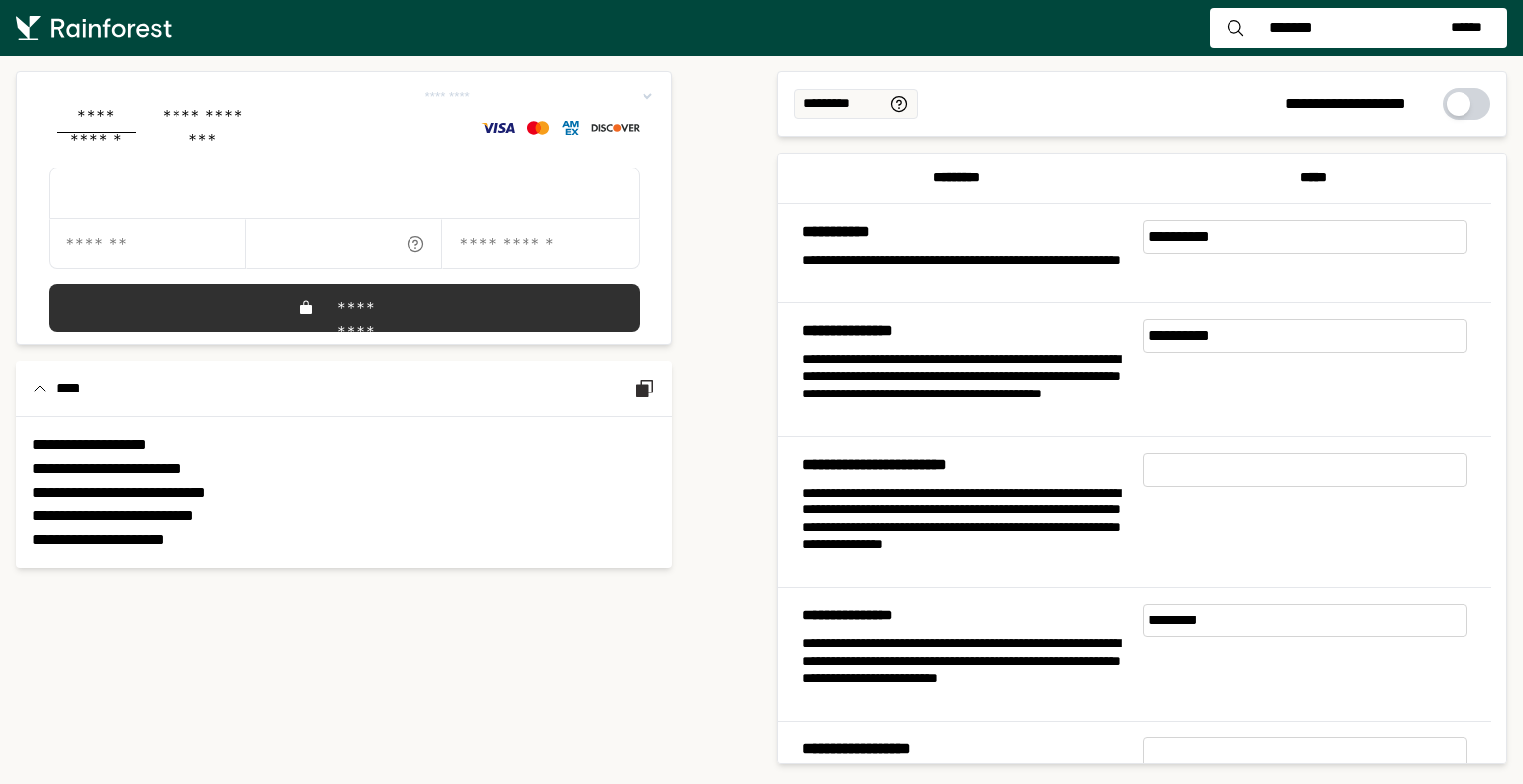 scroll, scrollTop: 0, scrollLeft: 0, axis: both 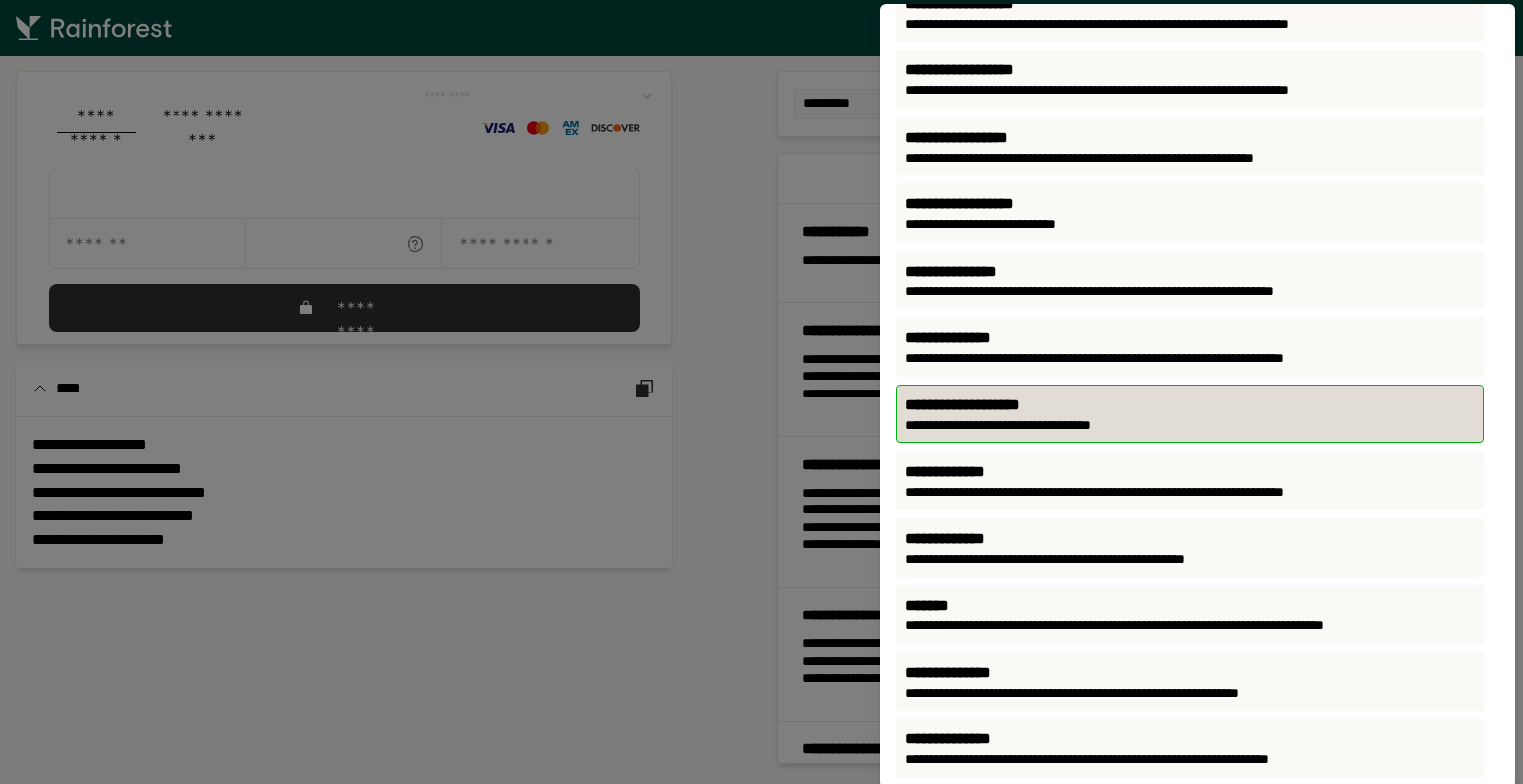 click on "**********" at bounding box center [1190, 405] 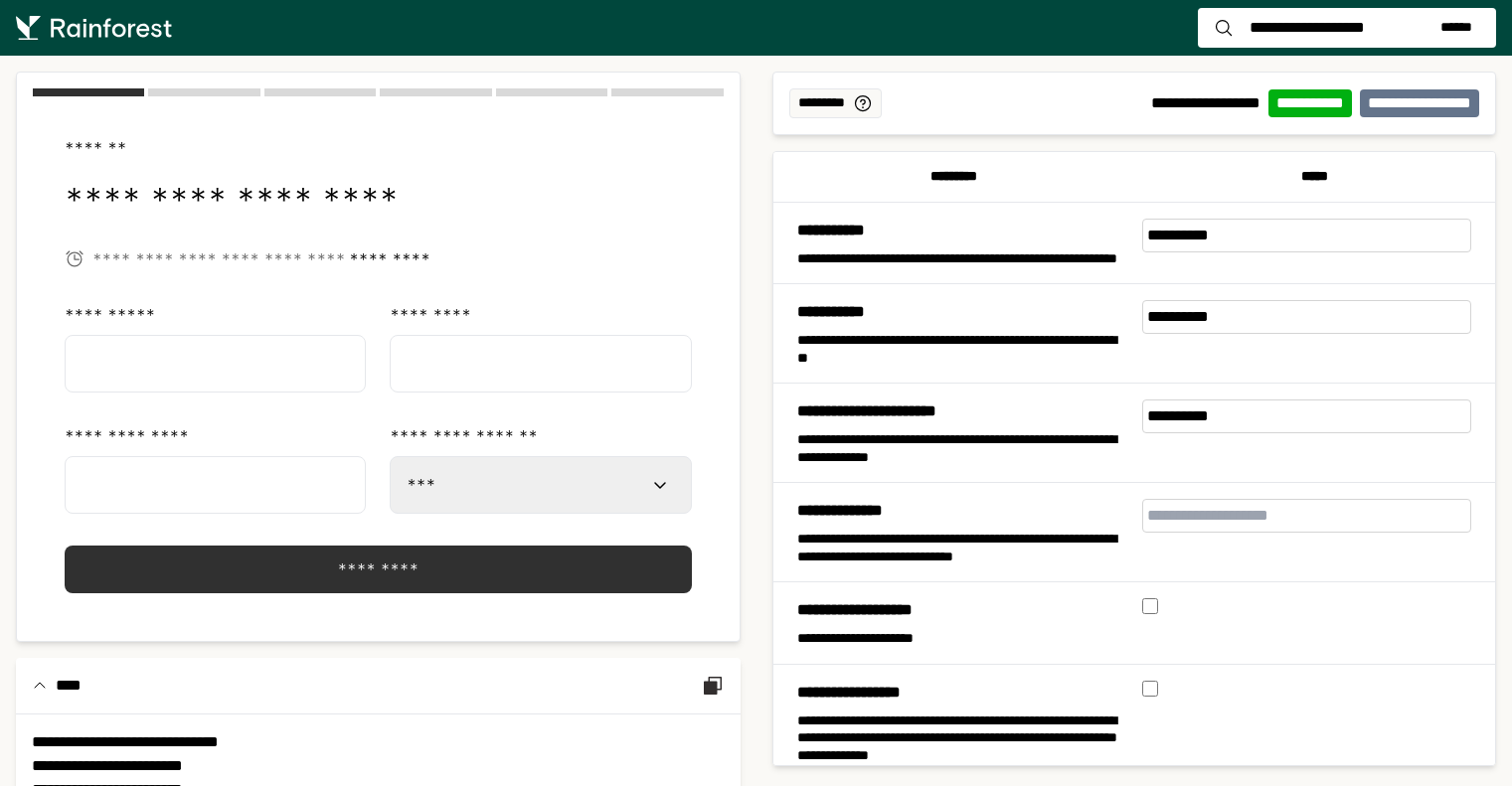 select on "***" 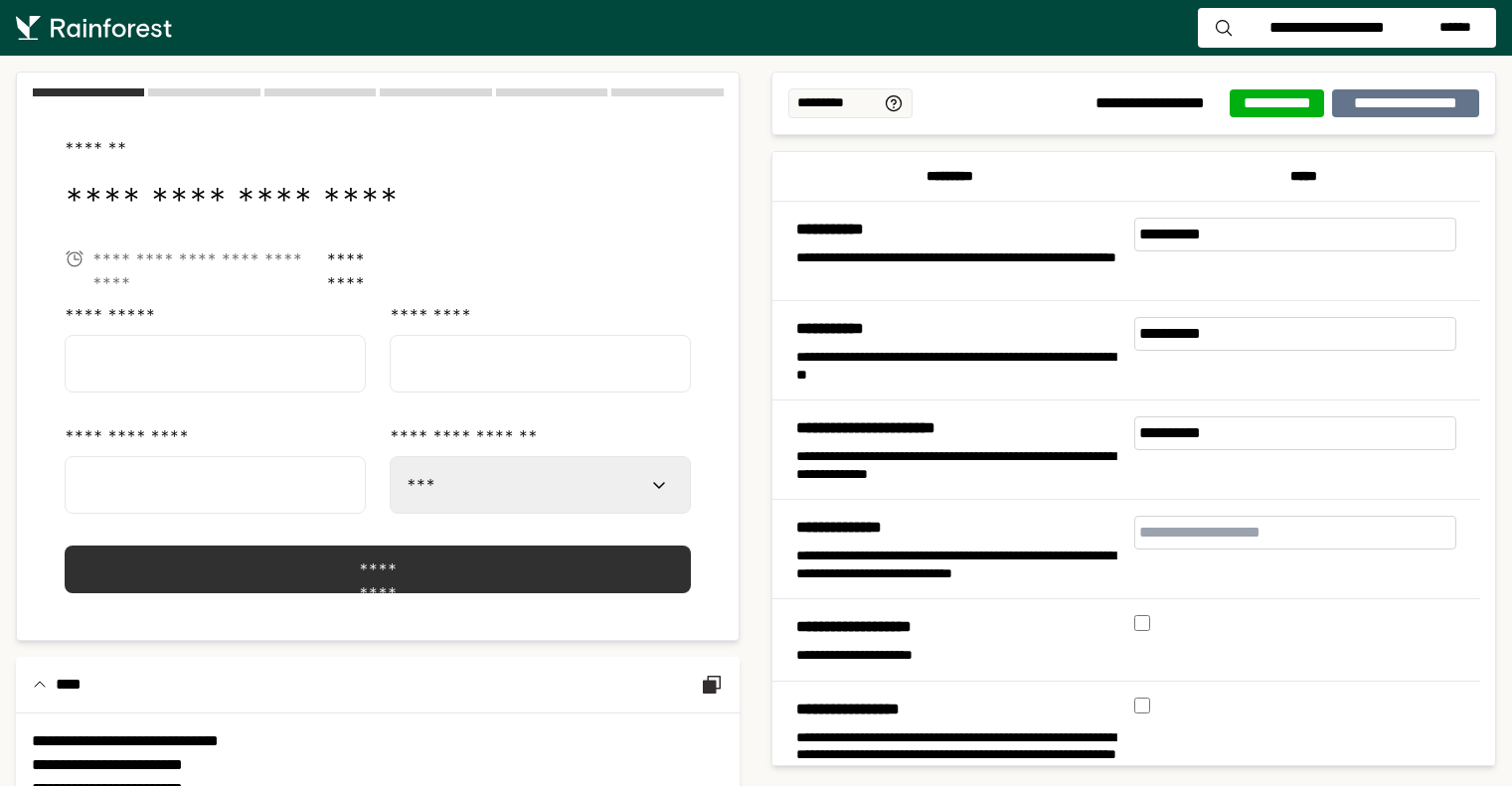 scroll, scrollTop: 0, scrollLeft: 0, axis: both 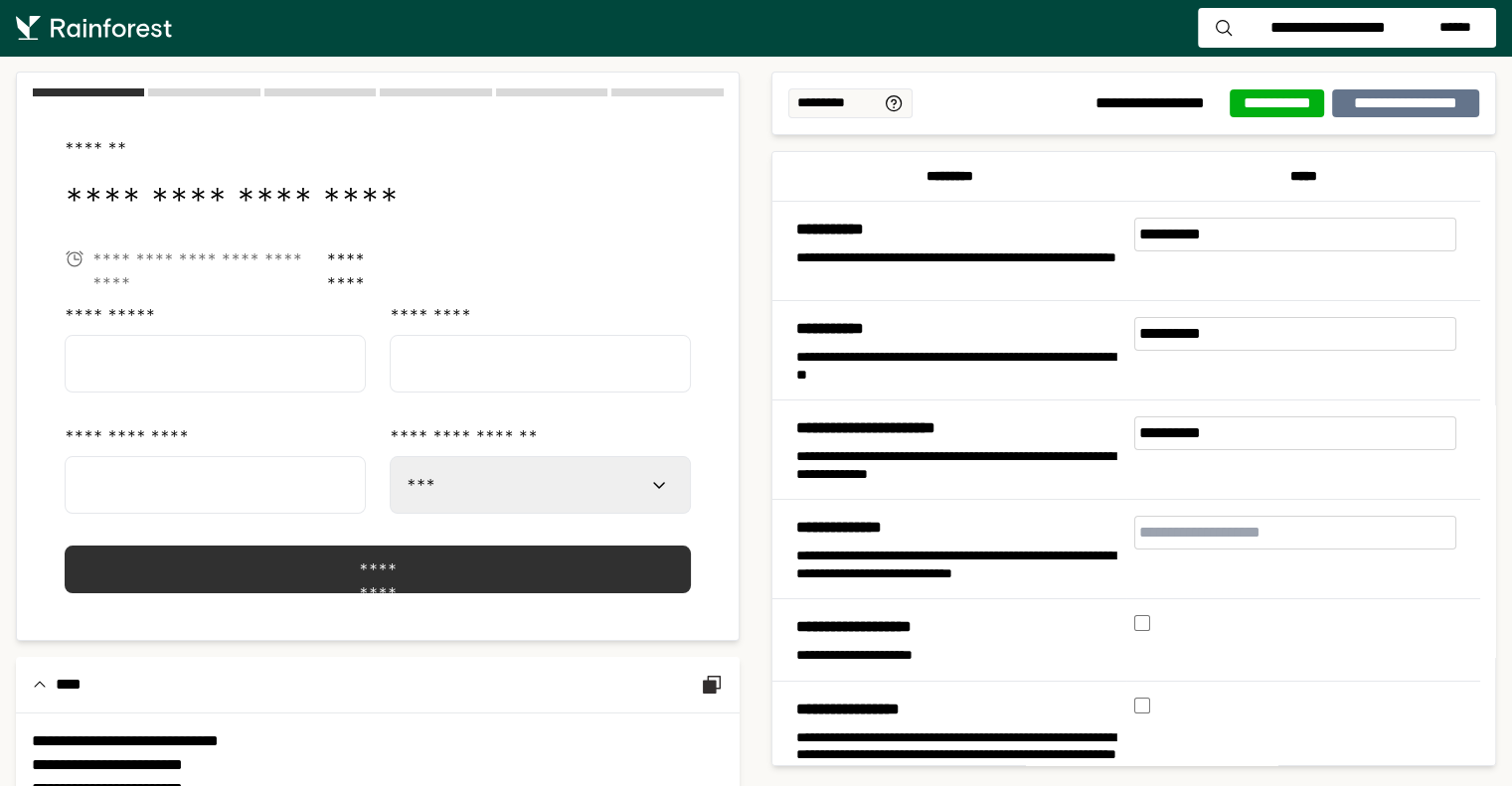 click on "**********" at bounding box center [1327, 28] 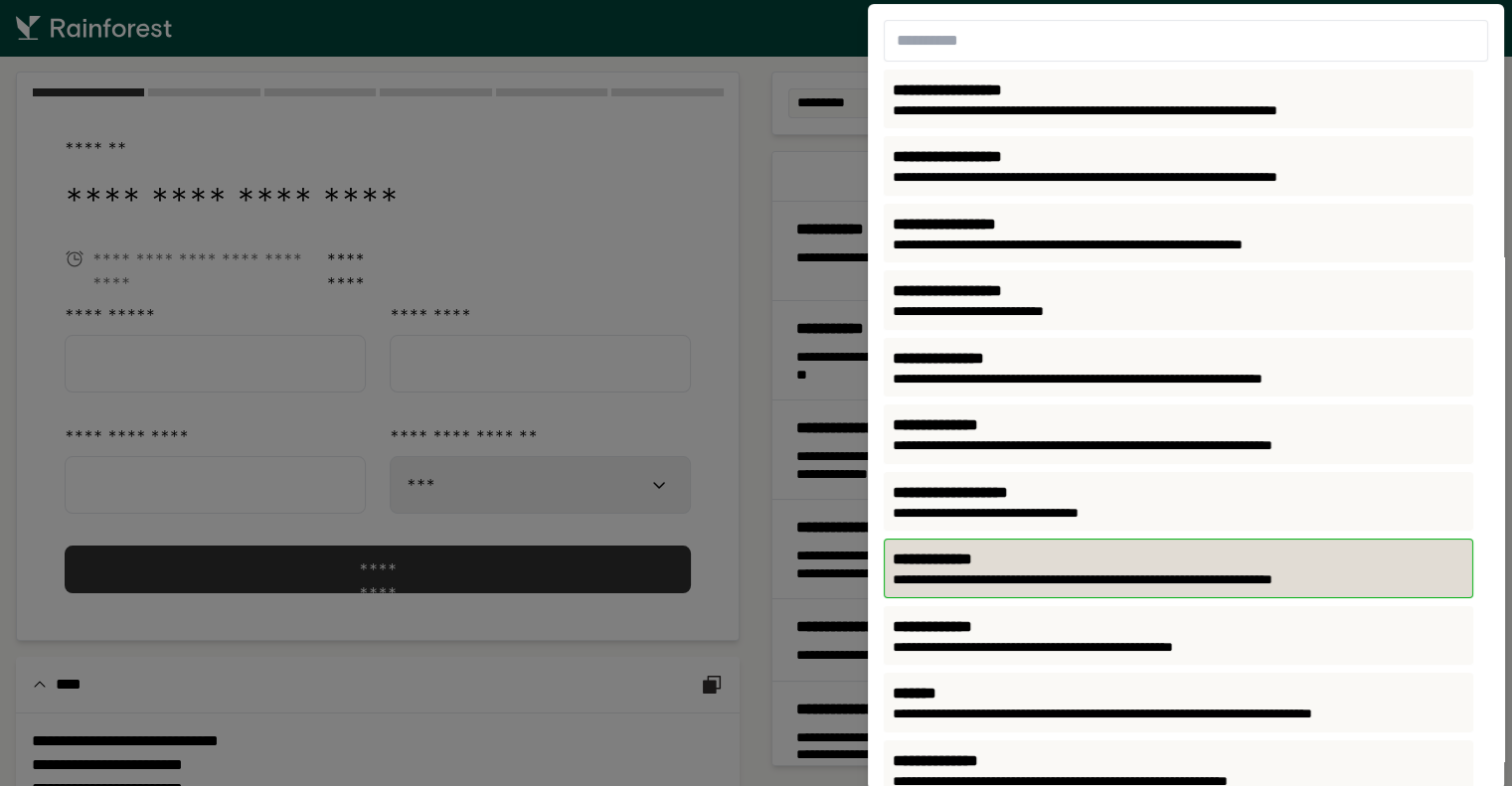 click on "**********" at bounding box center (1178, 559) 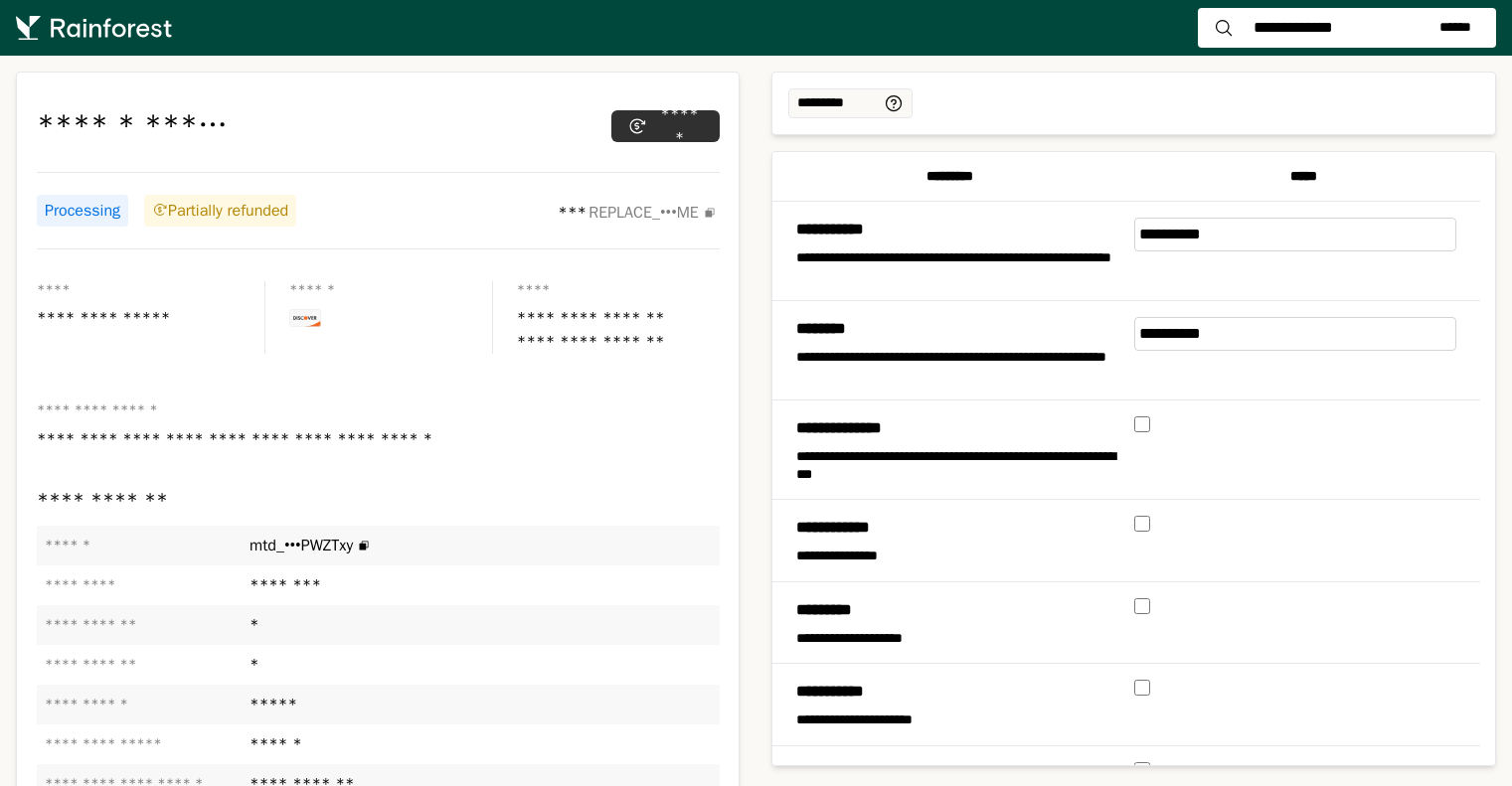 scroll, scrollTop: 0, scrollLeft: 0, axis: both 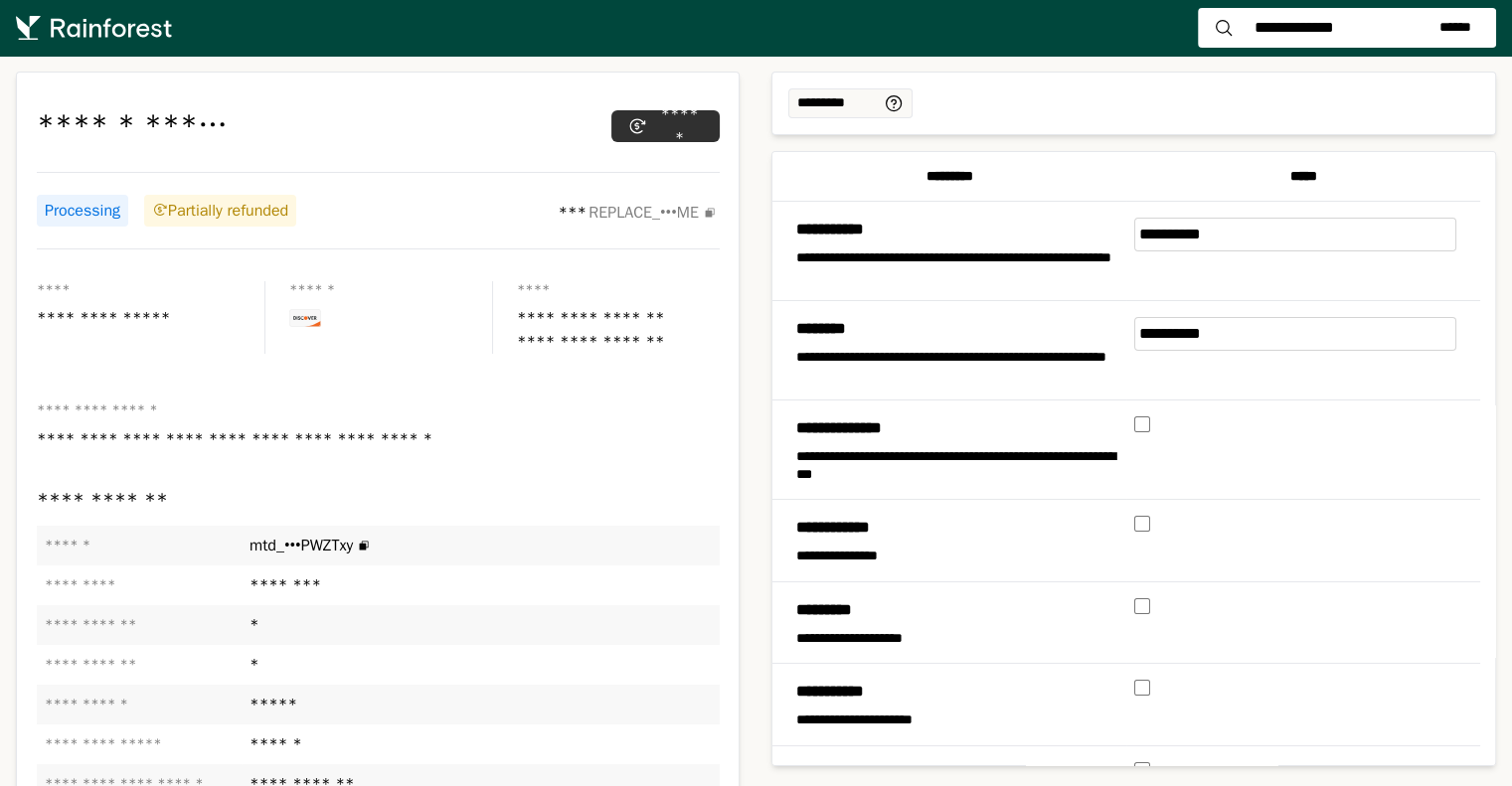 click on "****** ******* ******" at bounding box center (378, 132) 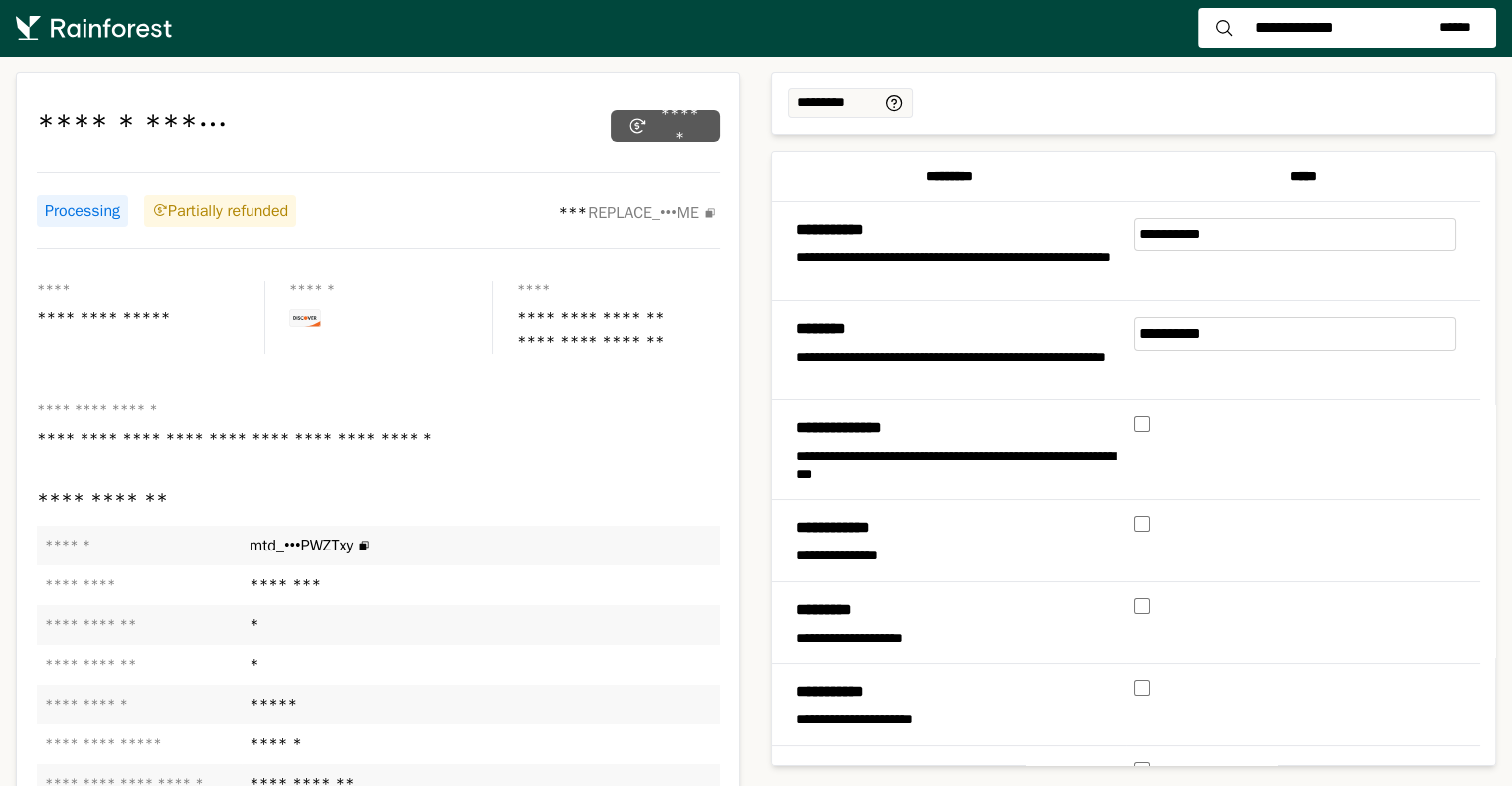 click on "******" at bounding box center [665, 126] 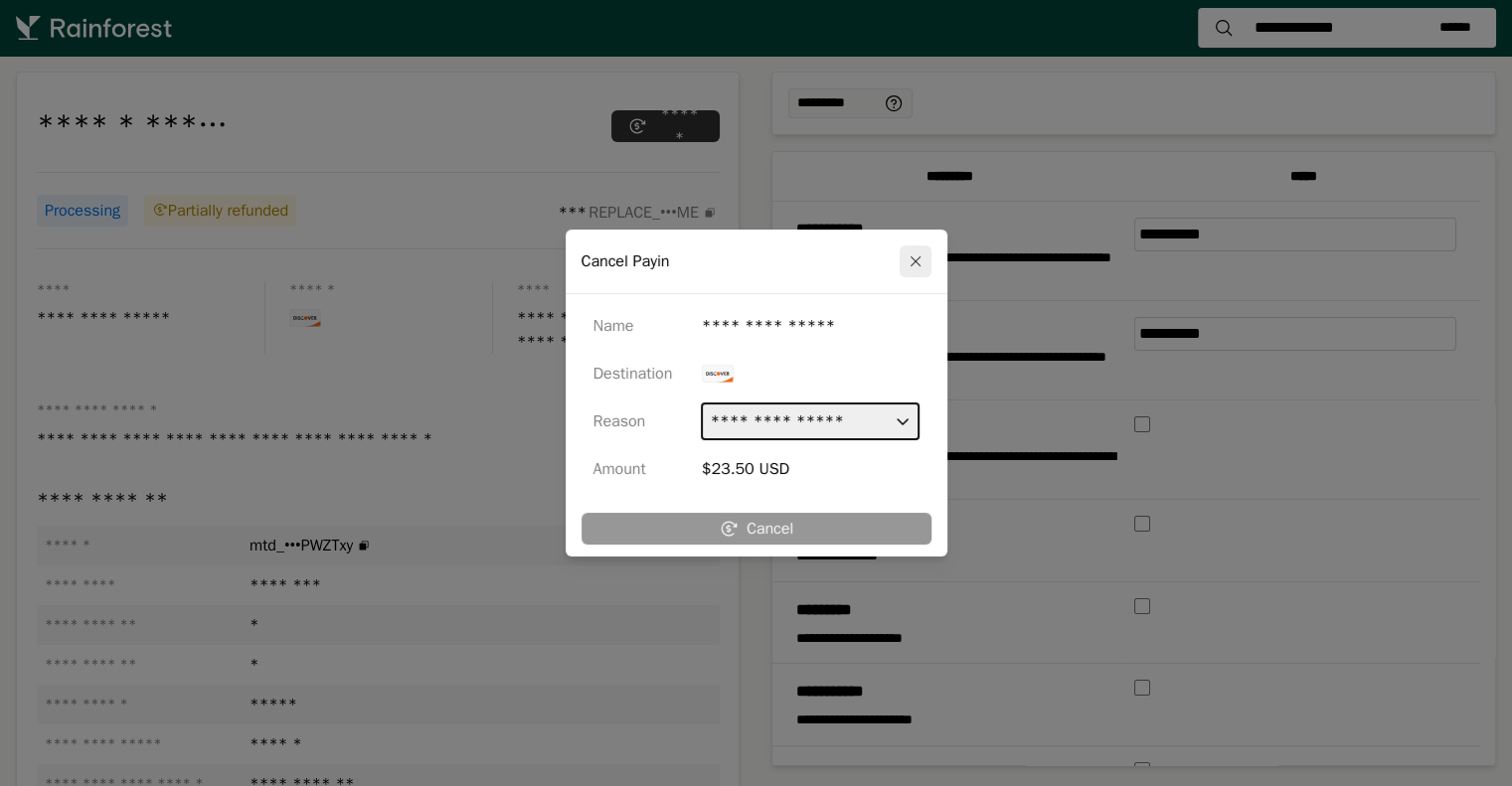 click on "**********" at bounding box center [809, 421] 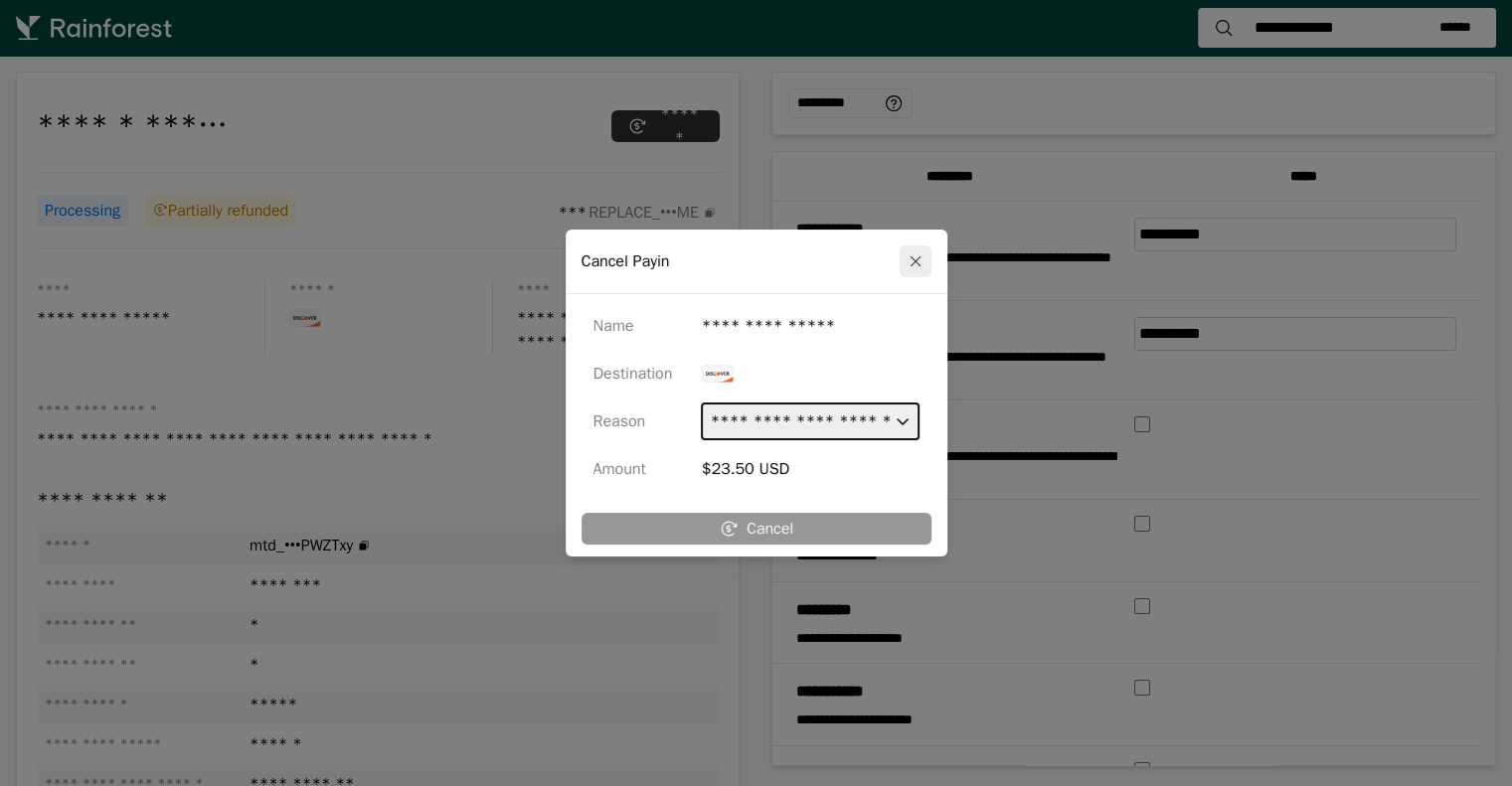 click on "**********" at bounding box center [809, 421] 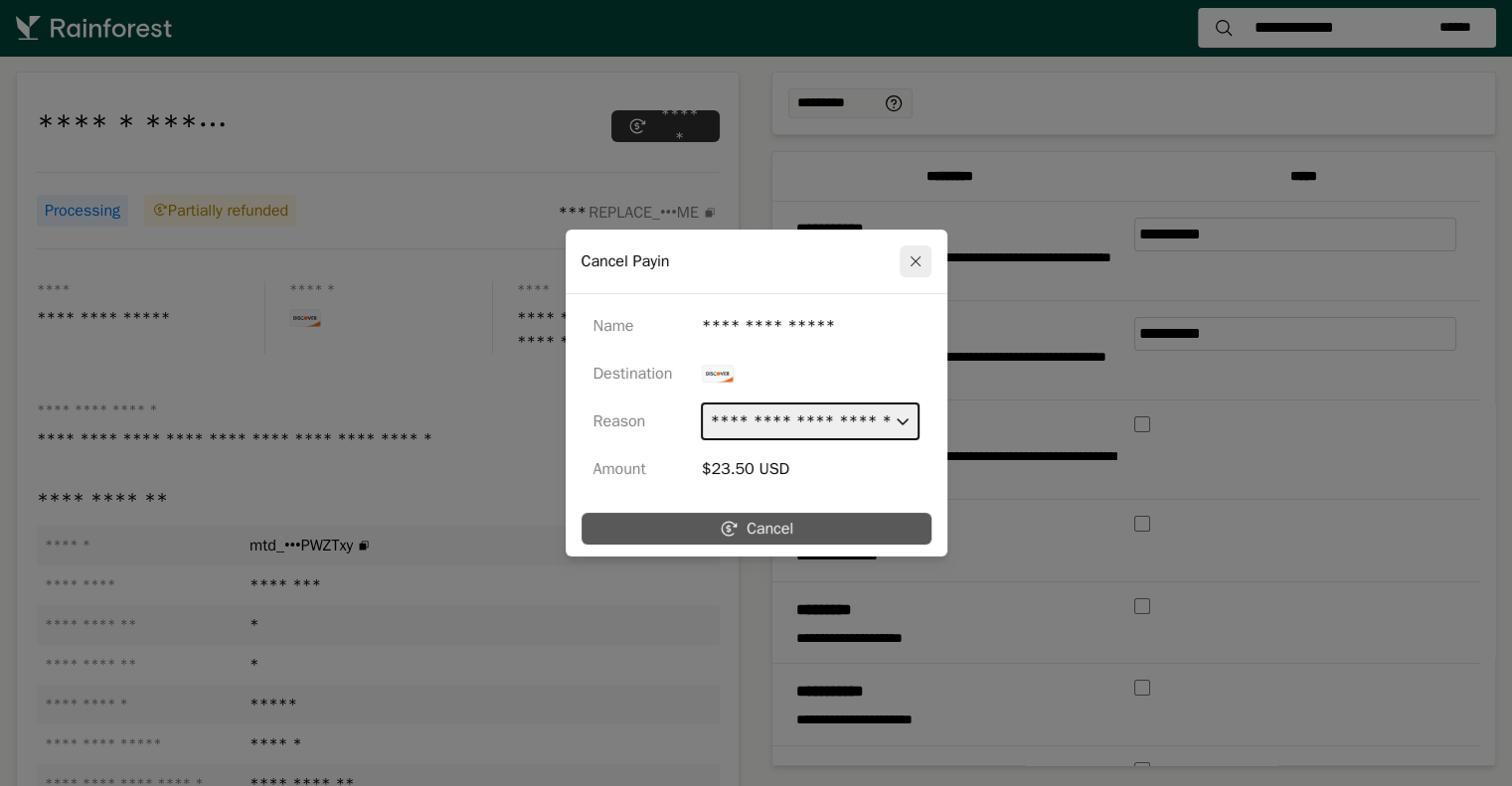 click on "Cancel" at bounding box center [756, 529] 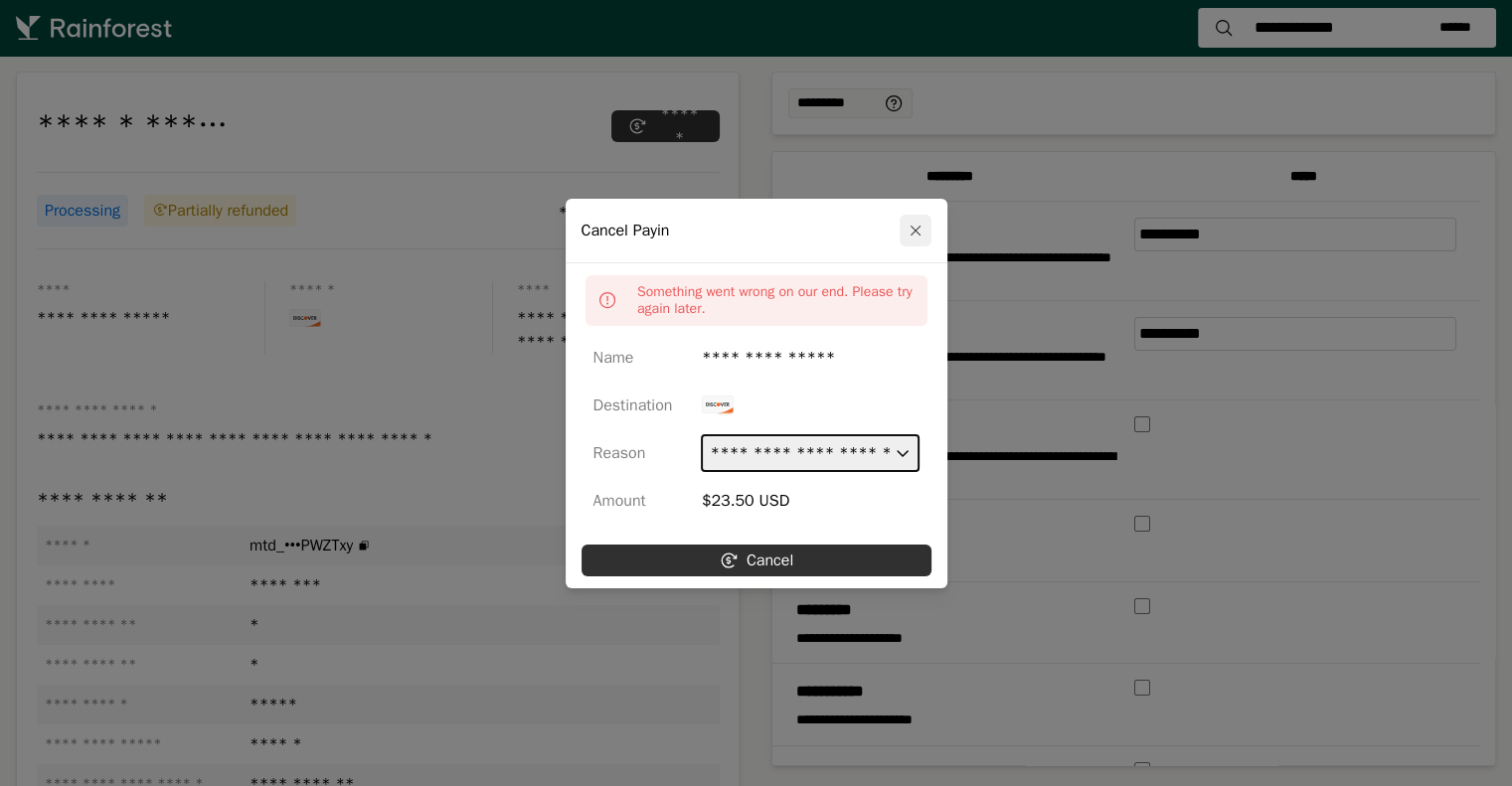 click 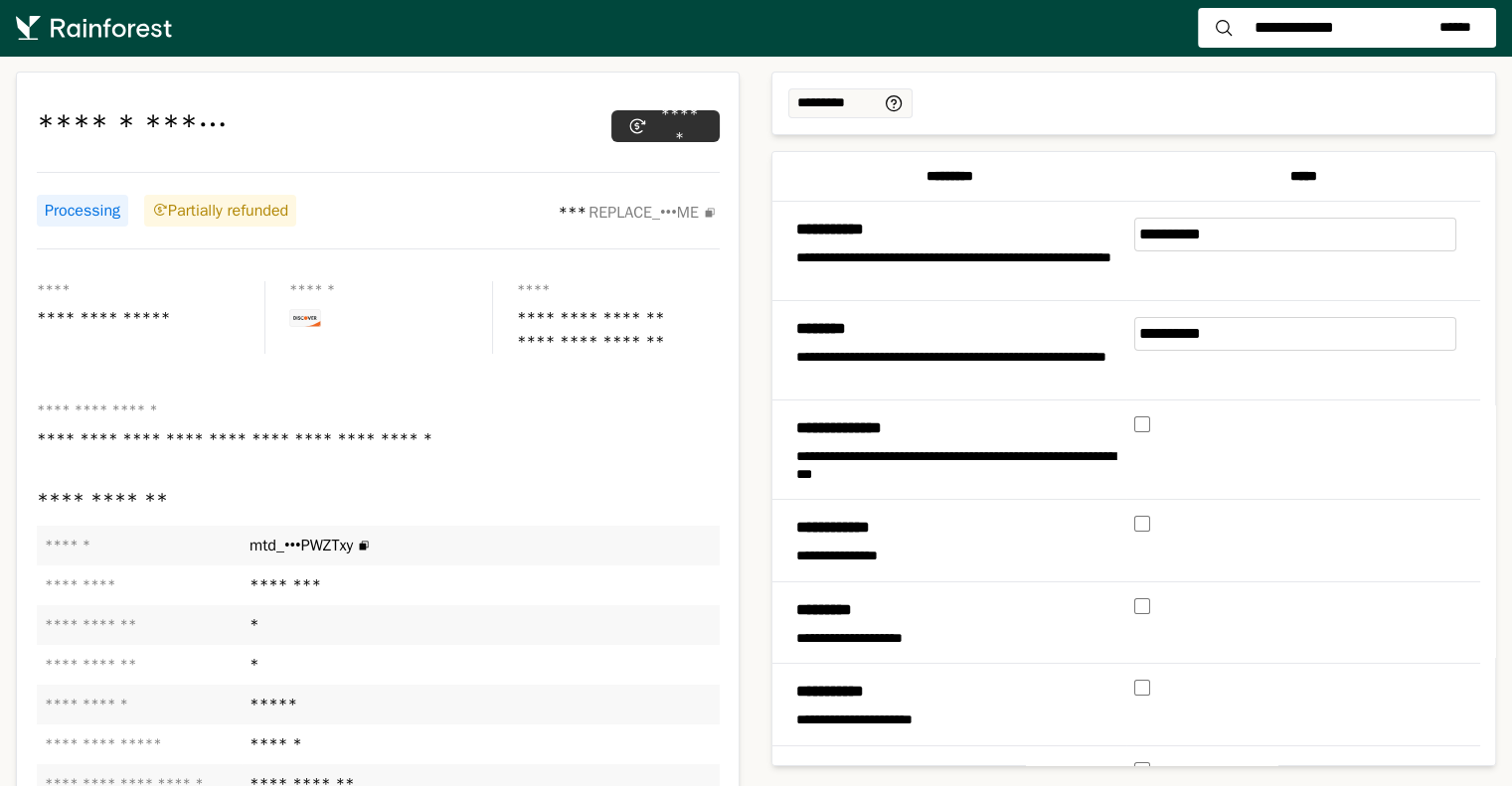 click on "**********" at bounding box center (1347, 28) 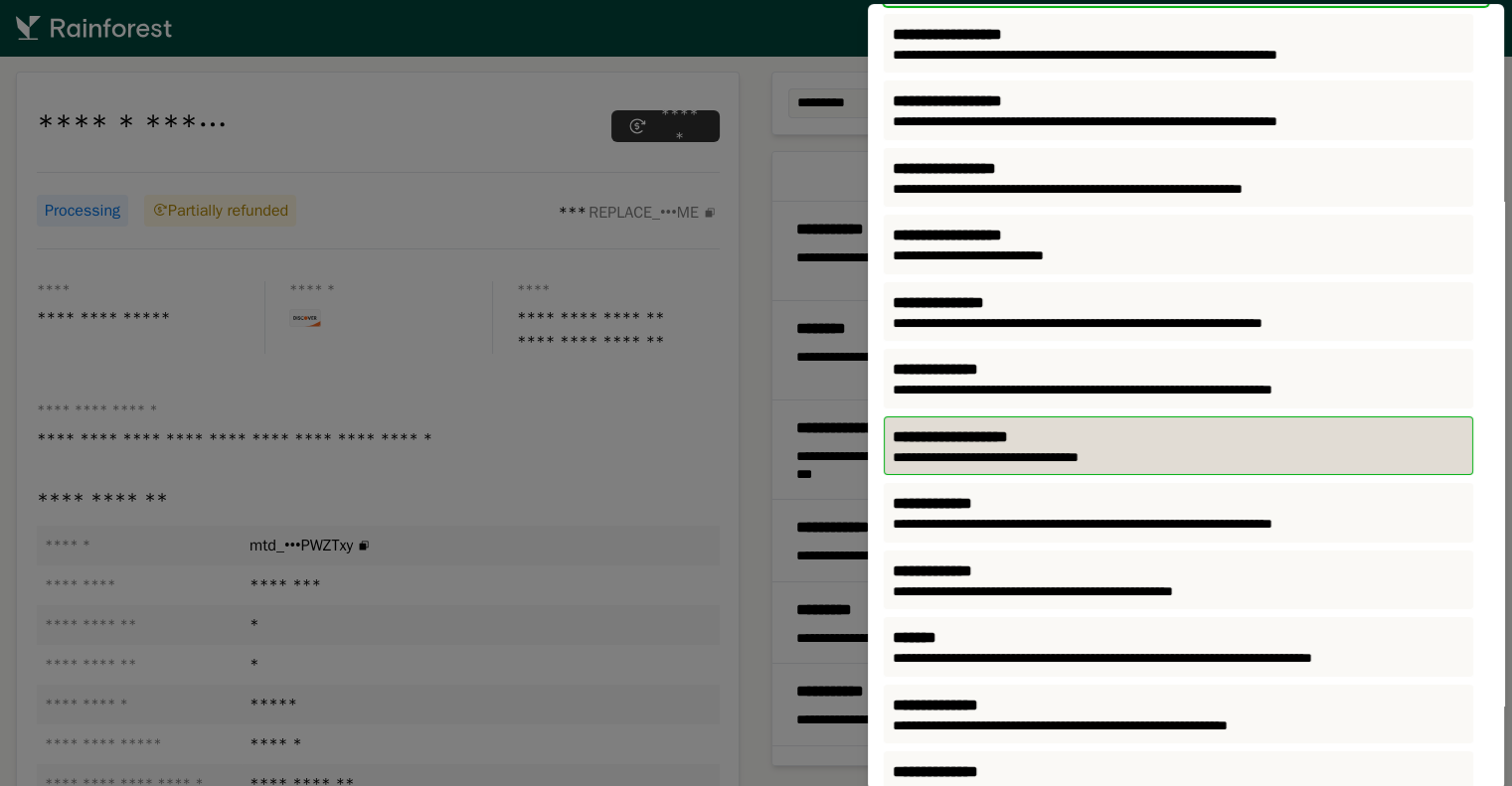 scroll, scrollTop: 86, scrollLeft: 0, axis: vertical 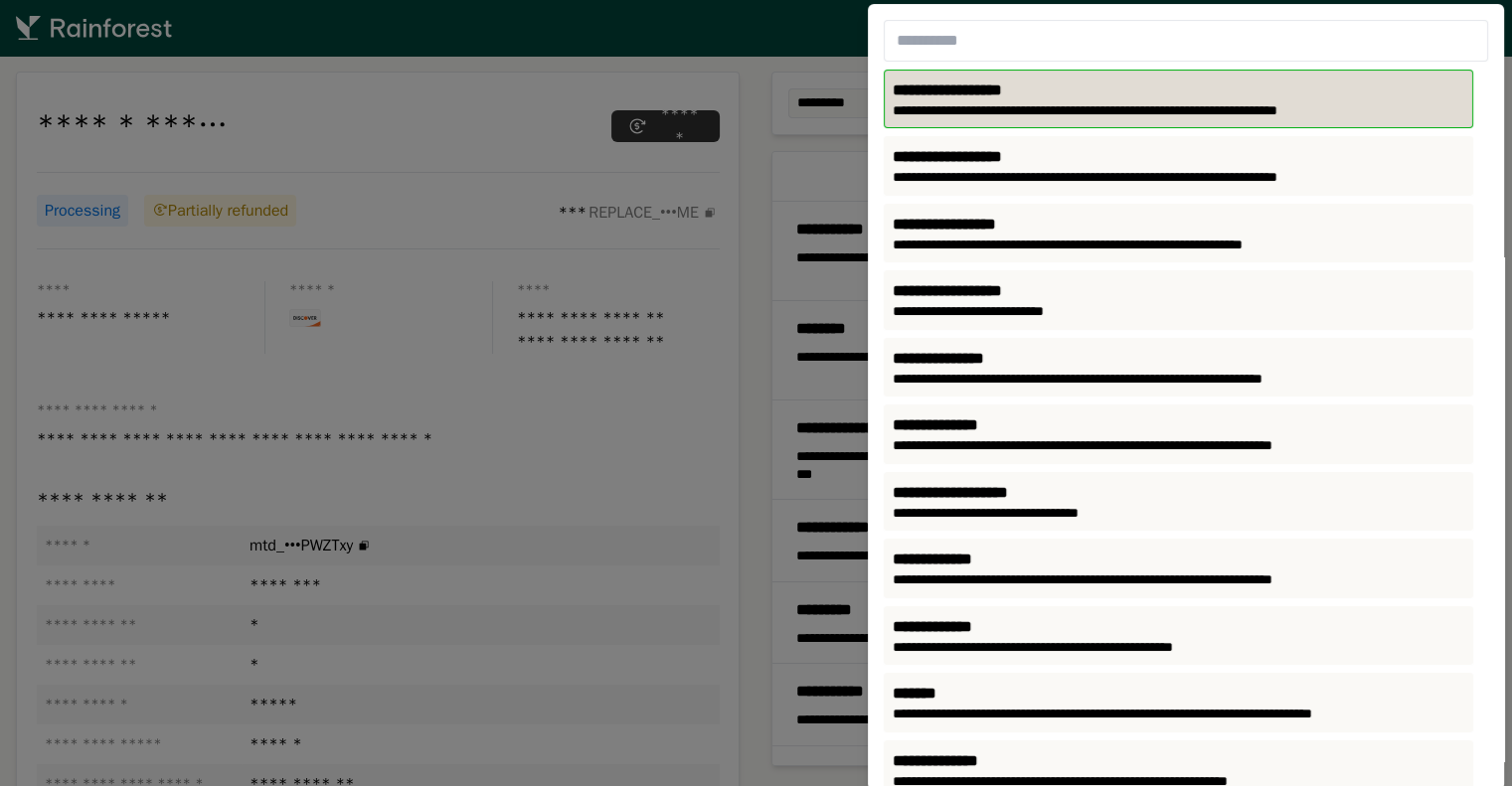 click on "**********" at bounding box center [1186, 396] 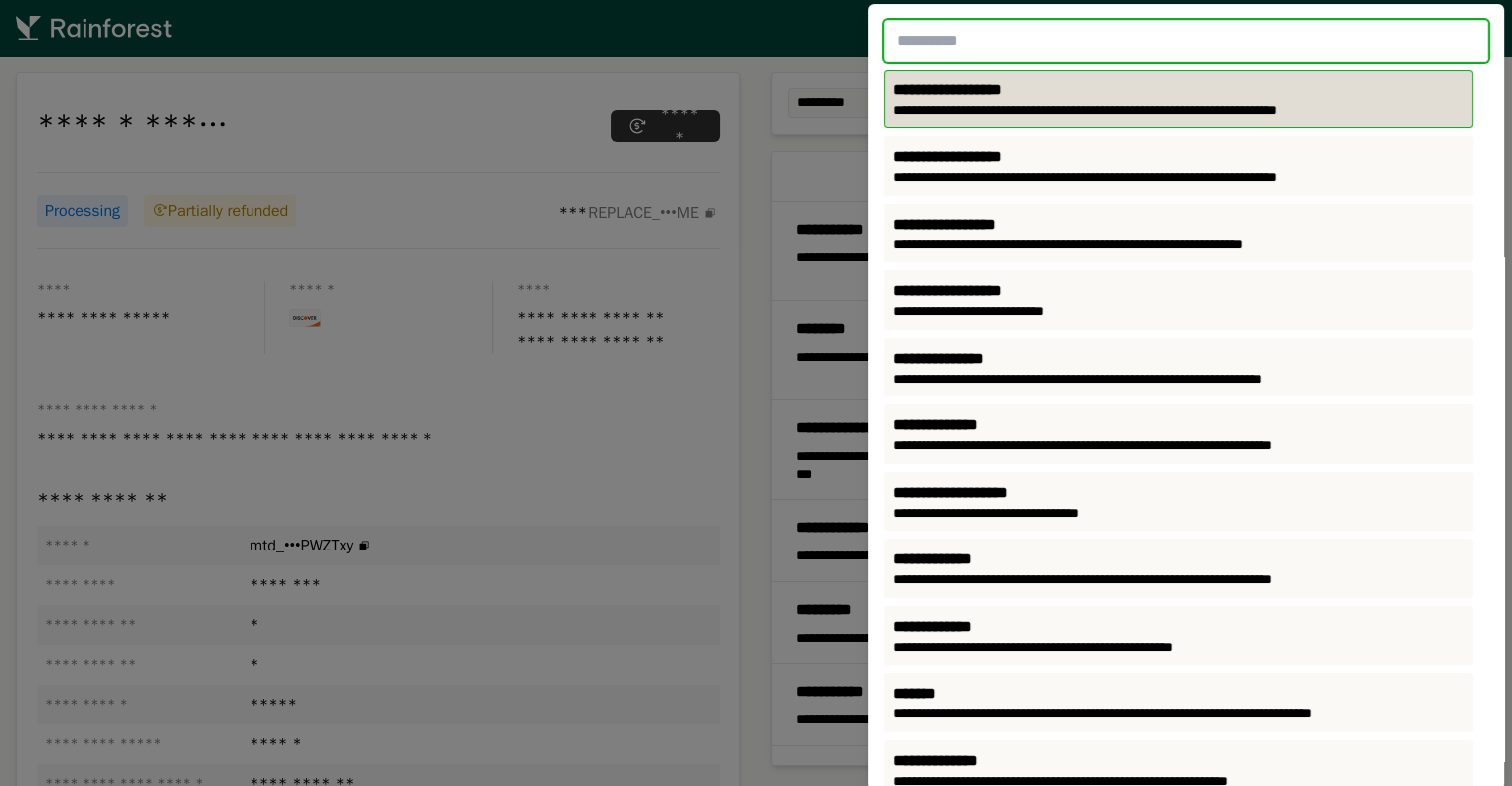 click at bounding box center (1186, 41) 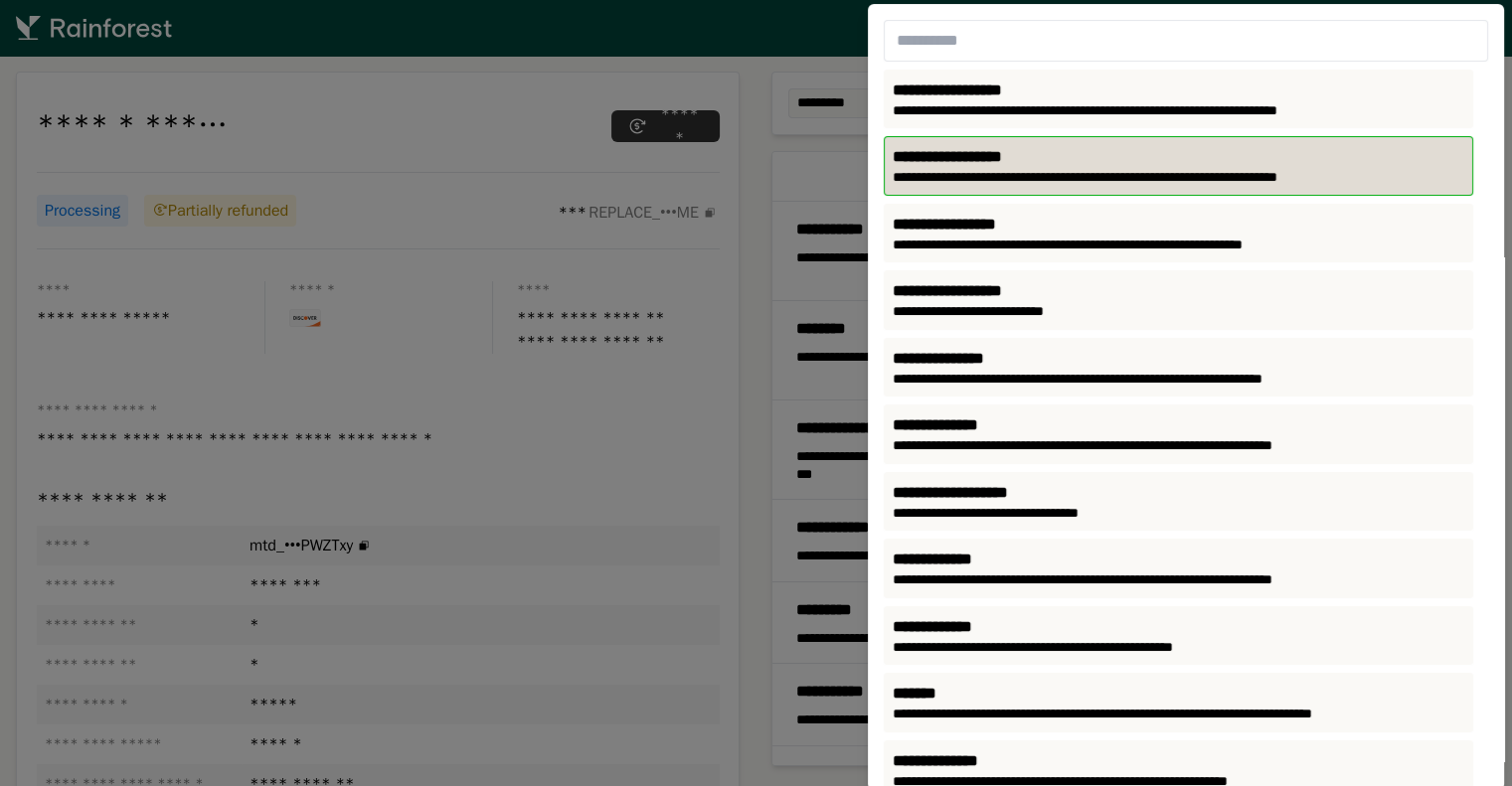 click on "**********" at bounding box center [1178, 178] 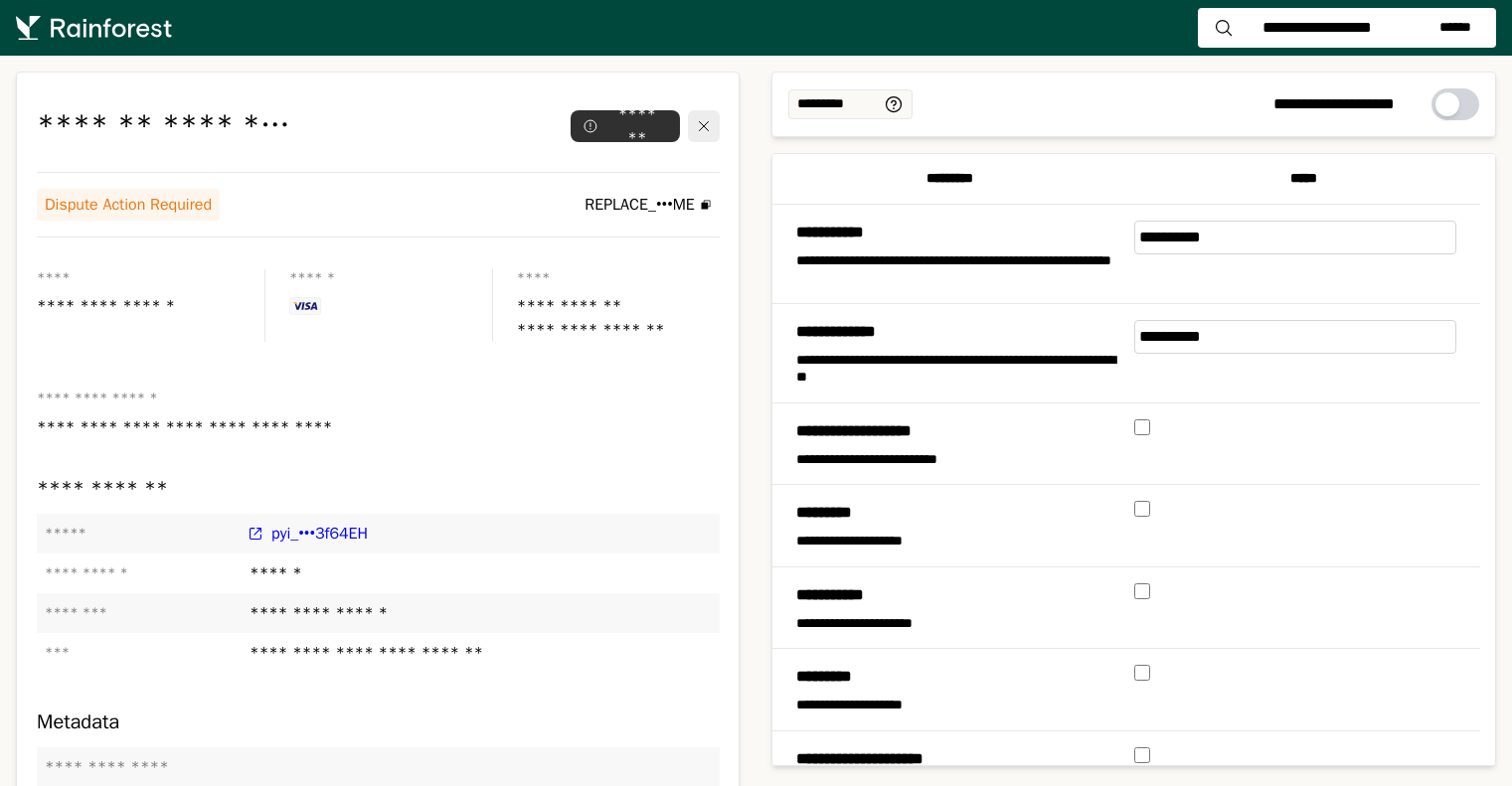 scroll, scrollTop: 0, scrollLeft: 0, axis: both 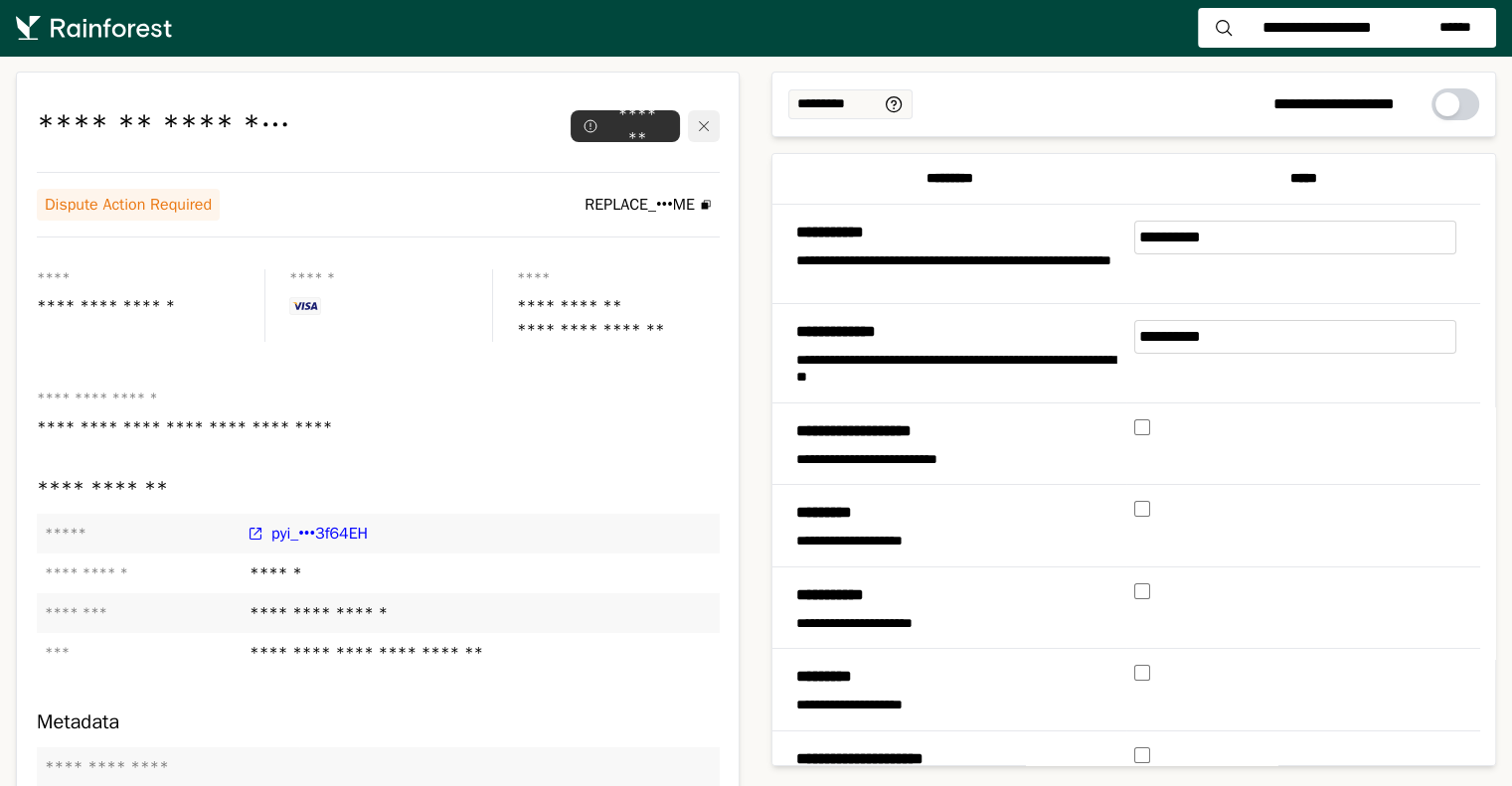 click 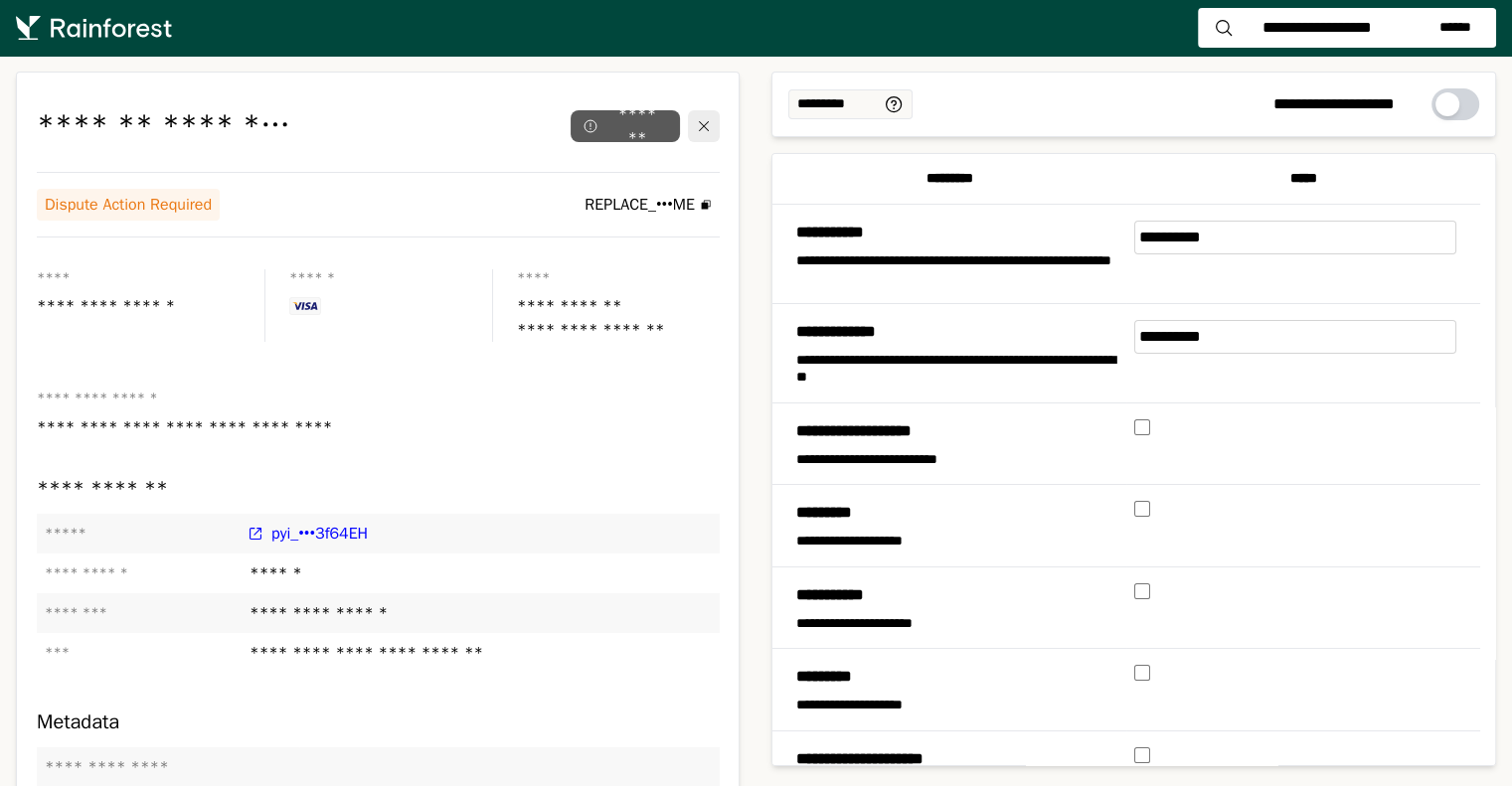 click on "*******" 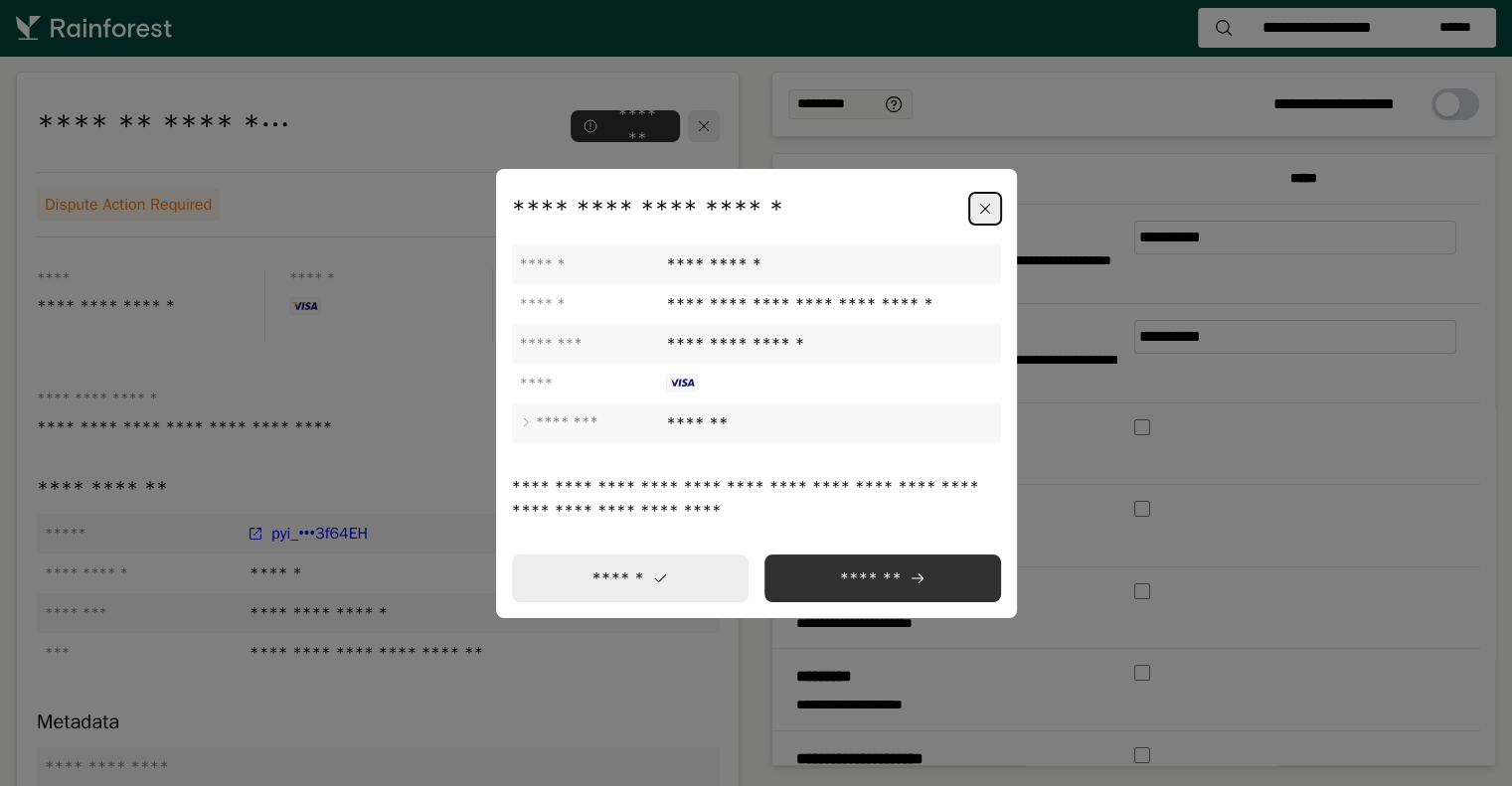 click 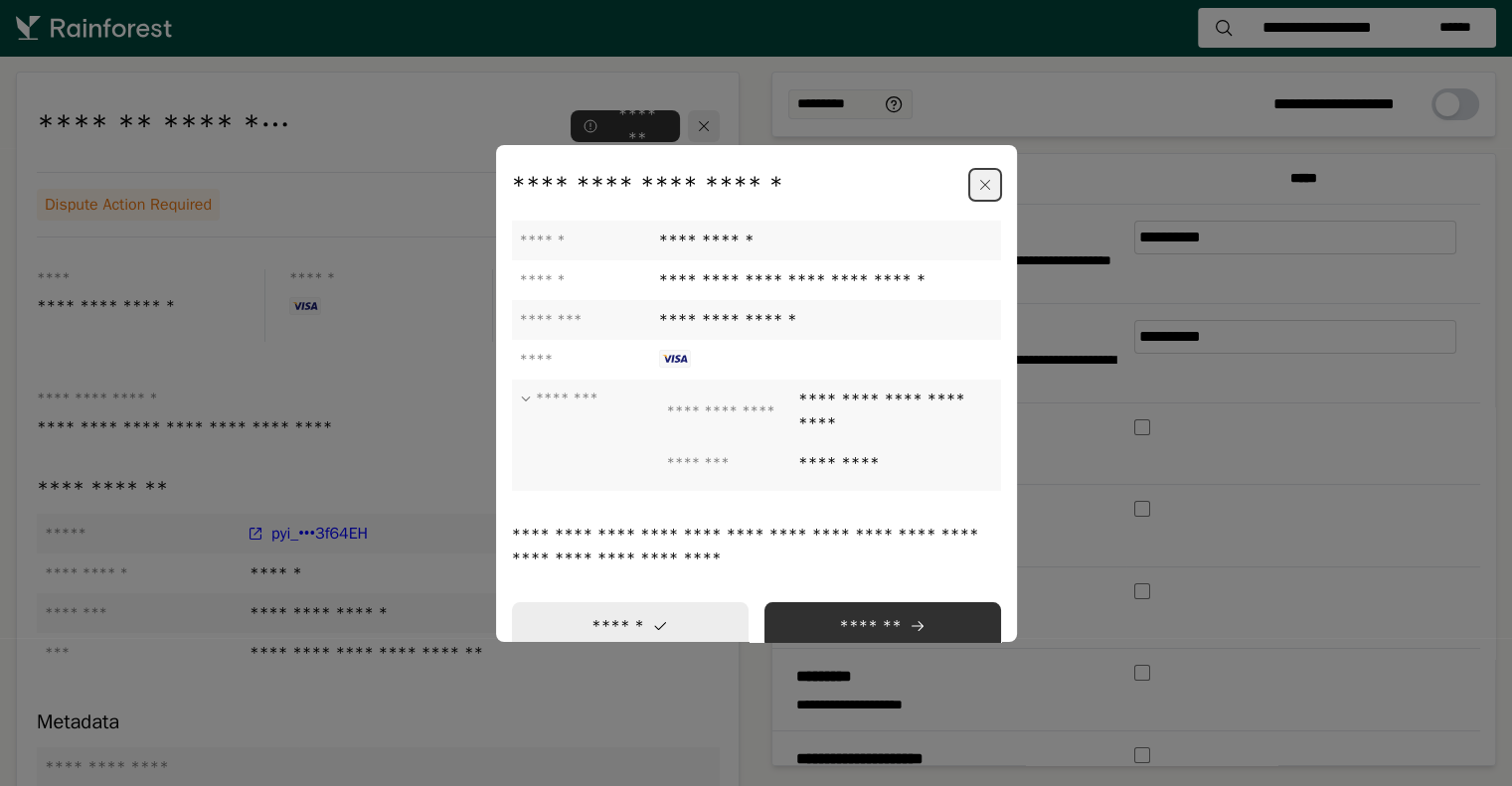 click 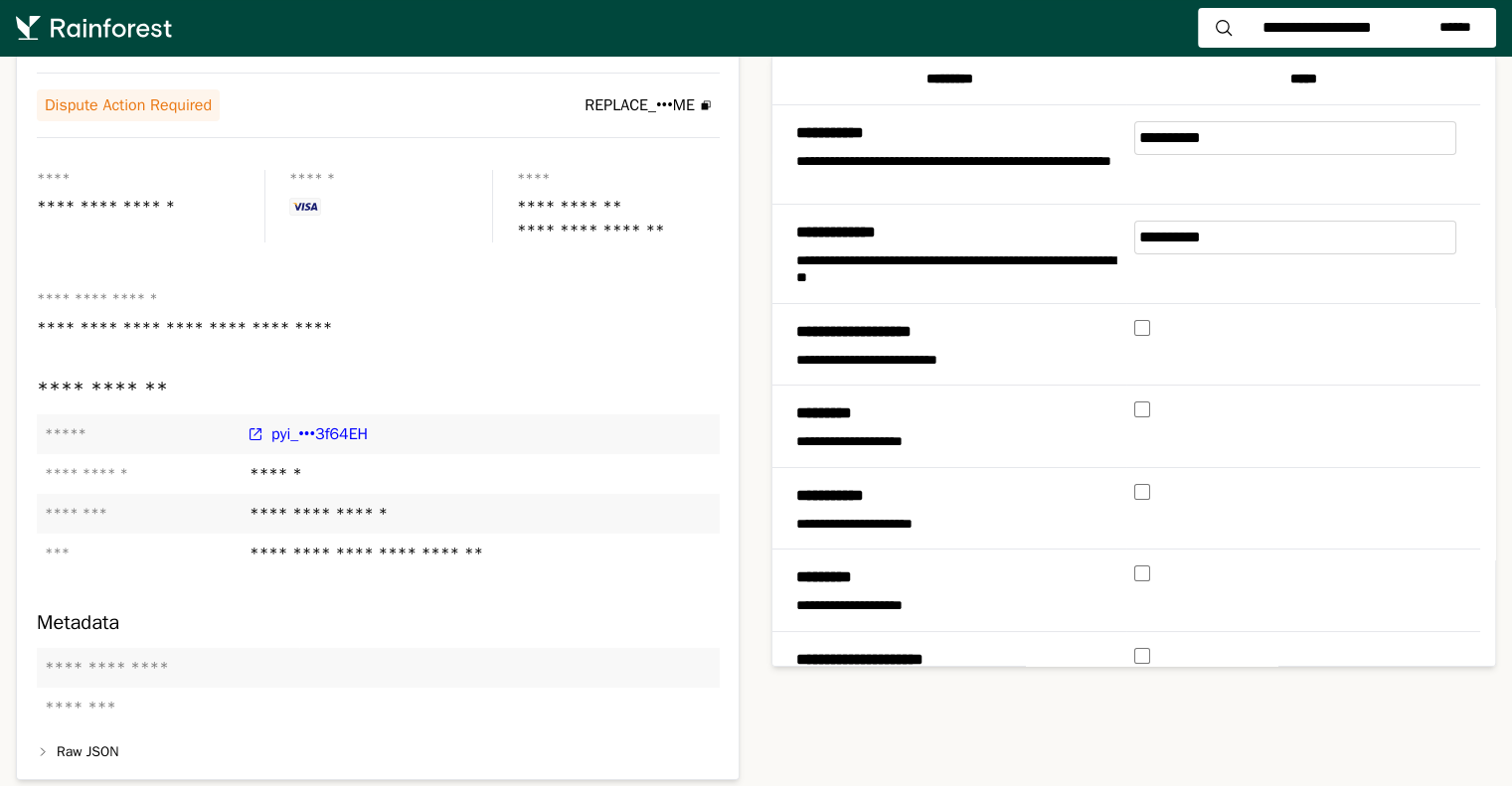 scroll, scrollTop: 0, scrollLeft: 0, axis: both 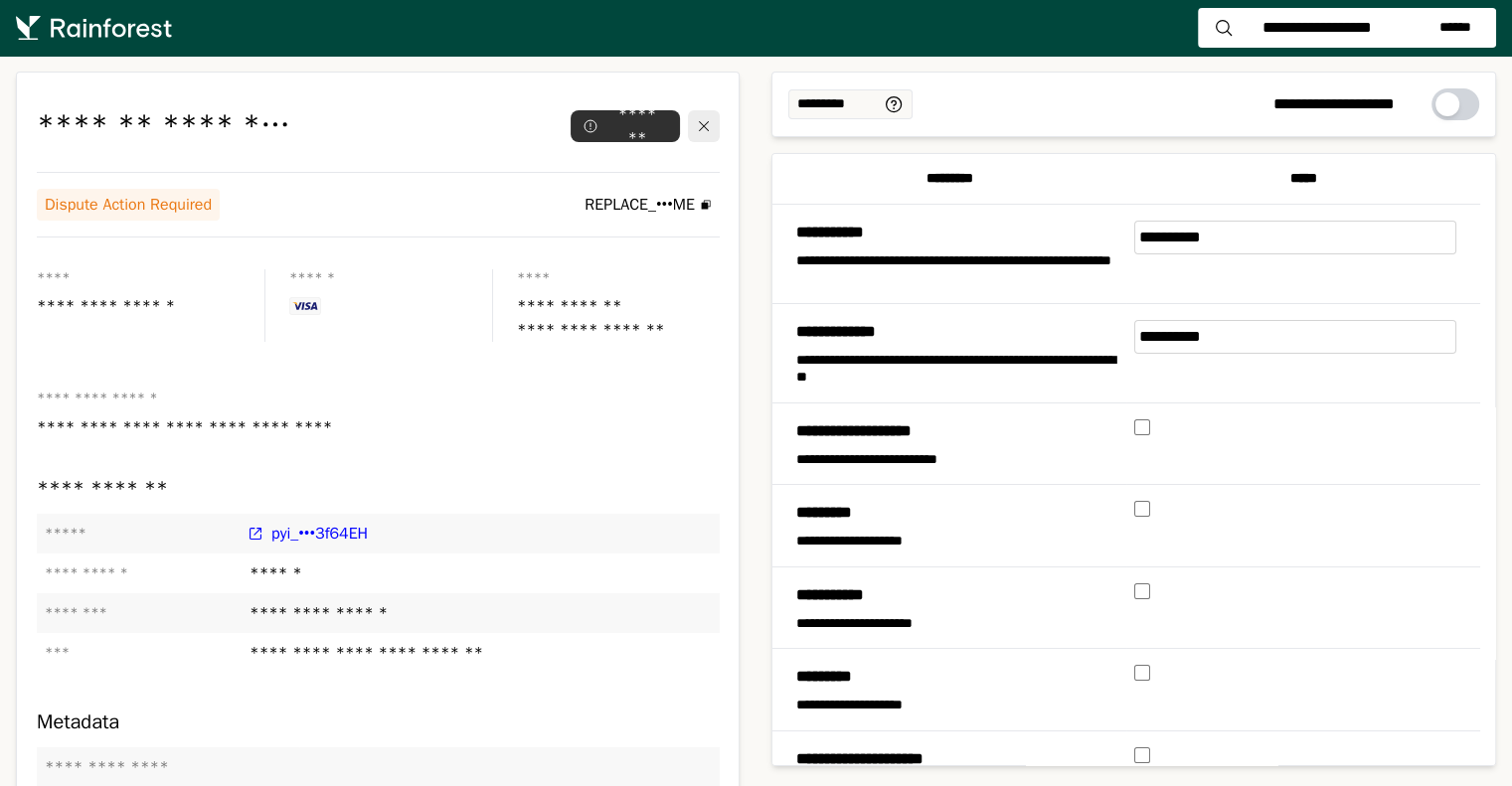 click at bounding box center (1455, 104) 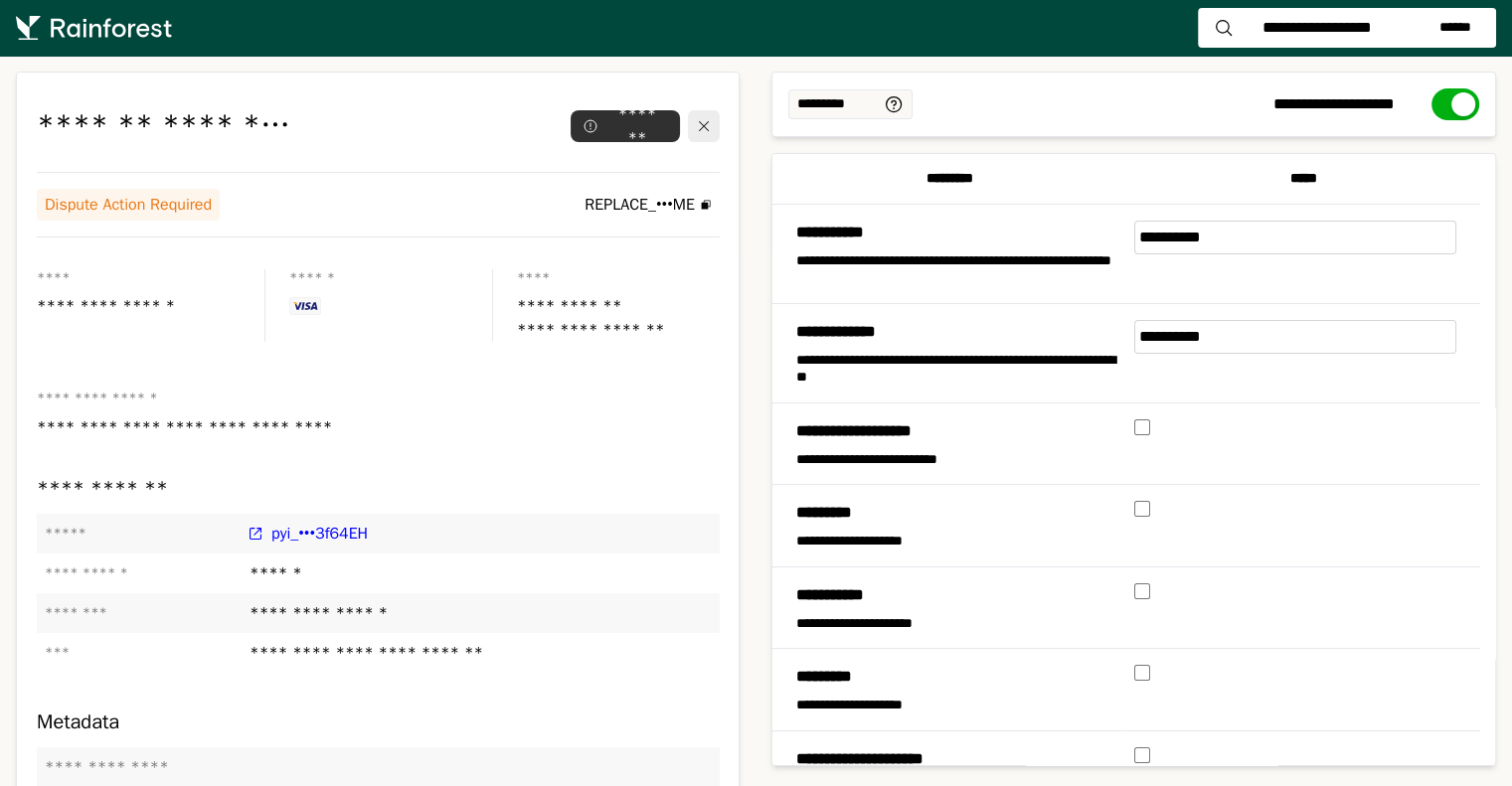 click at bounding box center [1455, 104] 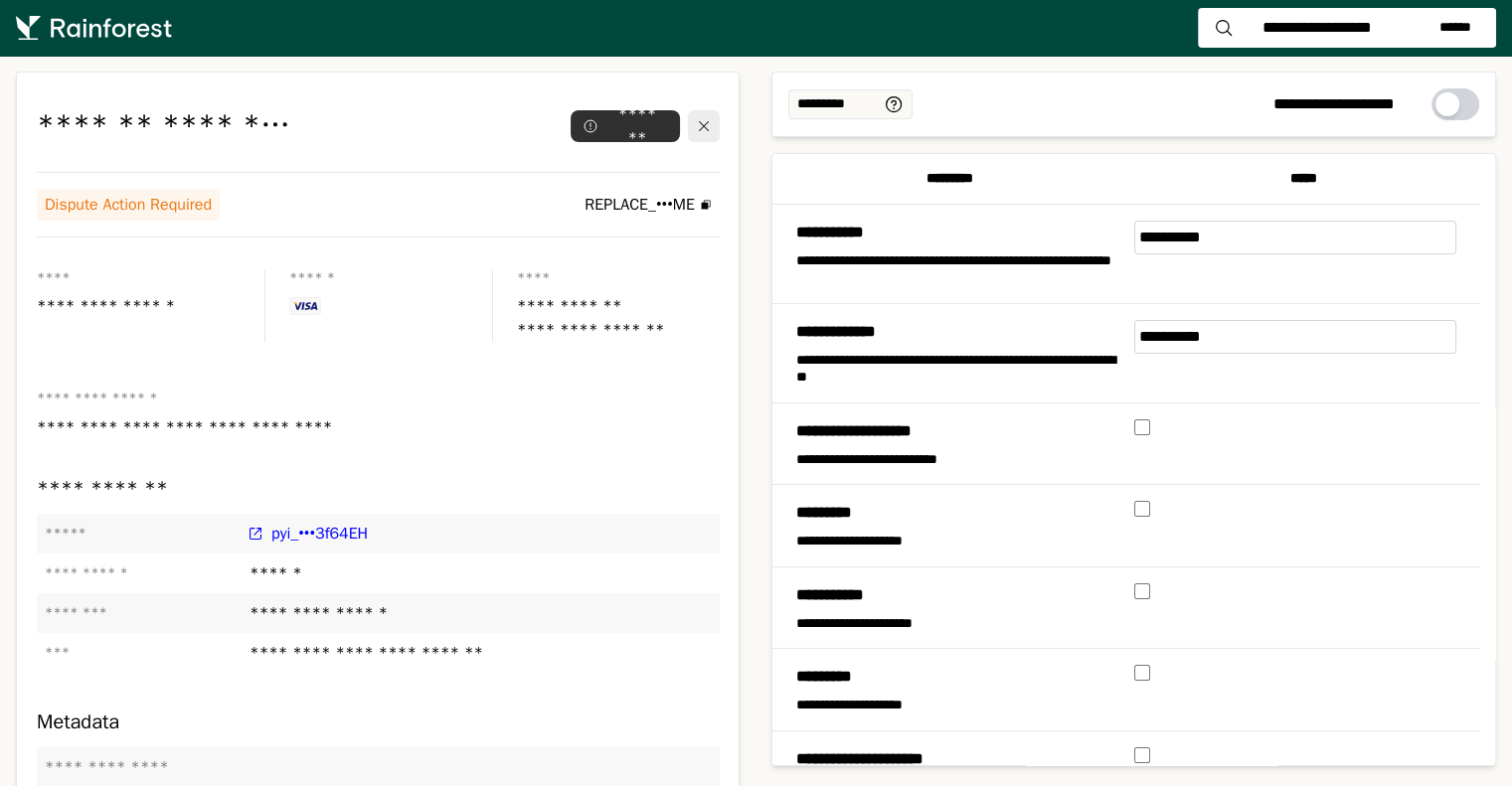 click on "**********" at bounding box center [1316, 28] 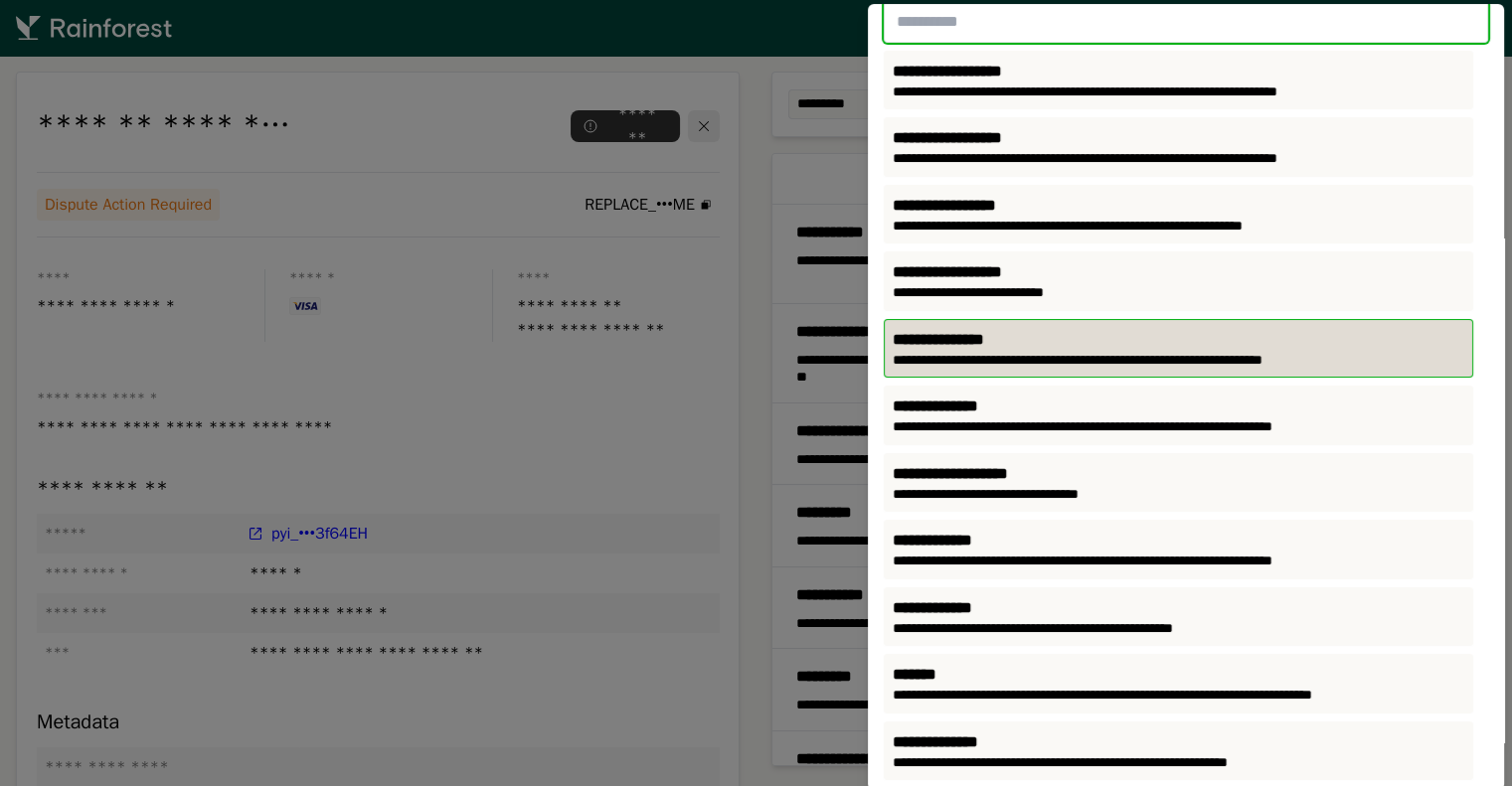 scroll, scrollTop: 0, scrollLeft: 0, axis: both 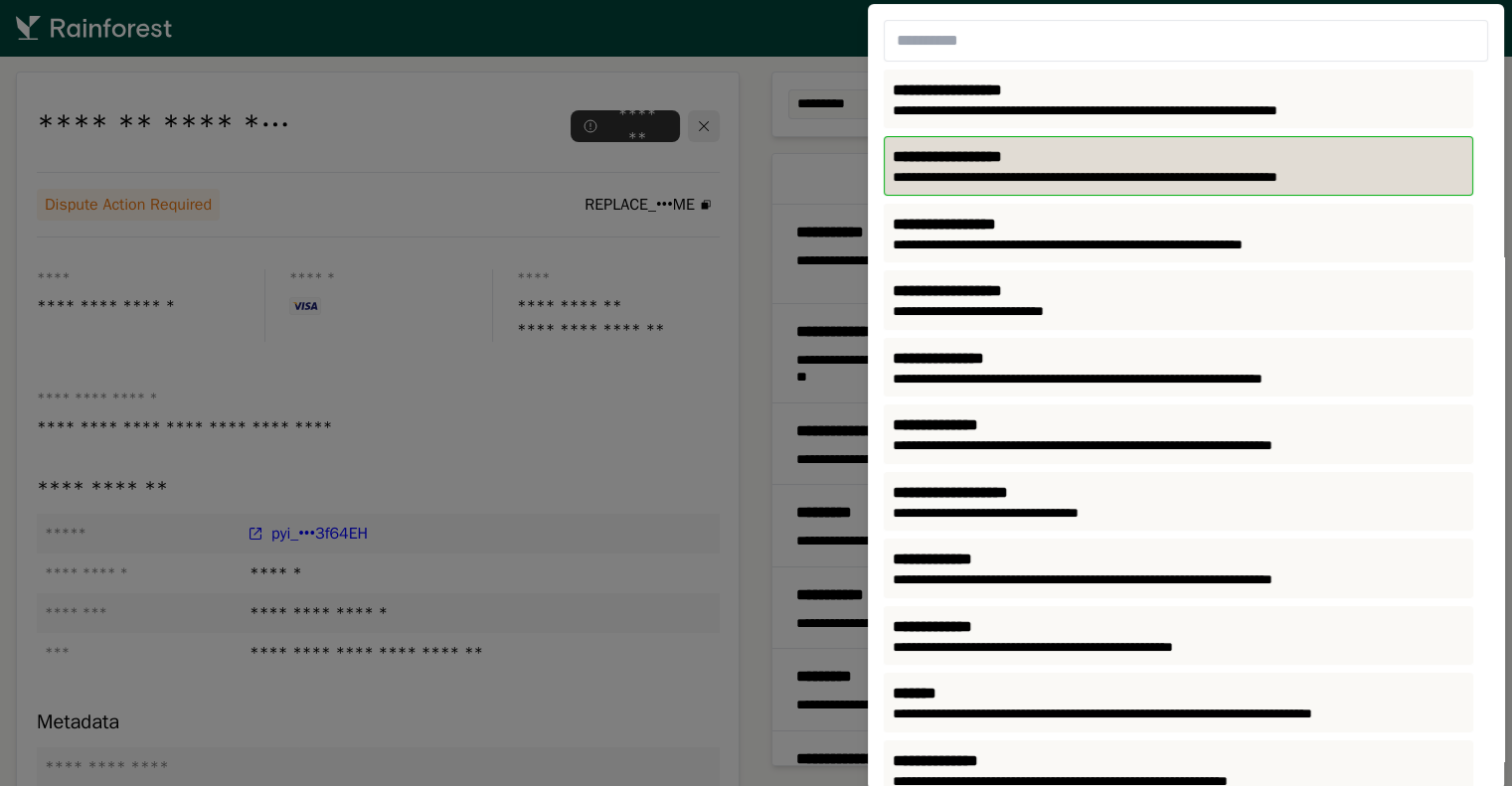 click on "**********" at bounding box center (1178, 178) 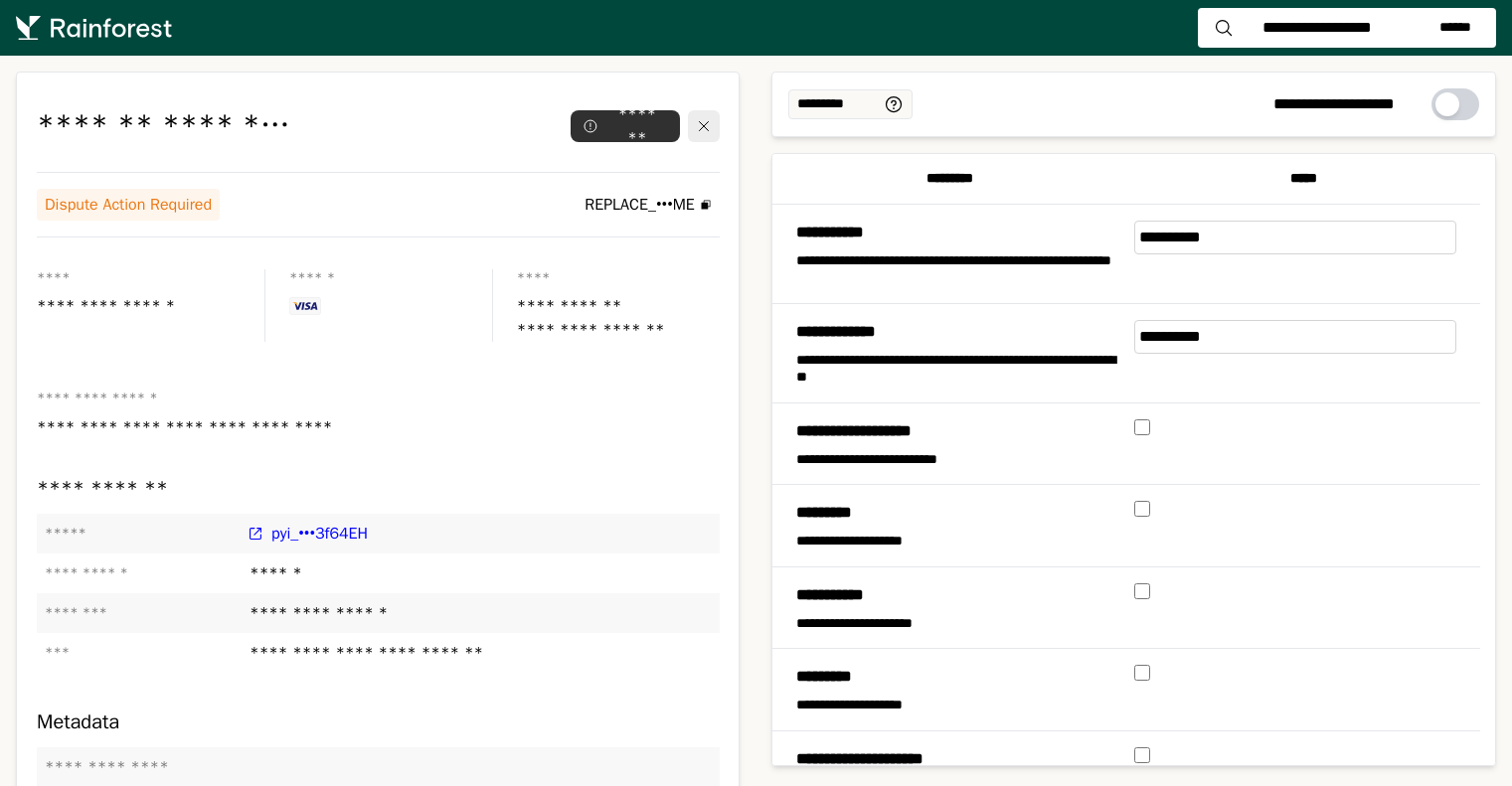 scroll, scrollTop: 0, scrollLeft: 0, axis: both 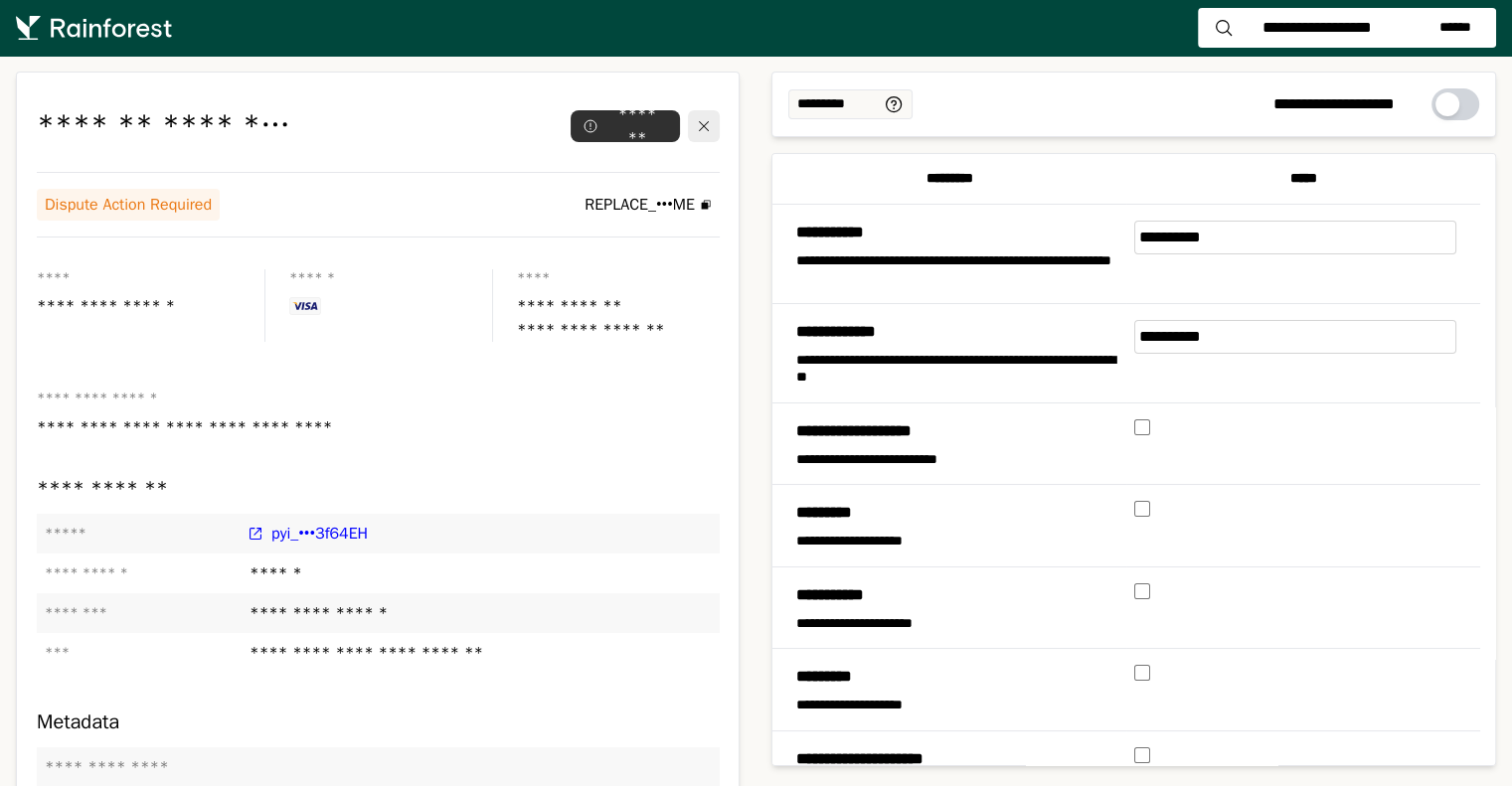 click on "**********" at bounding box center (1133, 418) 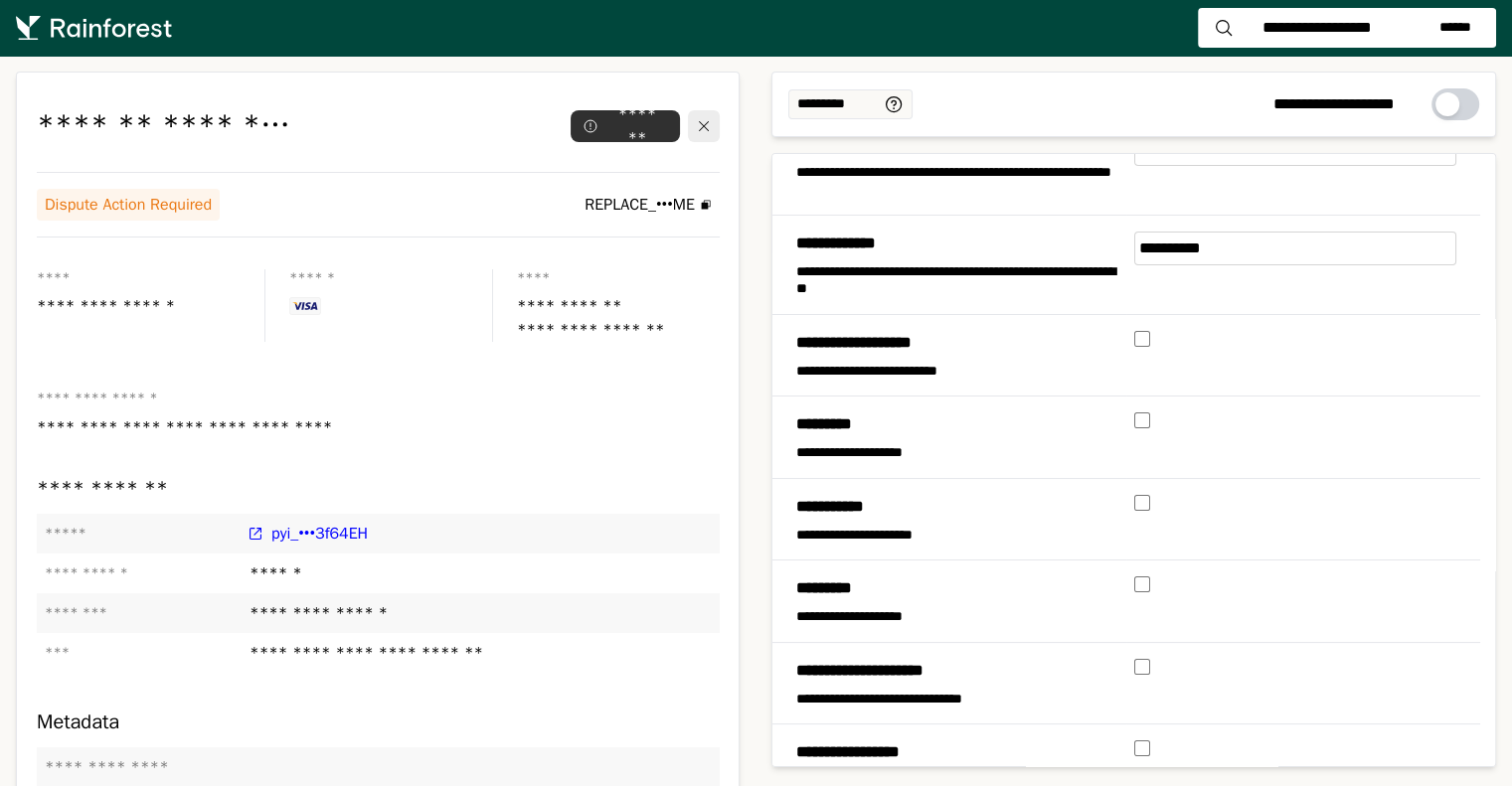 scroll, scrollTop: 0, scrollLeft: 0, axis: both 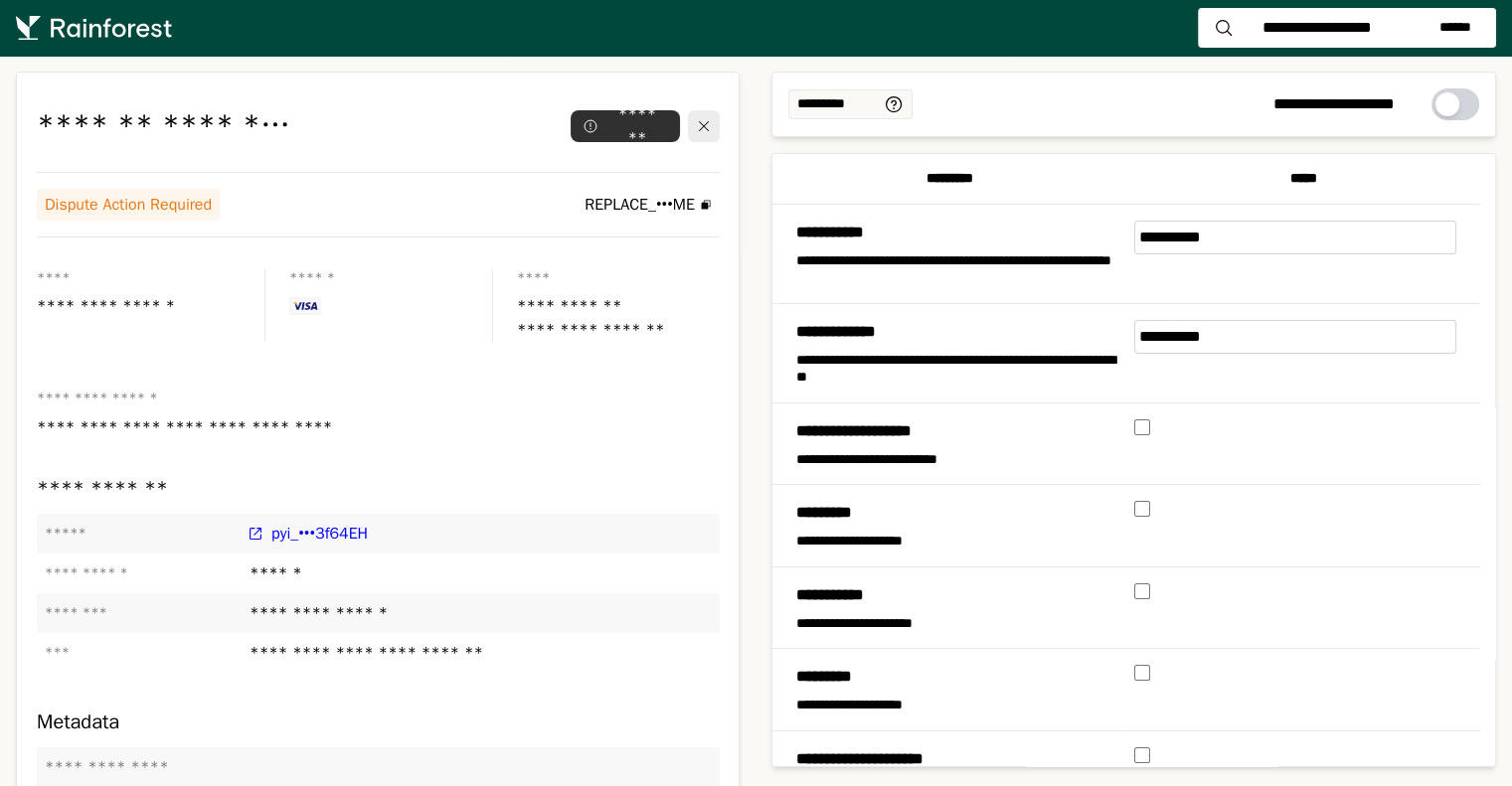 drag, startPoint x: 47, startPoint y: 203, endPoint x: 234, endPoint y: 202, distance: 187.00267 